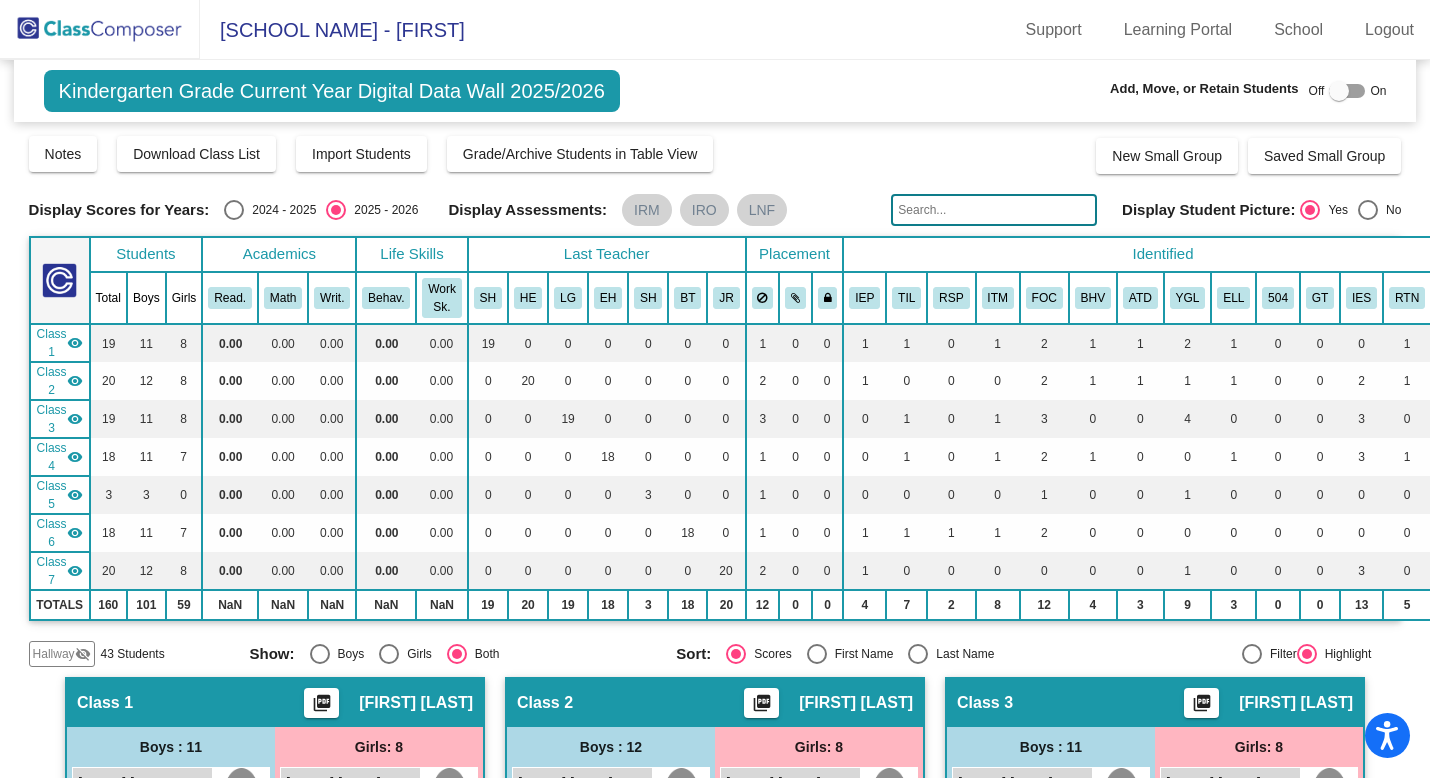 scroll, scrollTop: 0, scrollLeft: 0, axis: both 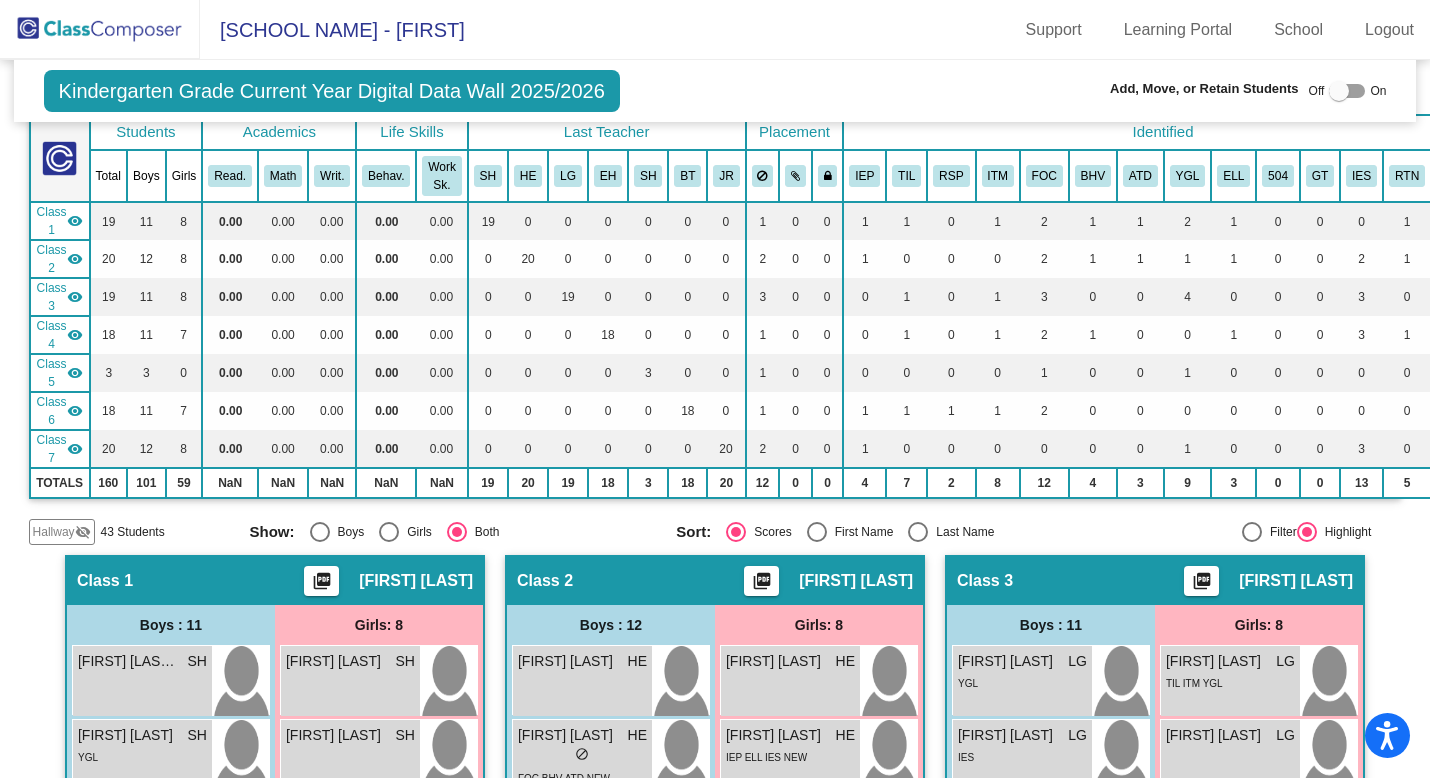 click 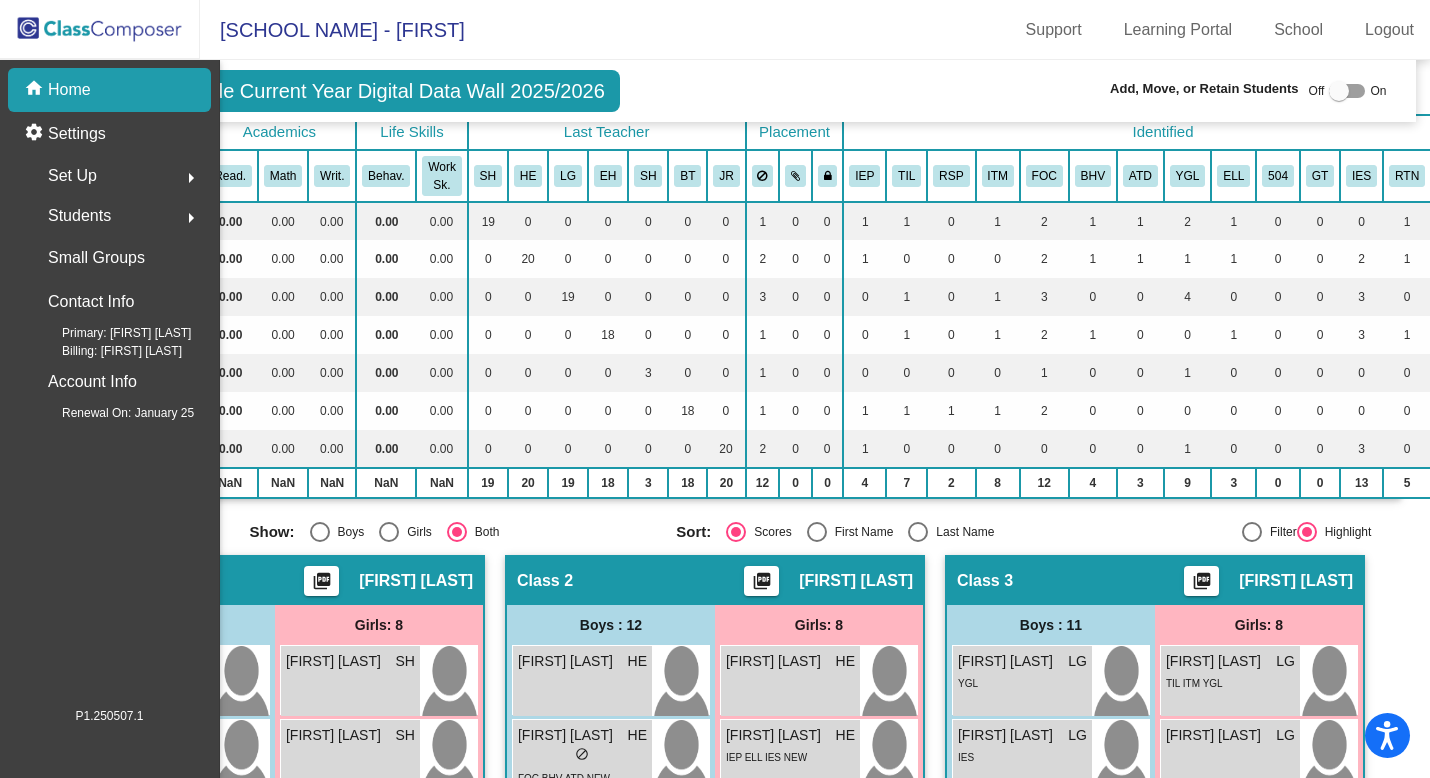 scroll, scrollTop: 0, scrollLeft: 0, axis: both 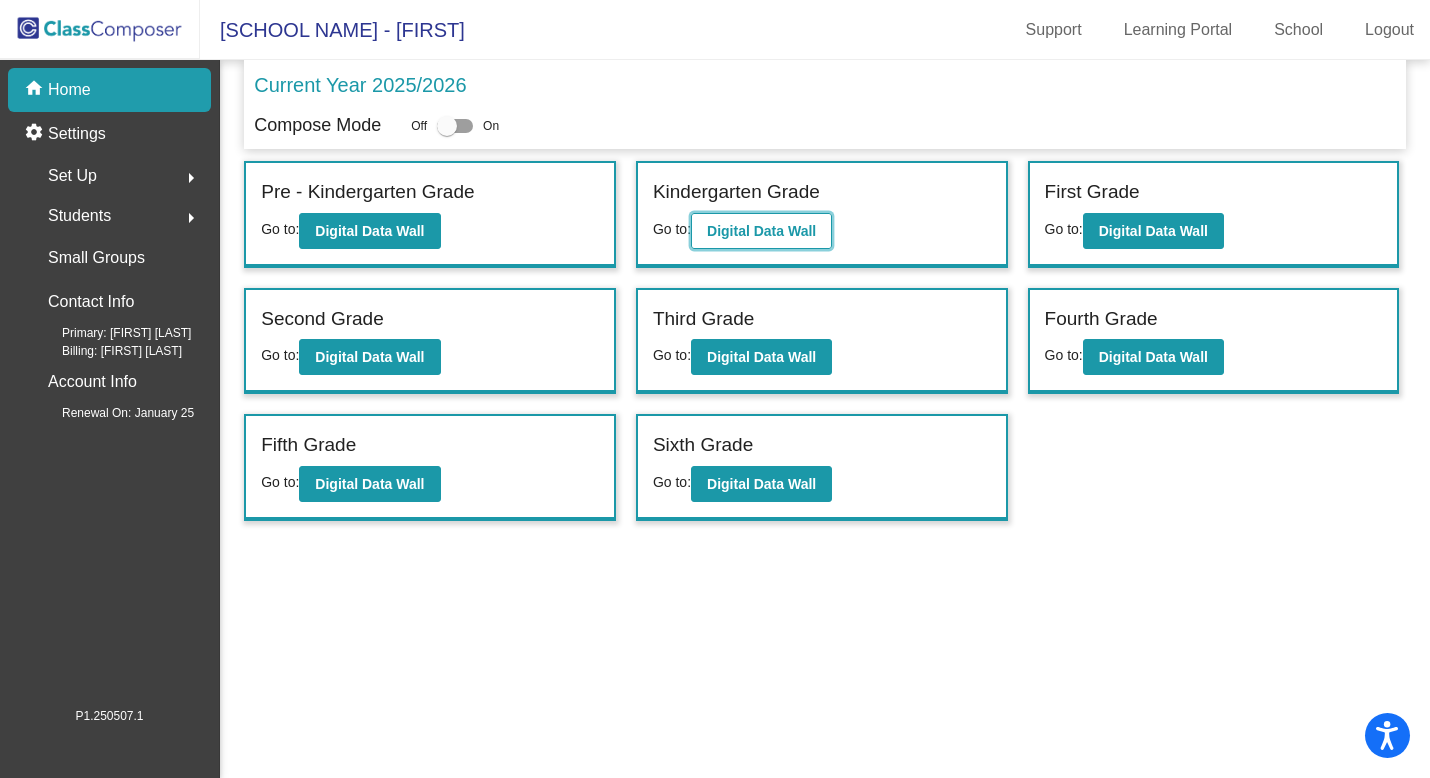 click on "Digital Data Wall" 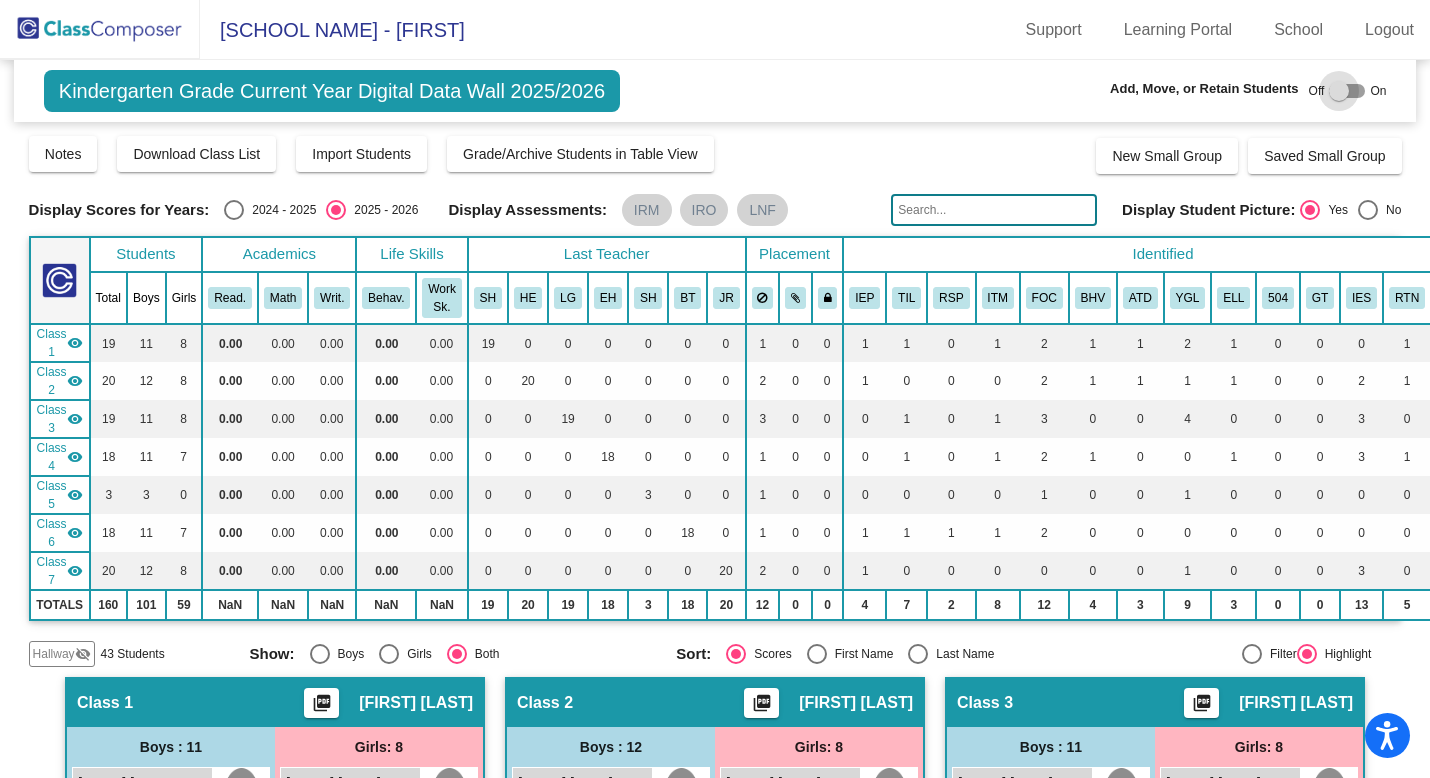 click at bounding box center [1339, 91] 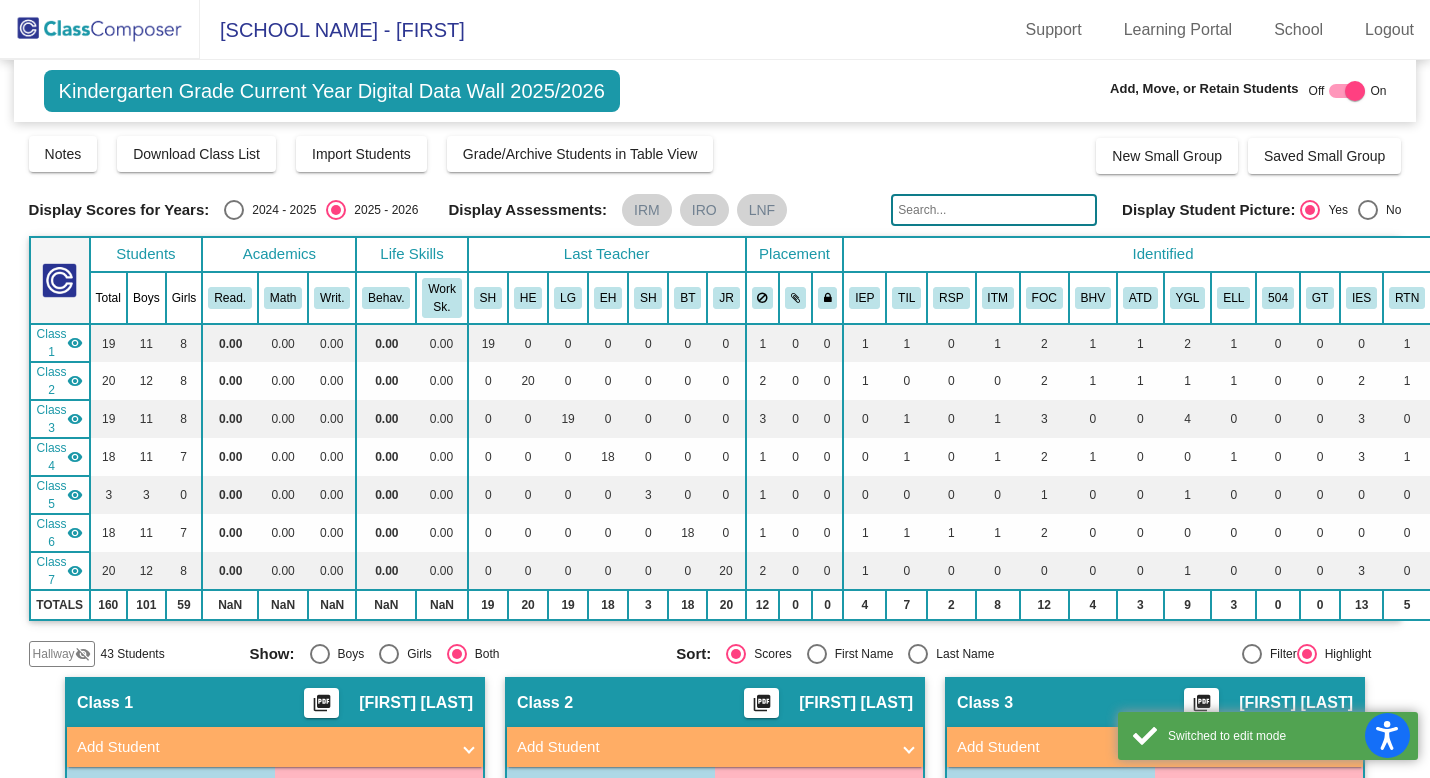 click at bounding box center [918, 654] 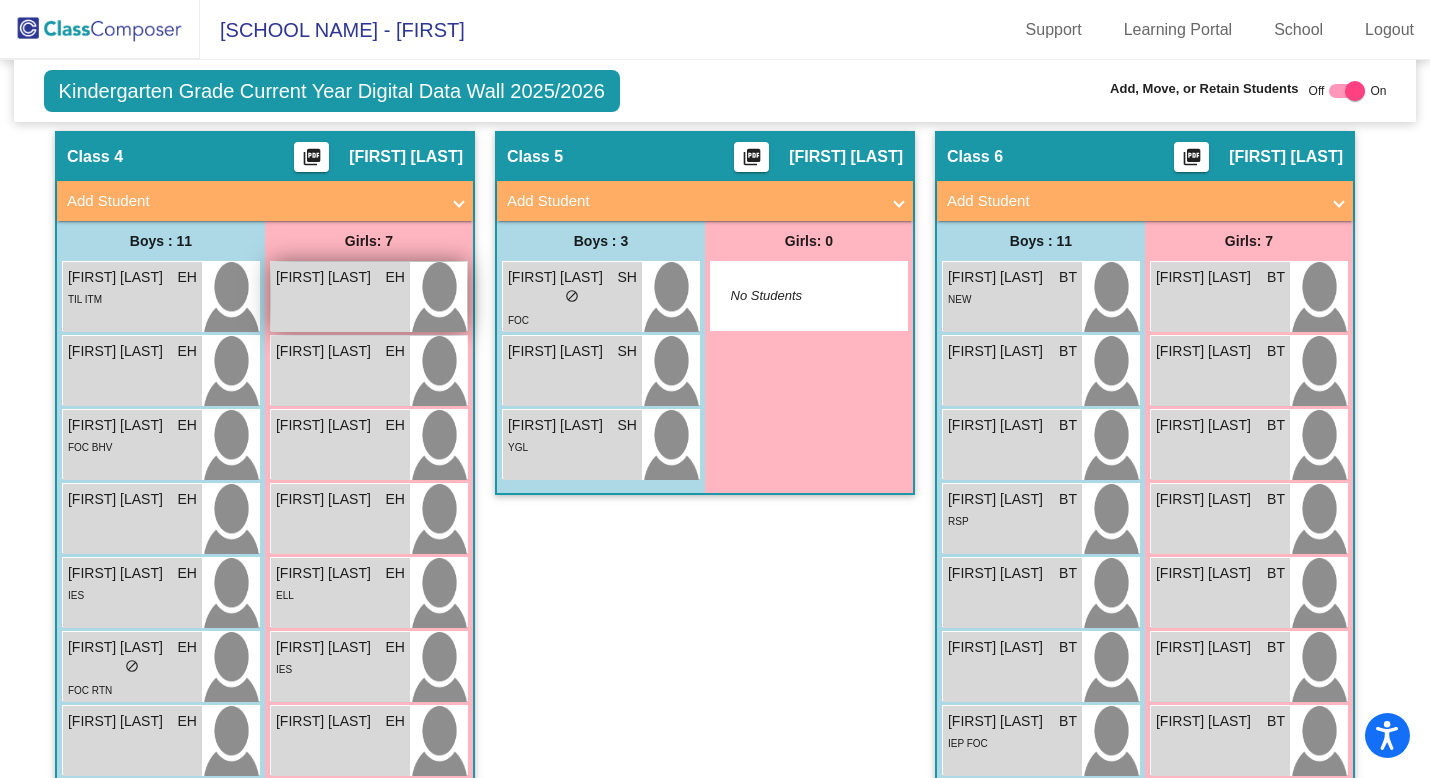 scroll, scrollTop: 1578, scrollLeft: 0, axis: vertical 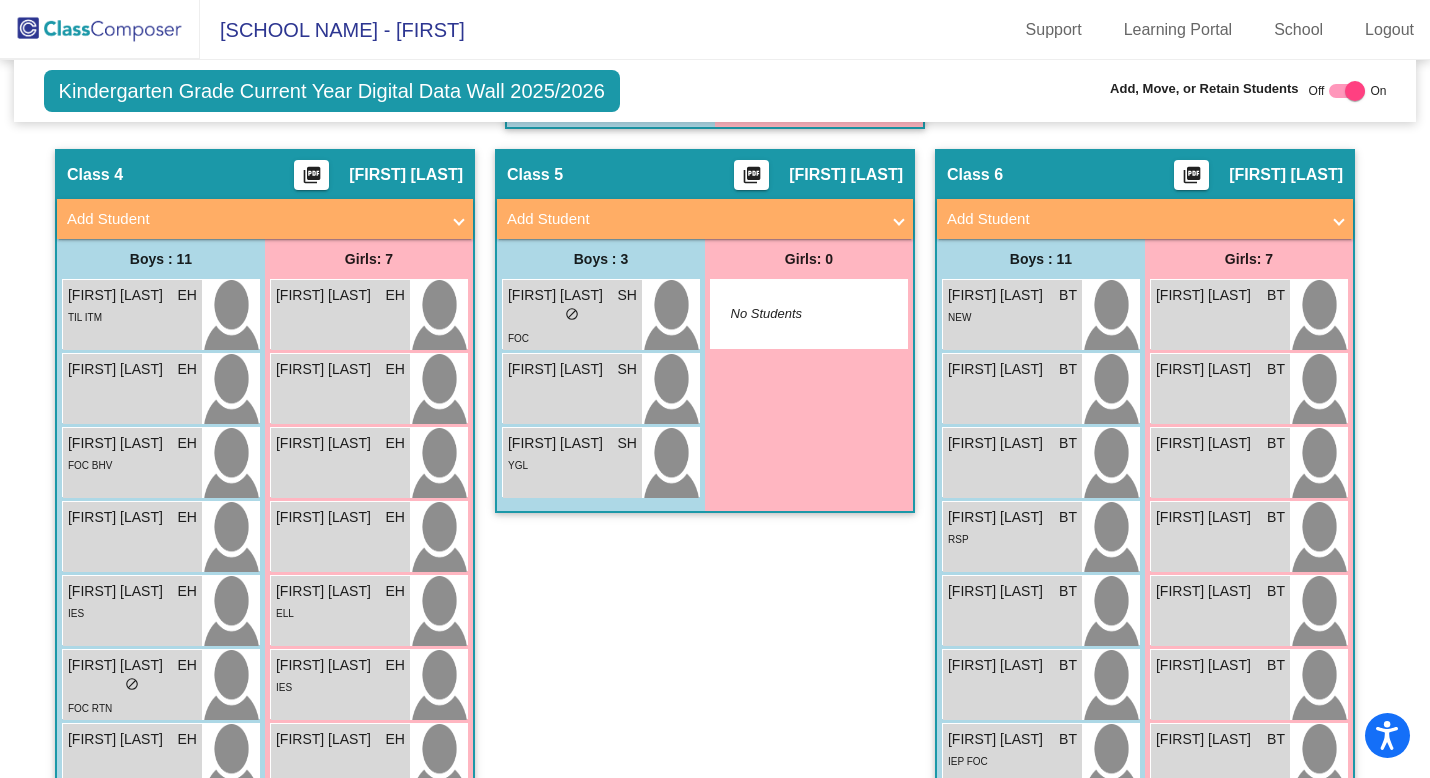 click at bounding box center [459, 219] 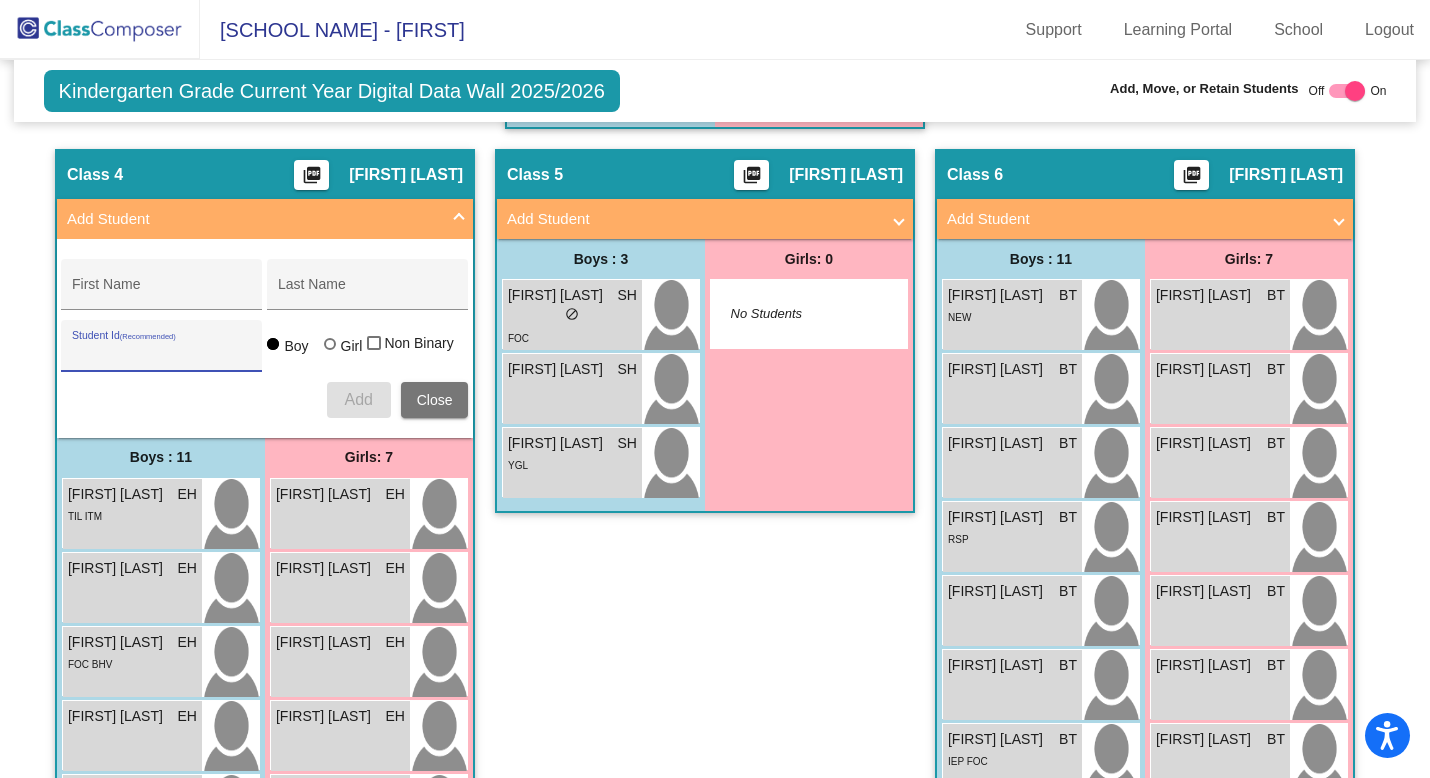 click on "Student Id  (Recommended)" at bounding box center [162, 353] 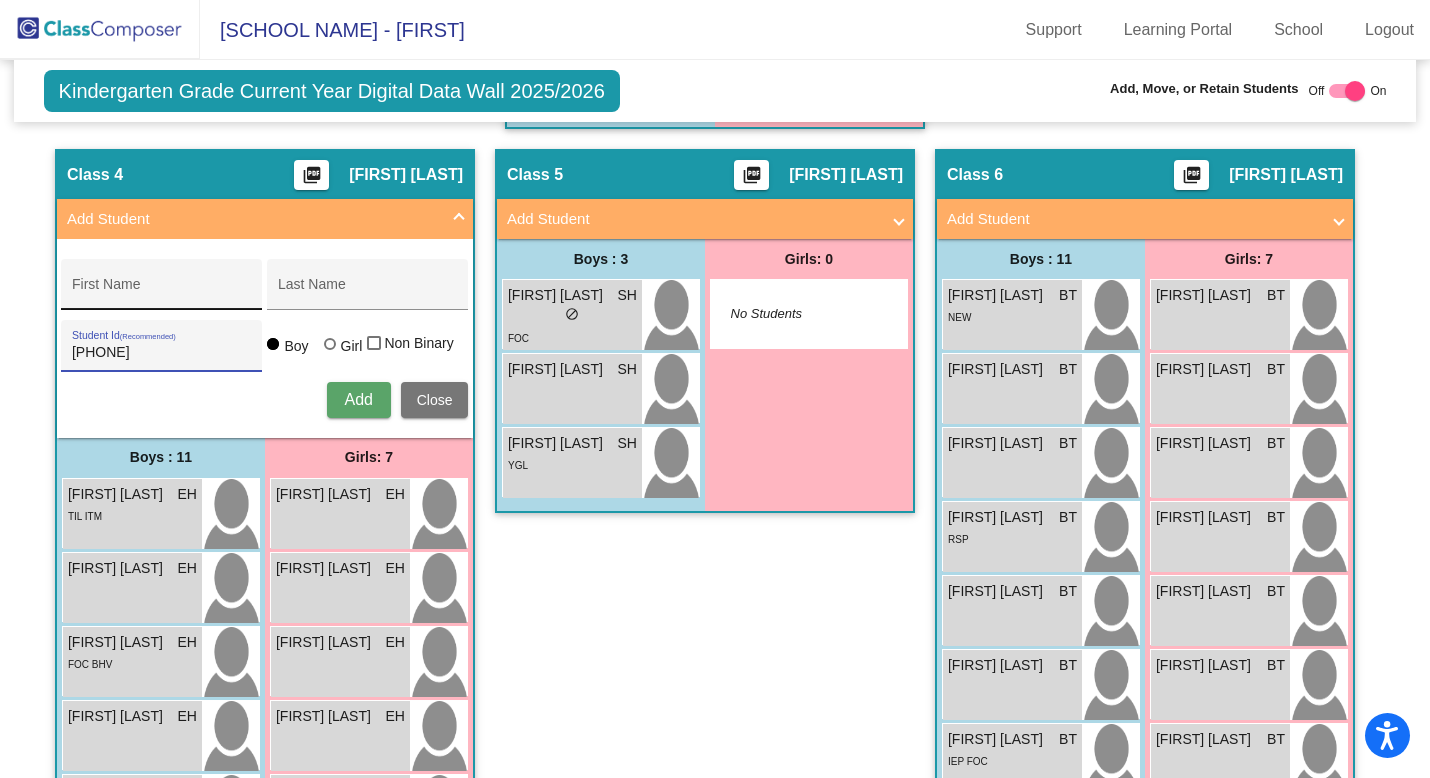 type on "[PHONE]" 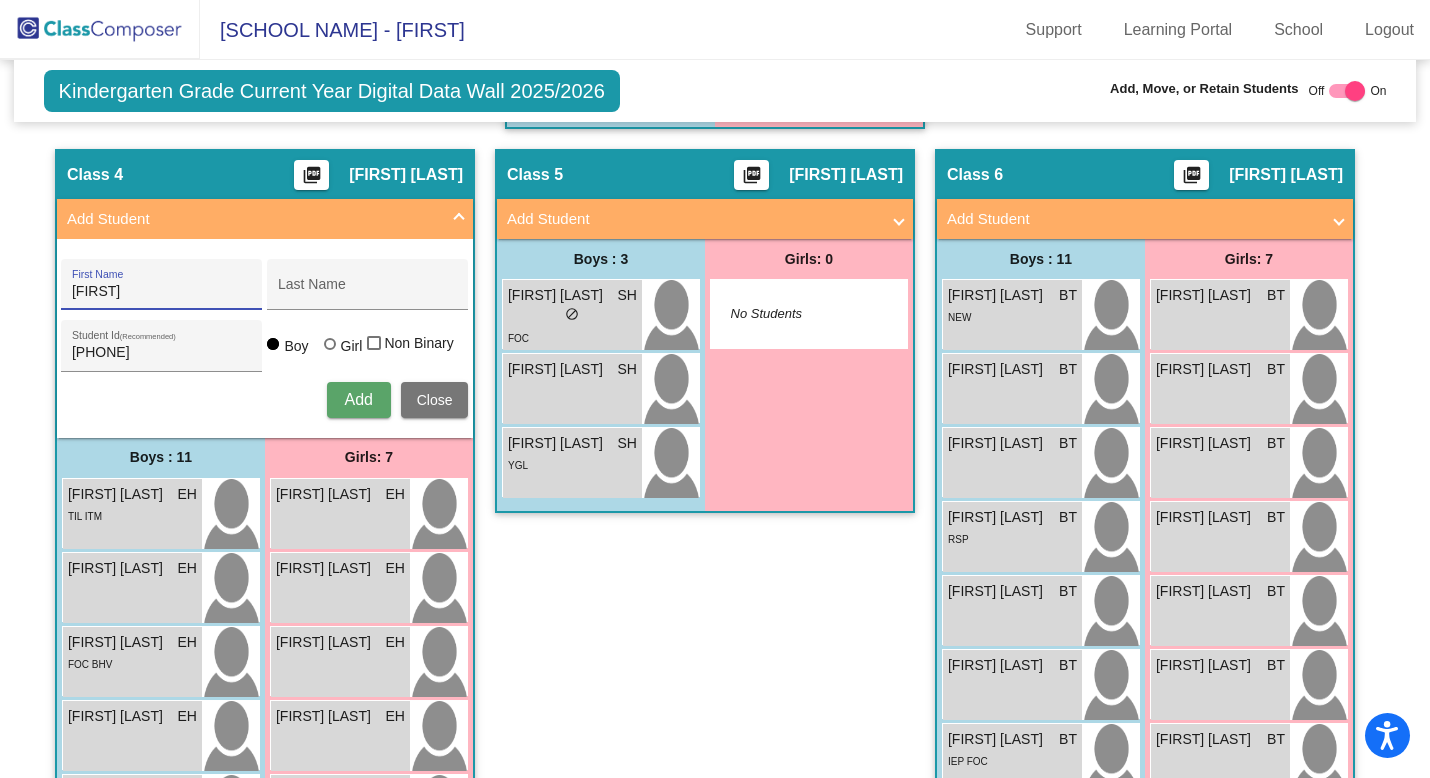 type on "[FIRST]" 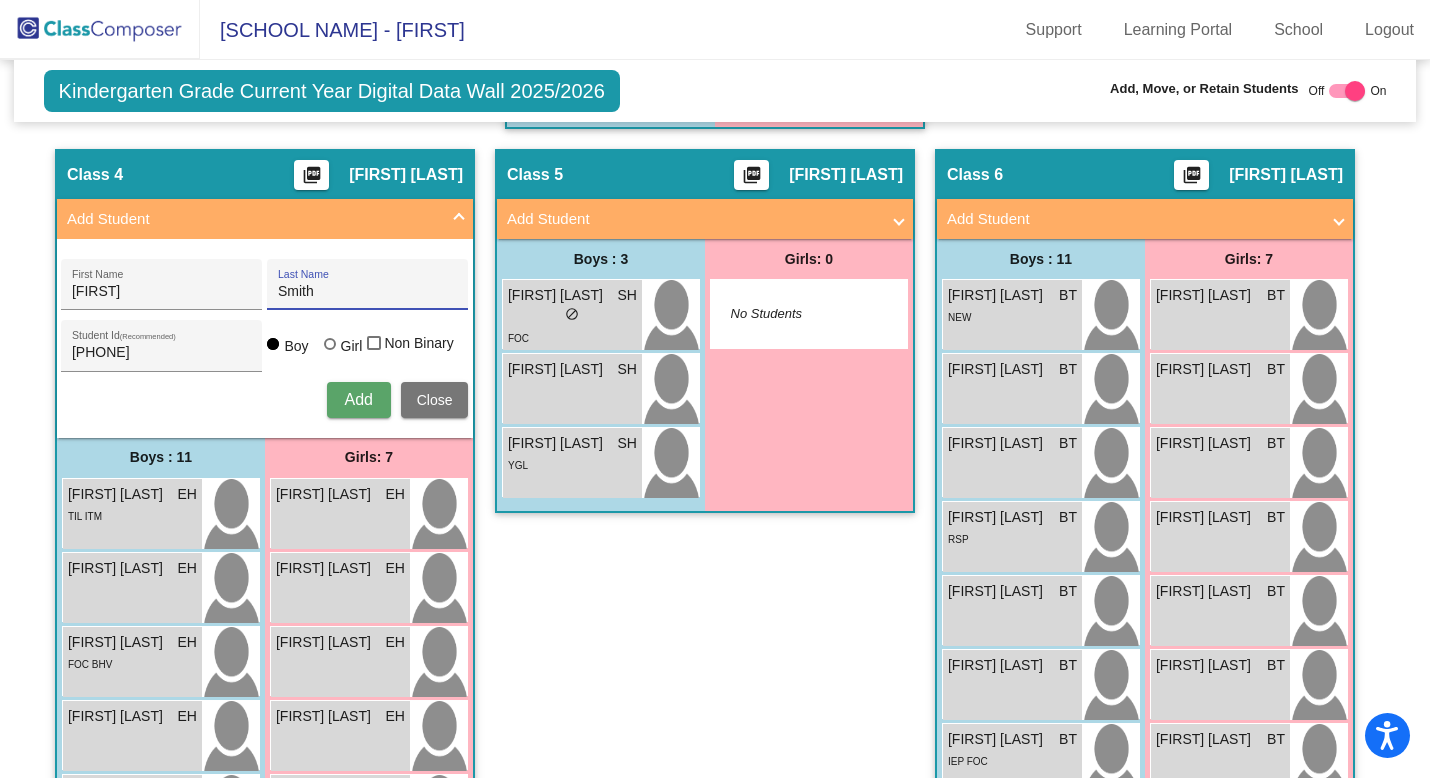 type on "Smith" 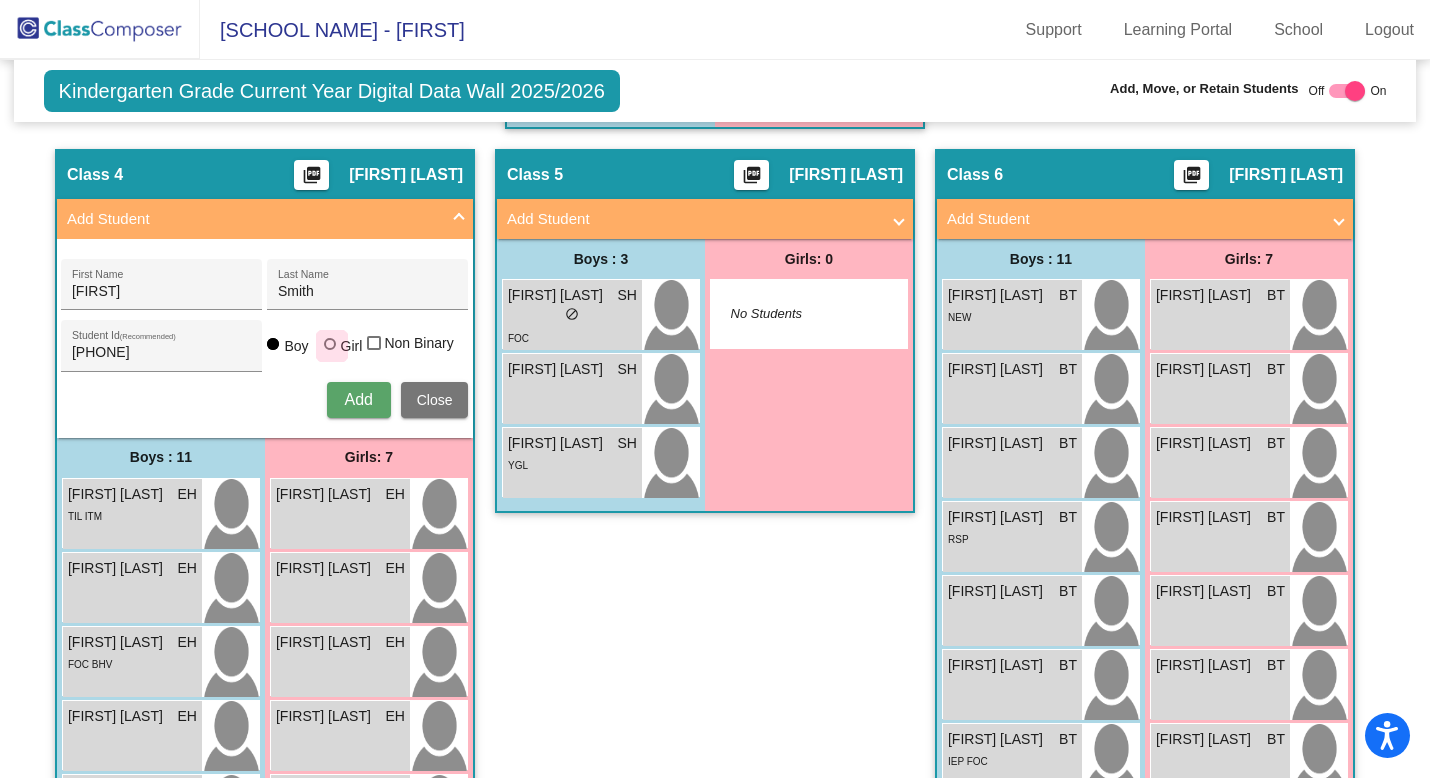 click at bounding box center (332, 346) 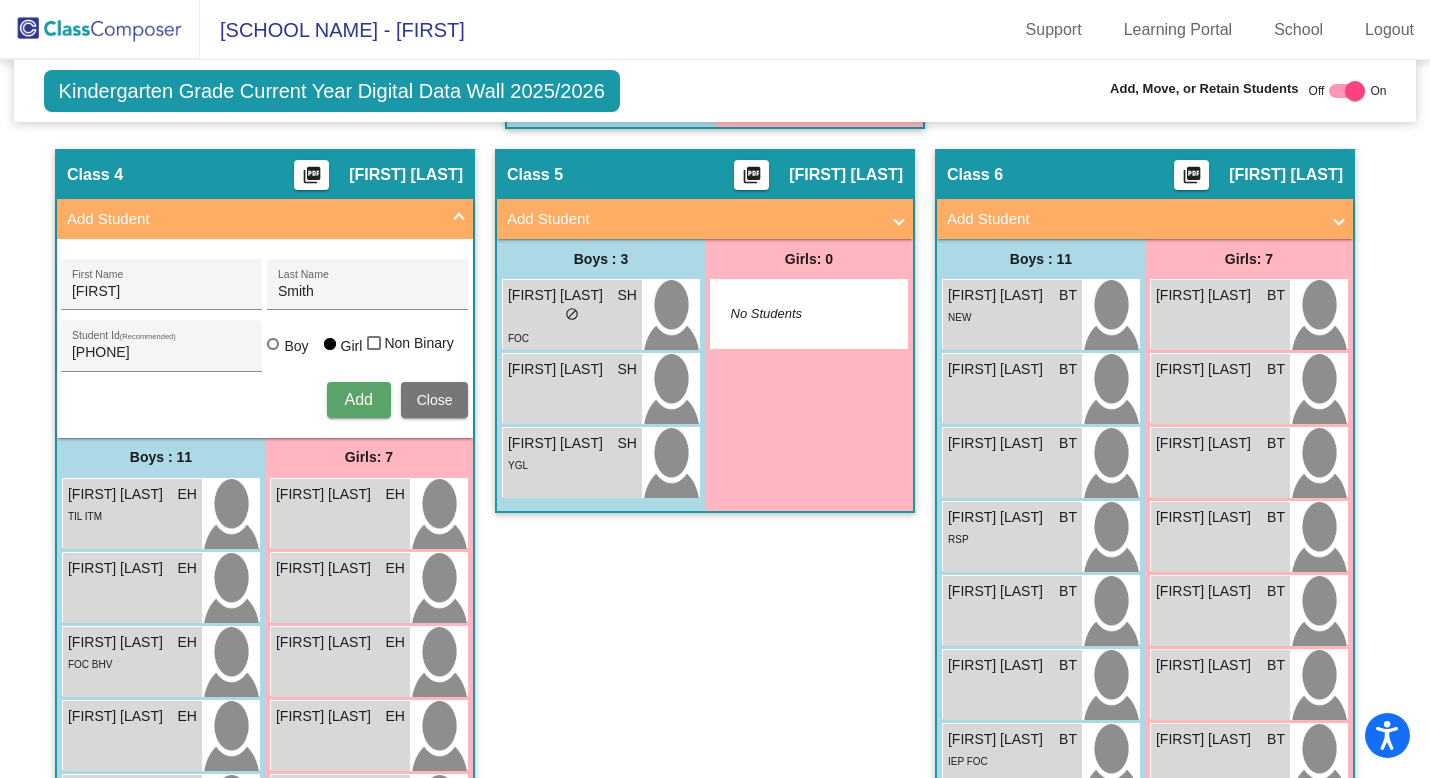 click on "Add" at bounding box center (358, 399) 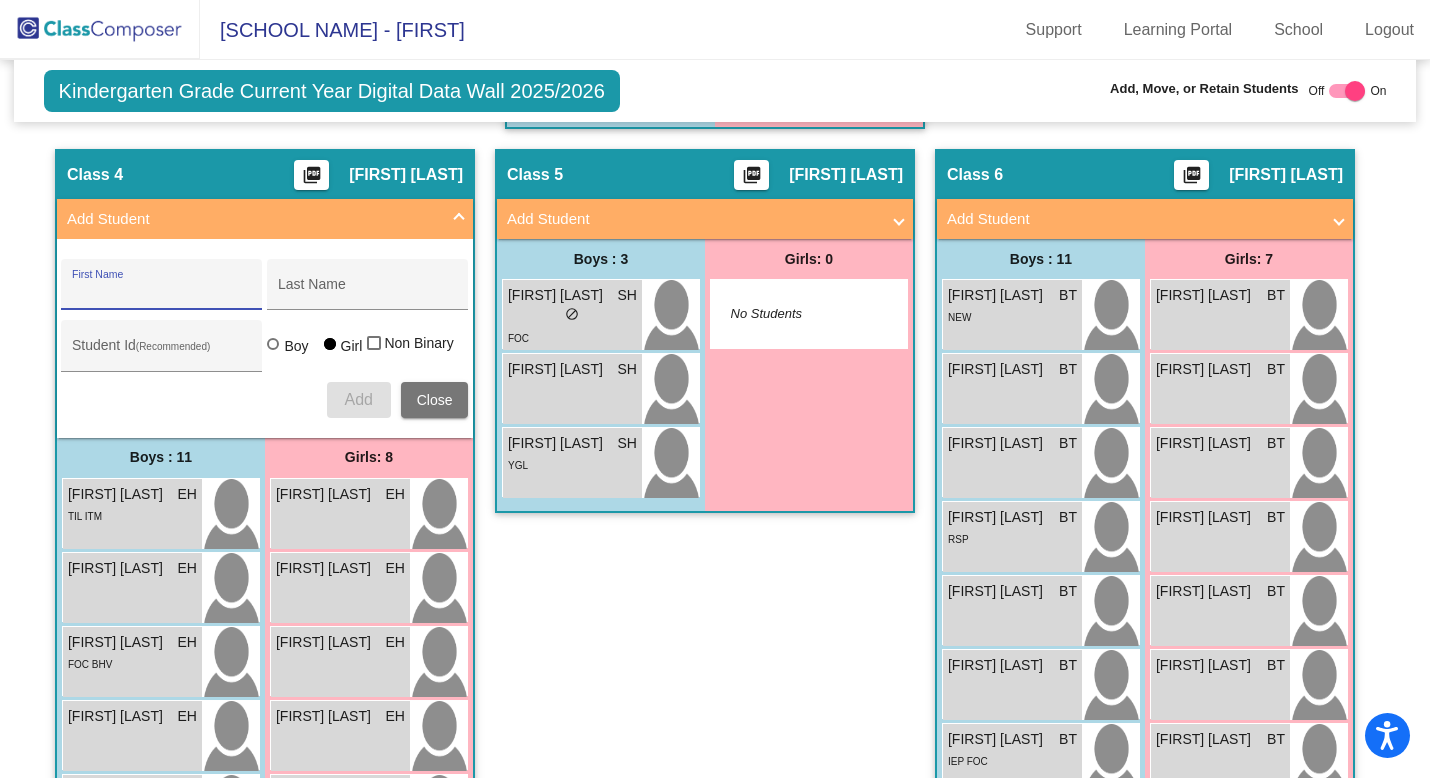 click 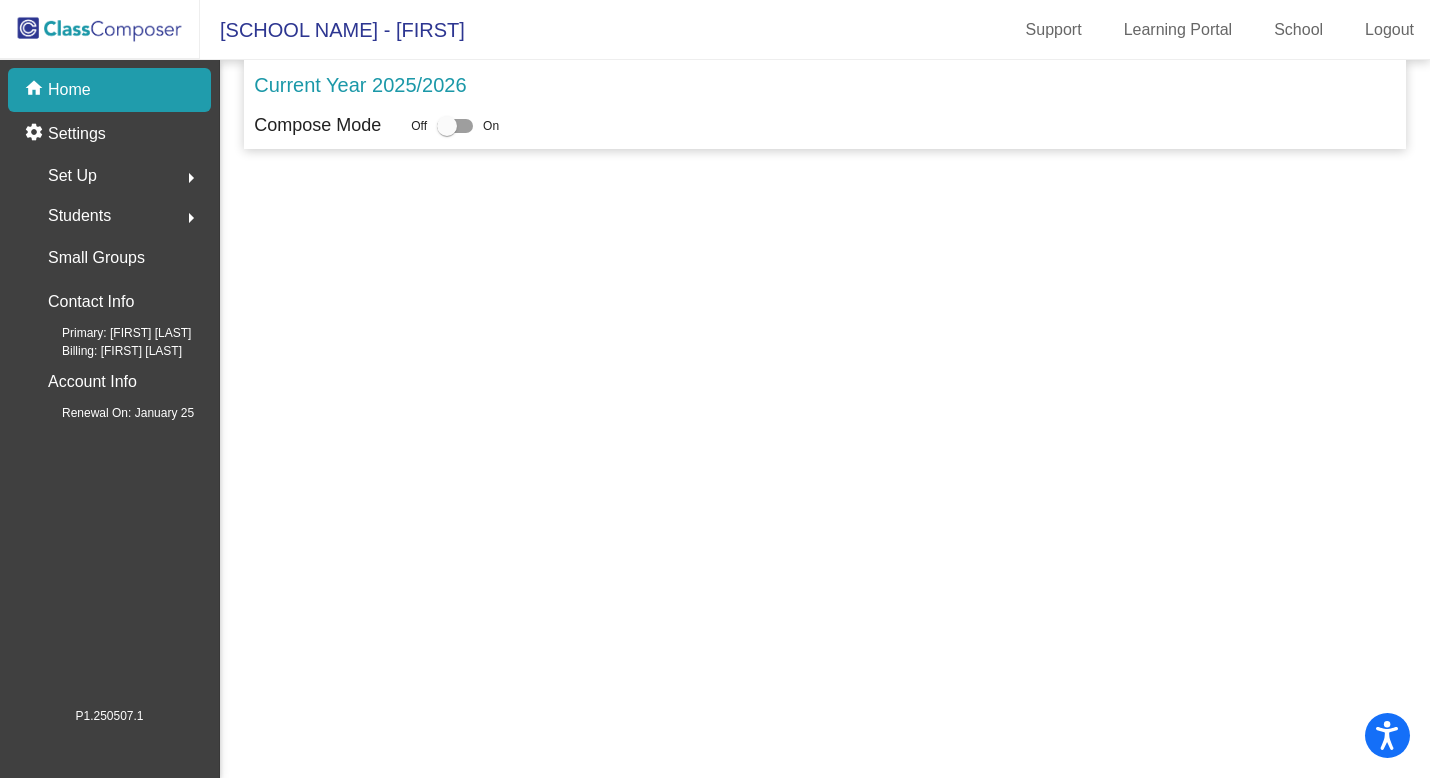 scroll, scrollTop: 0, scrollLeft: 0, axis: both 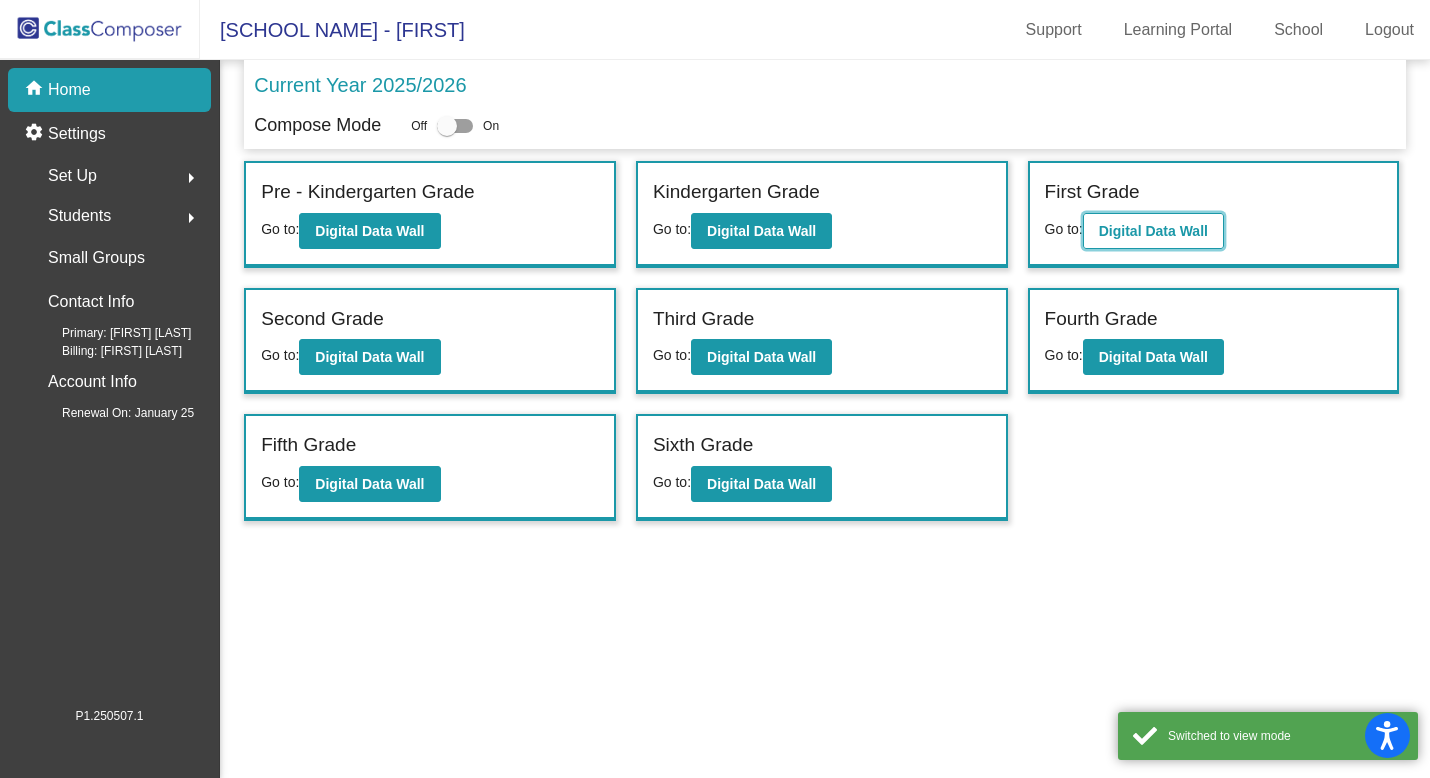 click on "Digital Data Wall" 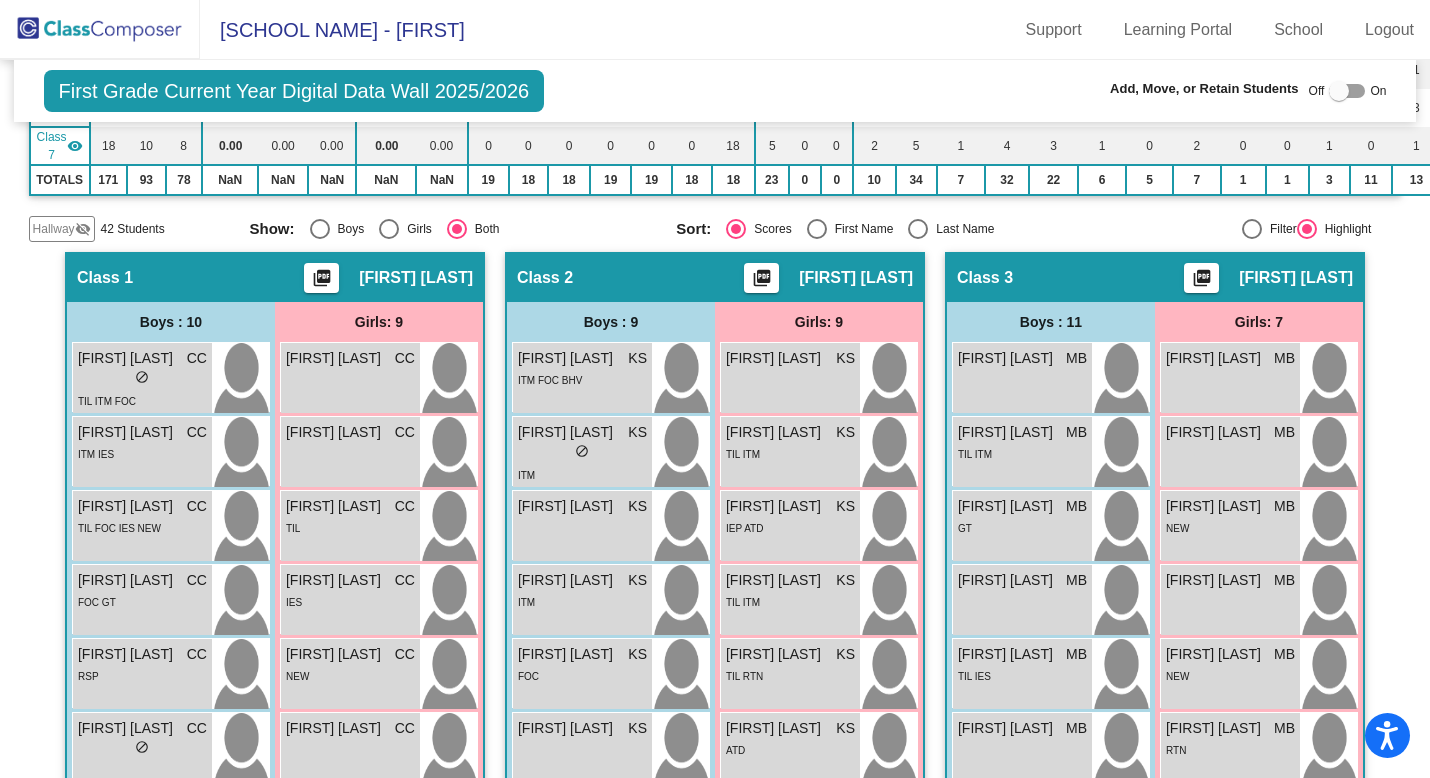 scroll, scrollTop: 428, scrollLeft: 0, axis: vertical 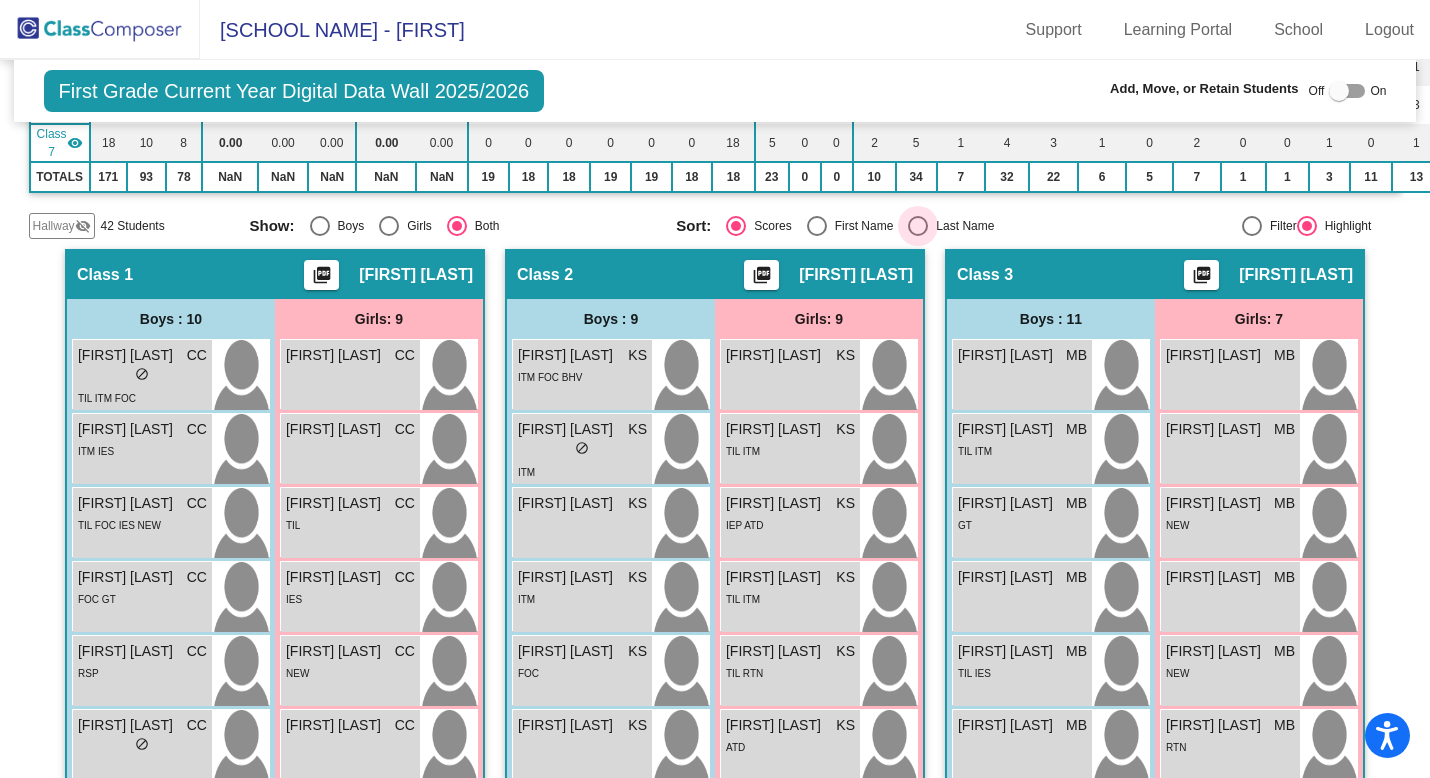 click at bounding box center [918, 226] 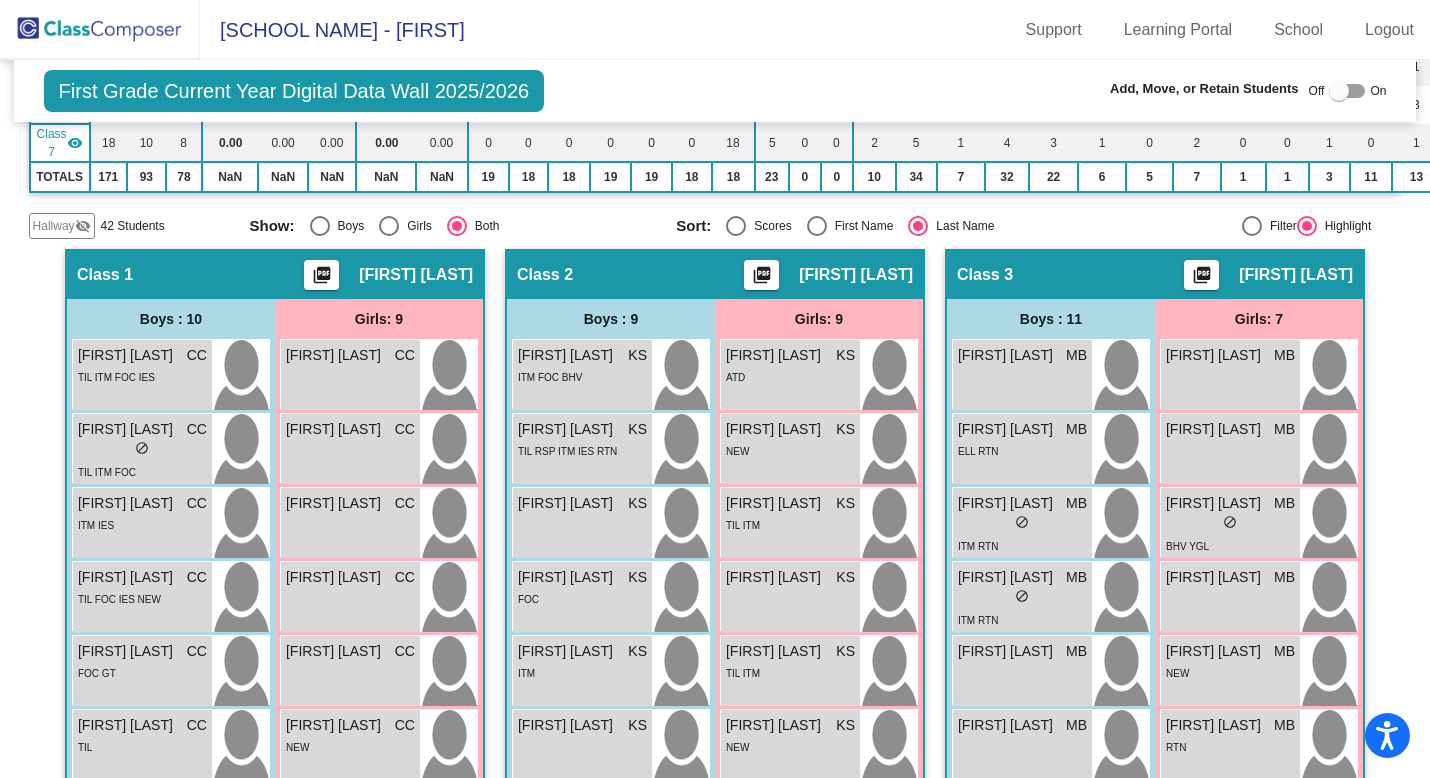 click at bounding box center [1339, 91] 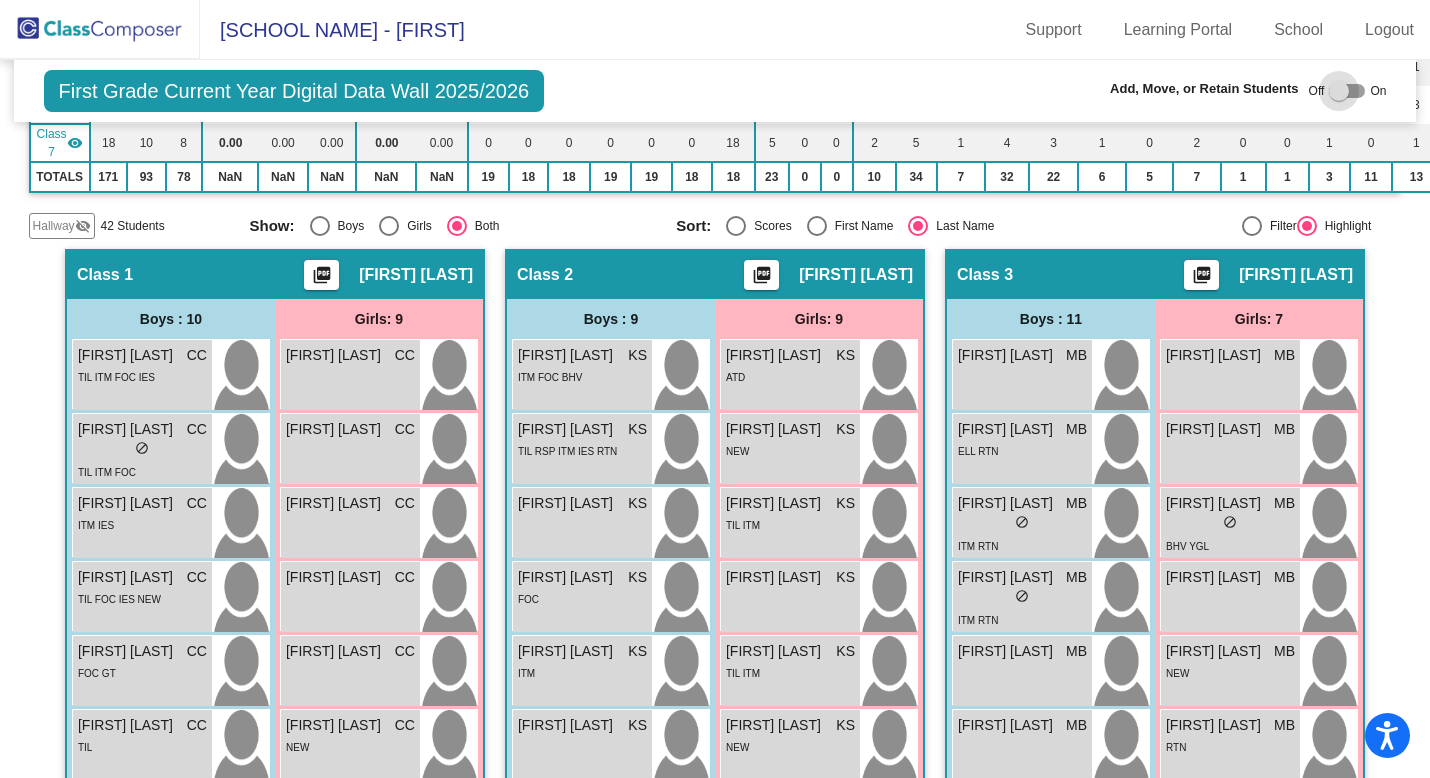 checkbox on "true" 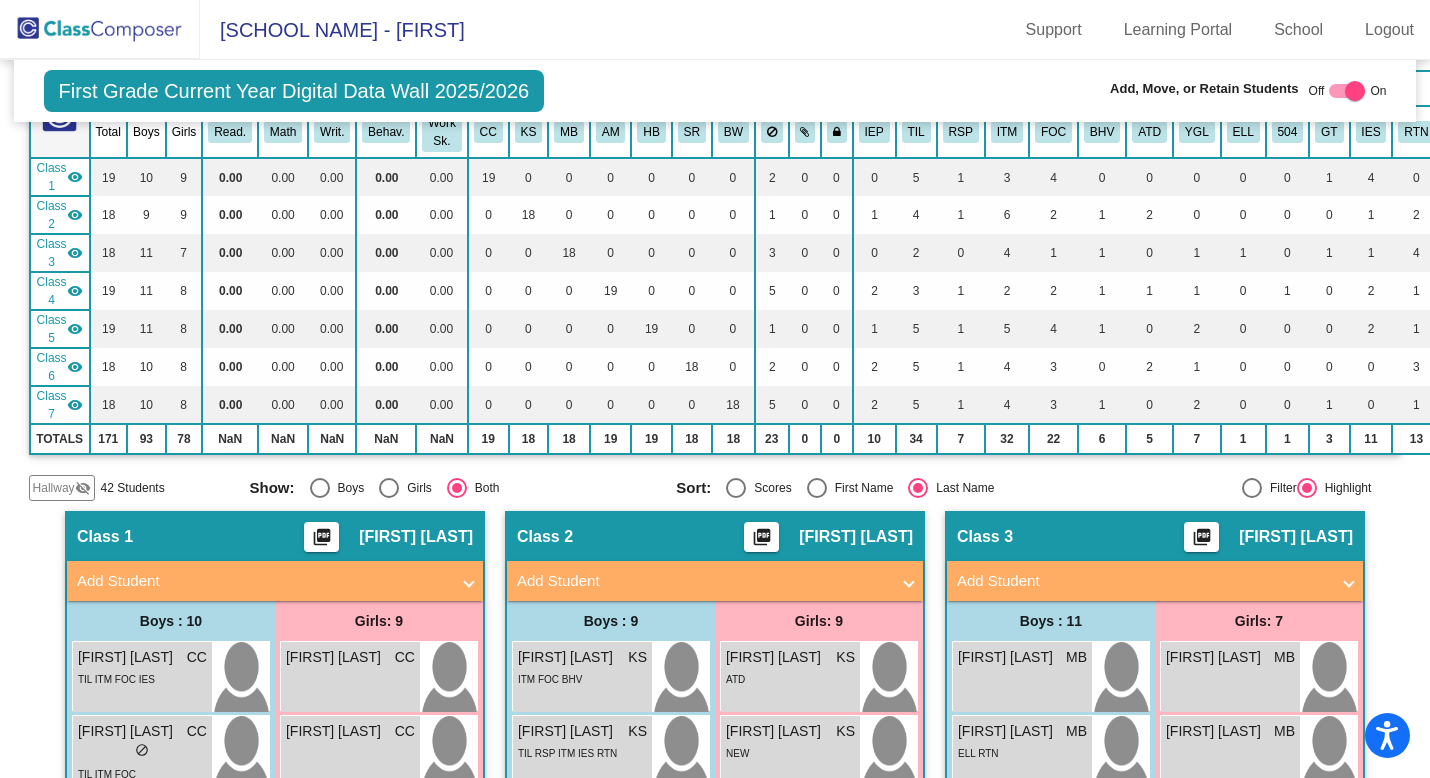 scroll, scrollTop: 161, scrollLeft: 0, axis: vertical 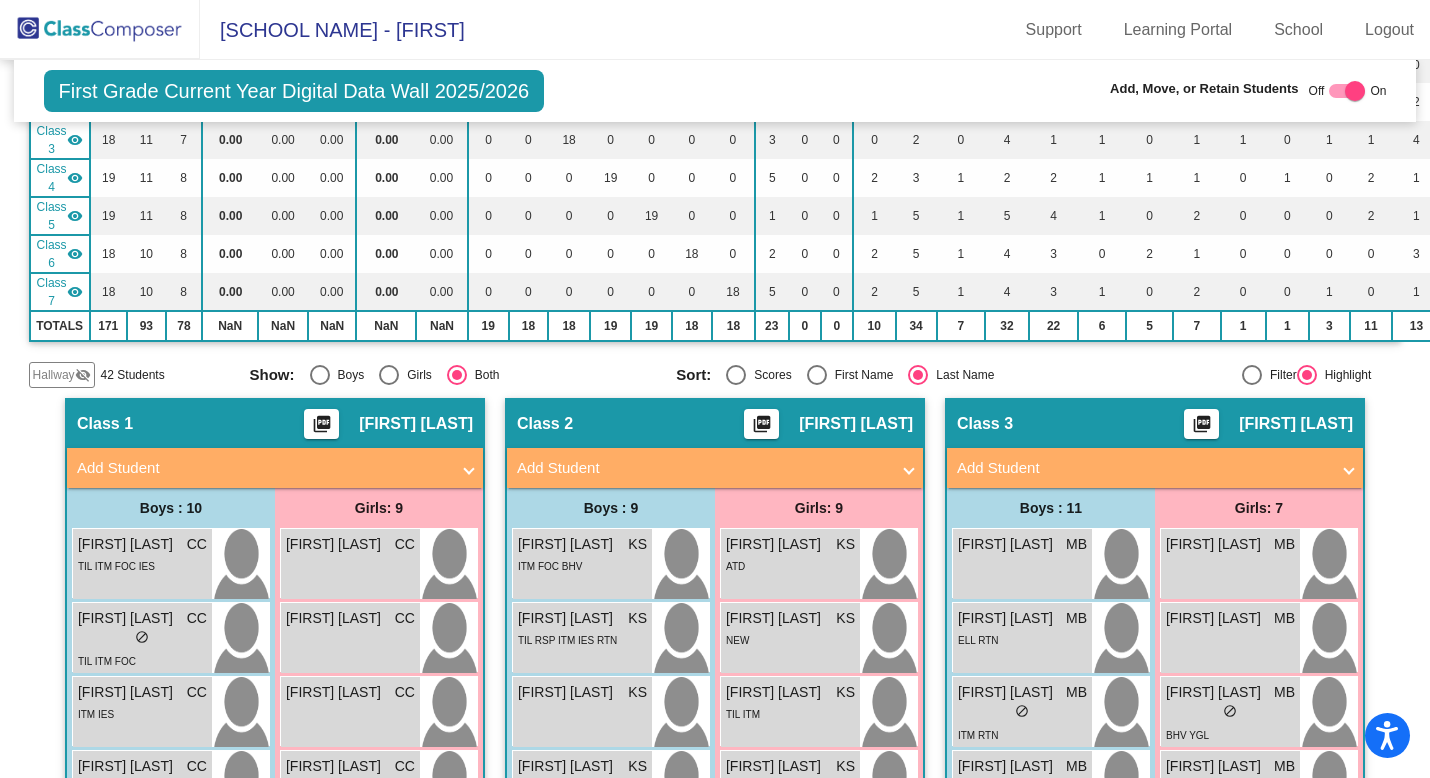 click at bounding box center (1349, 468) 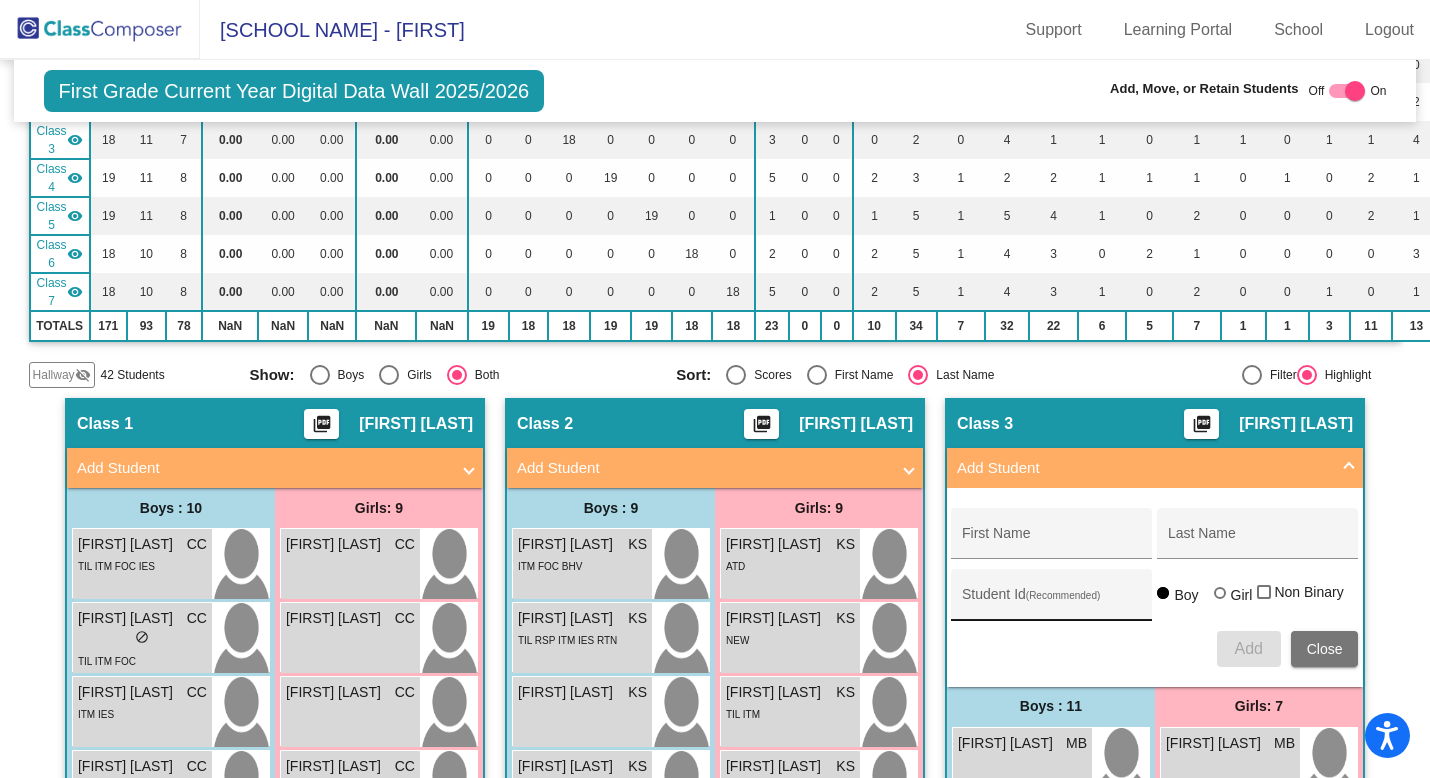 click on "Student Id  (Recommended)" at bounding box center [1052, 602] 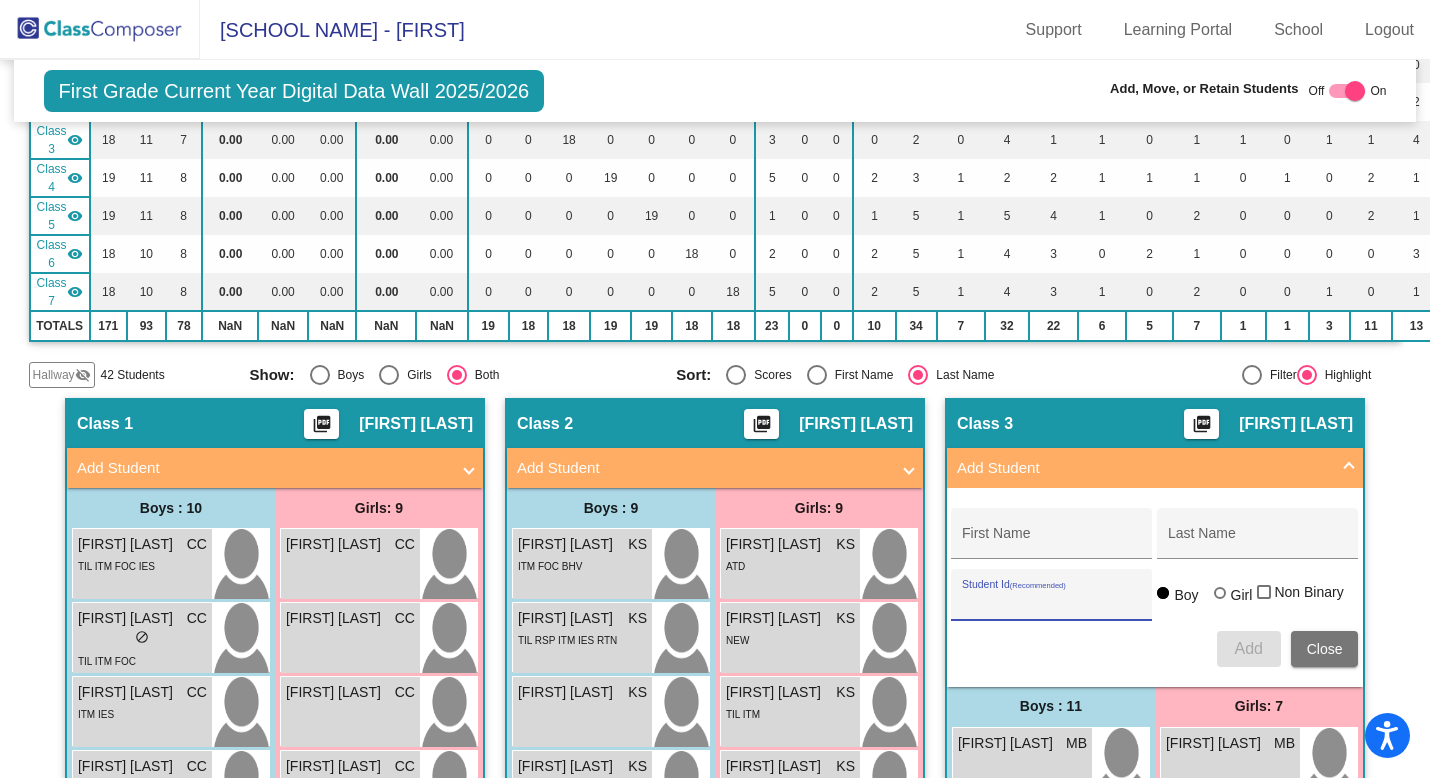 paste on "[PHONE]" 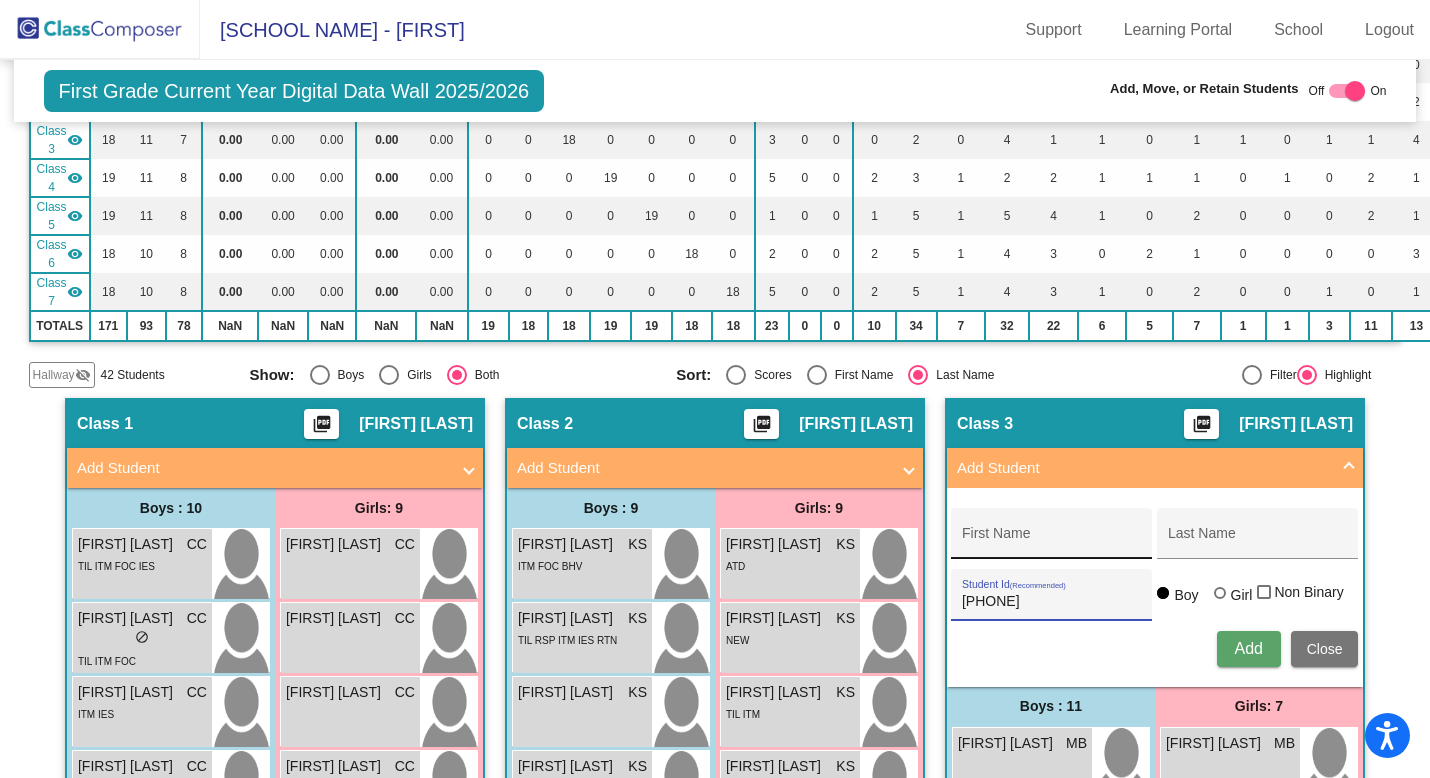 type on "[PHONE]" 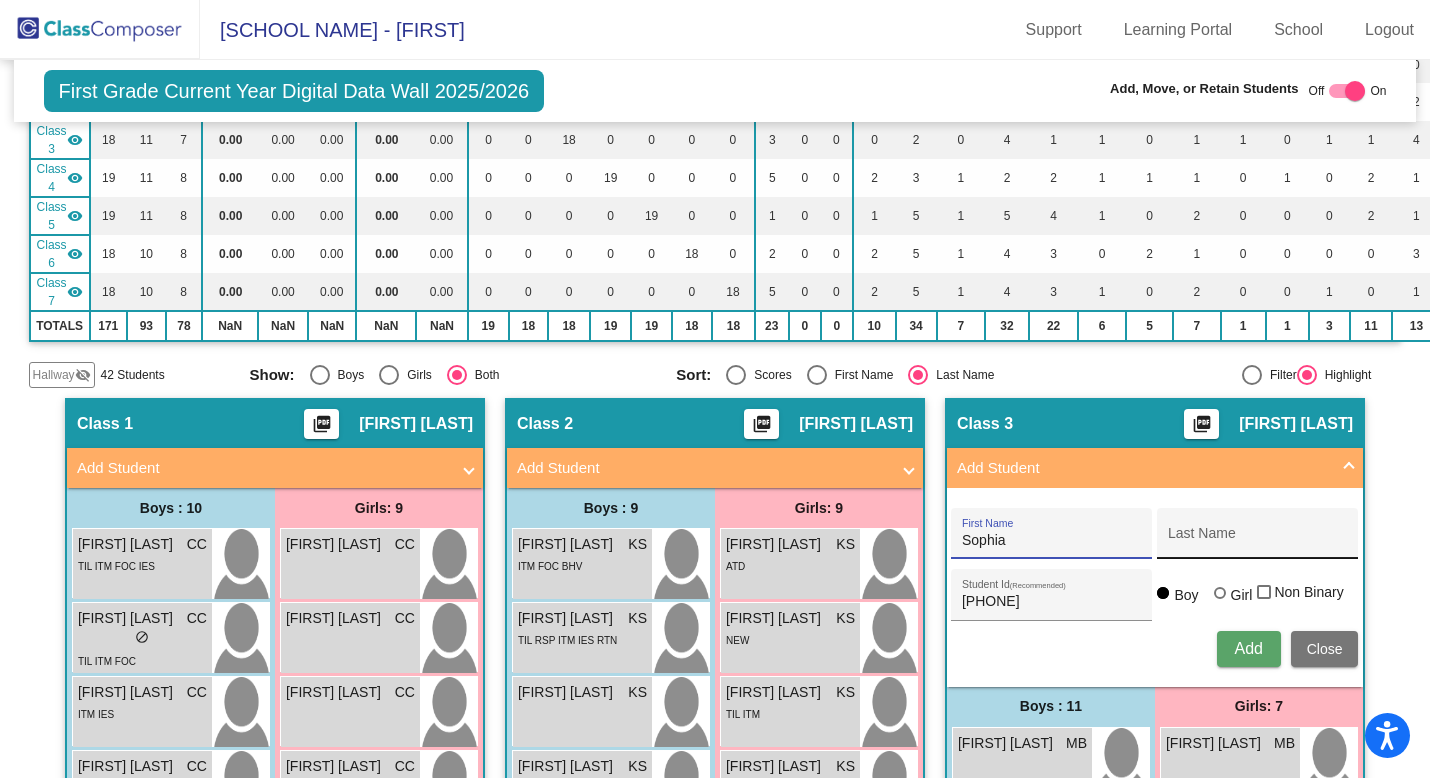 type on "Sophia" 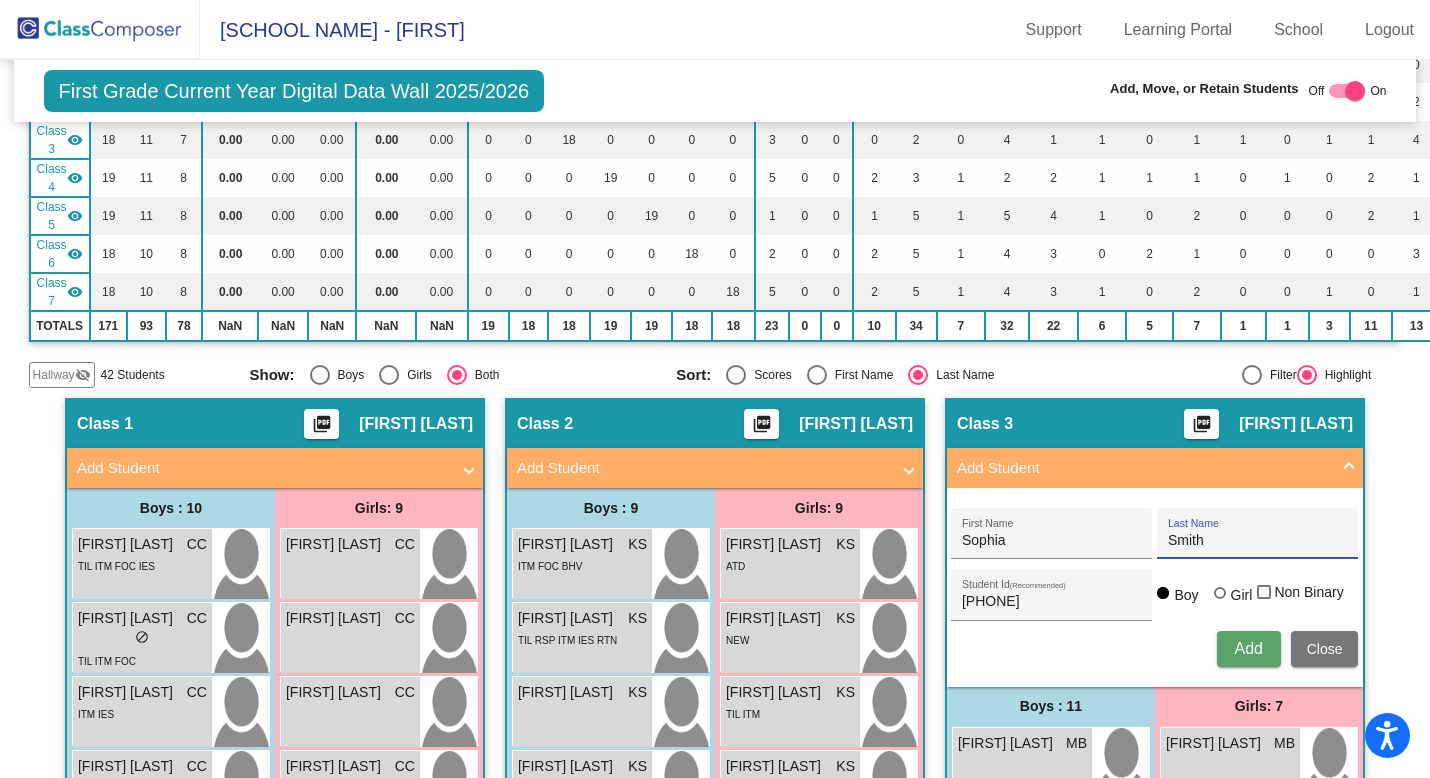 type on "Smith" 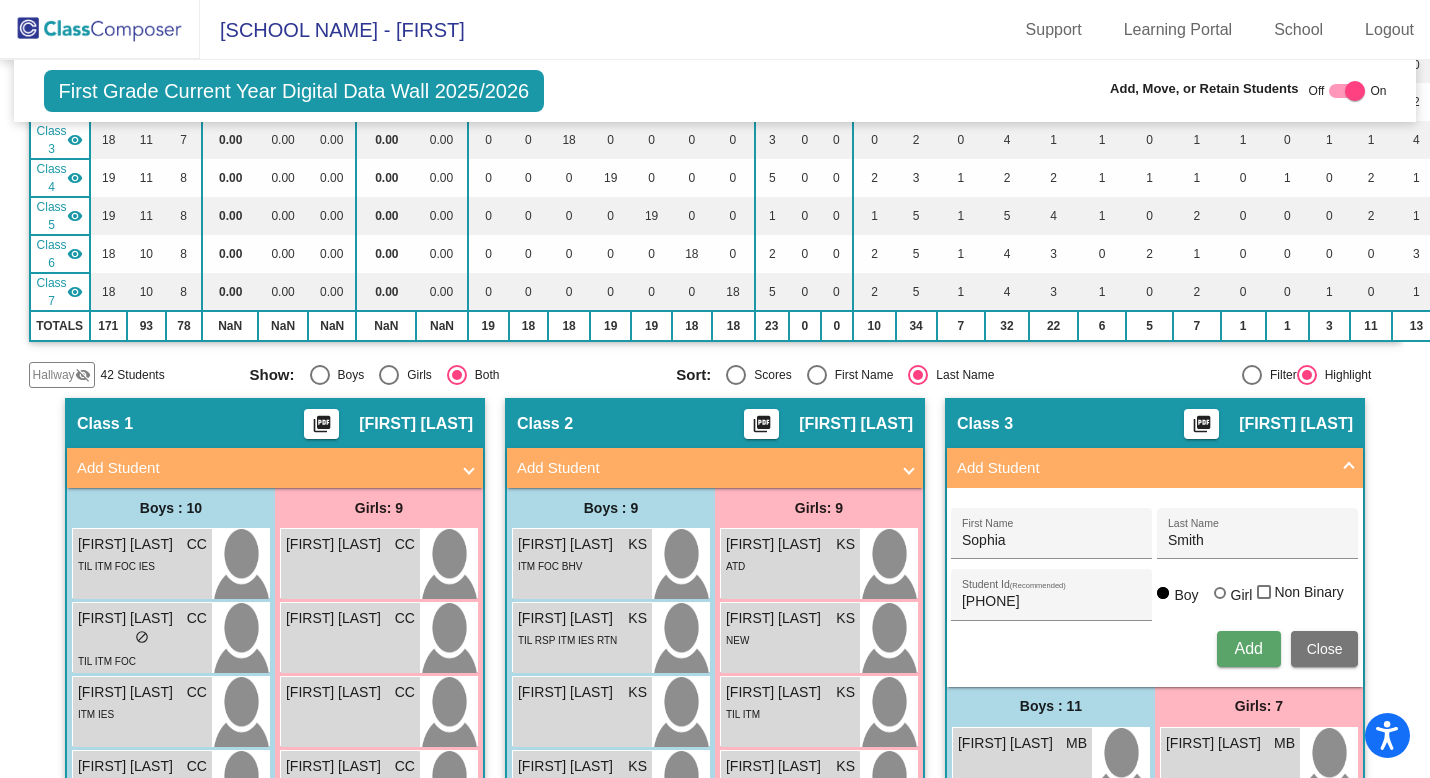 click at bounding box center [1220, 593] 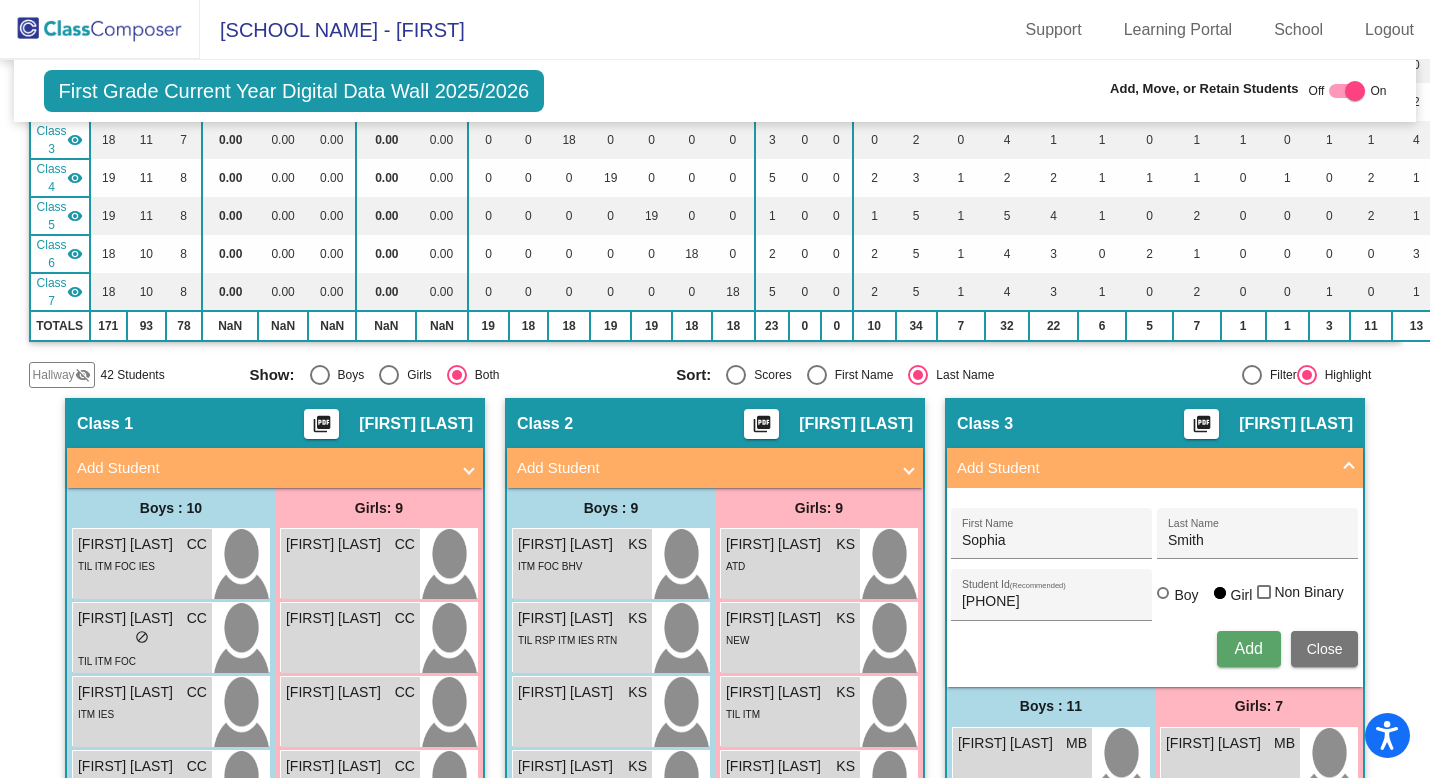 click on "Add" at bounding box center [1248, 648] 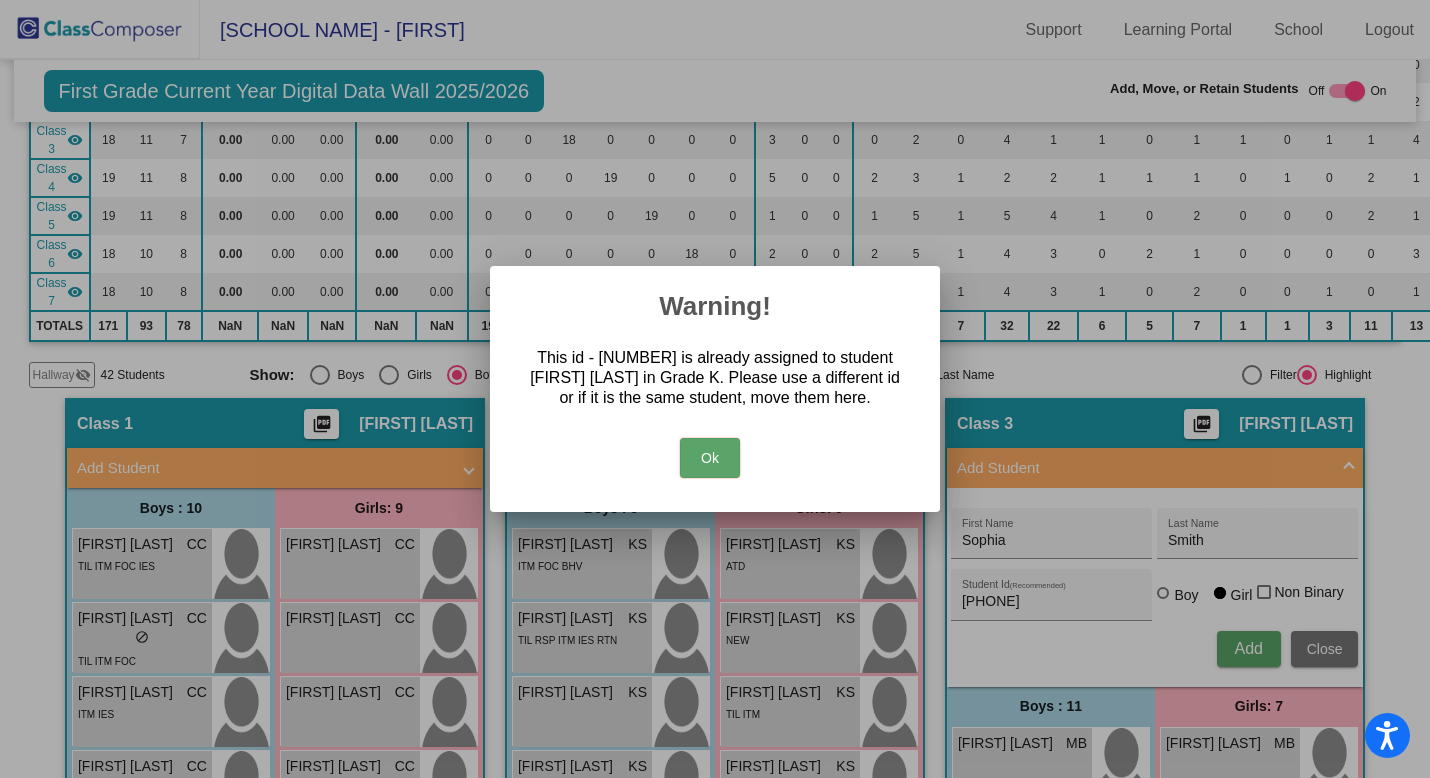click on "Ok" at bounding box center (710, 458) 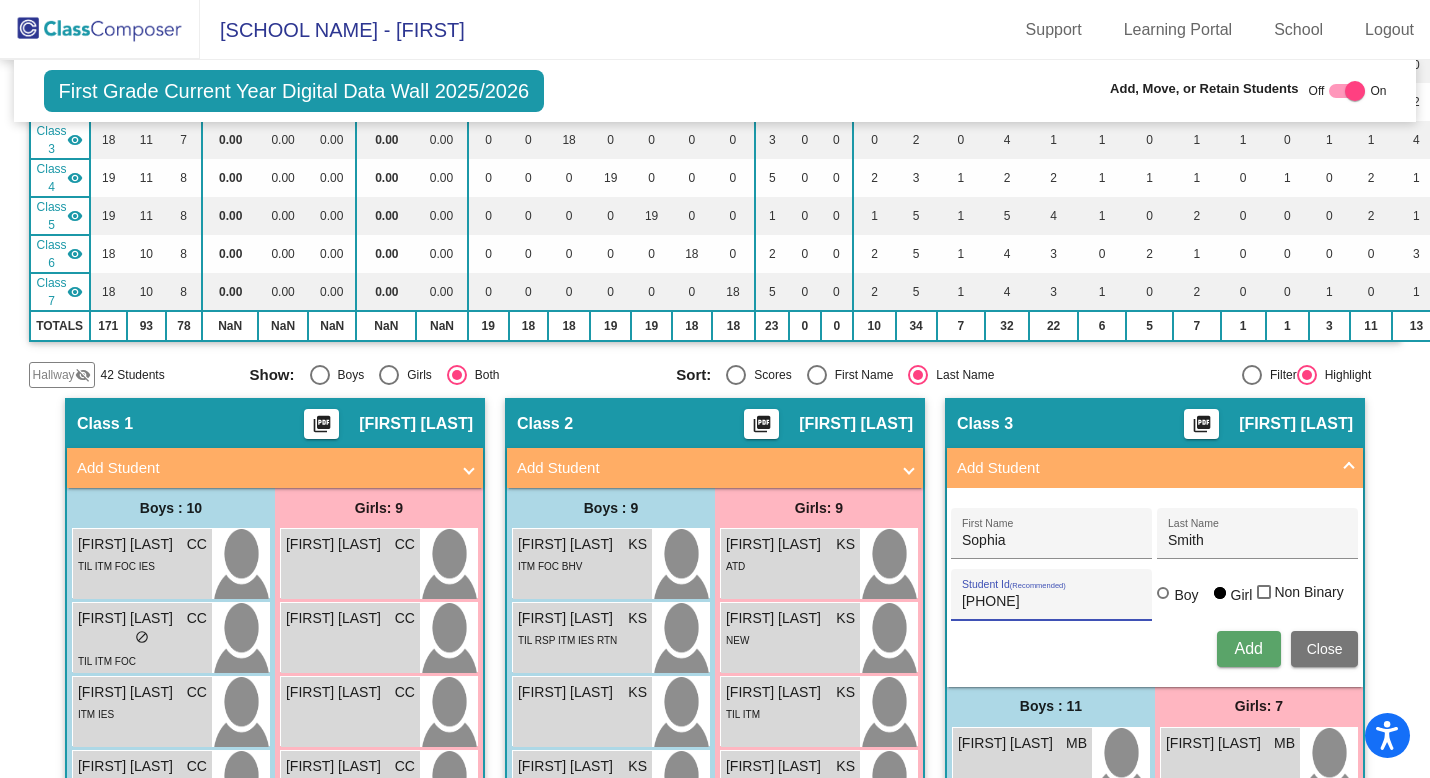 drag, startPoint x: 1051, startPoint y: 603, endPoint x: 940, endPoint y: 595, distance: 111.28792 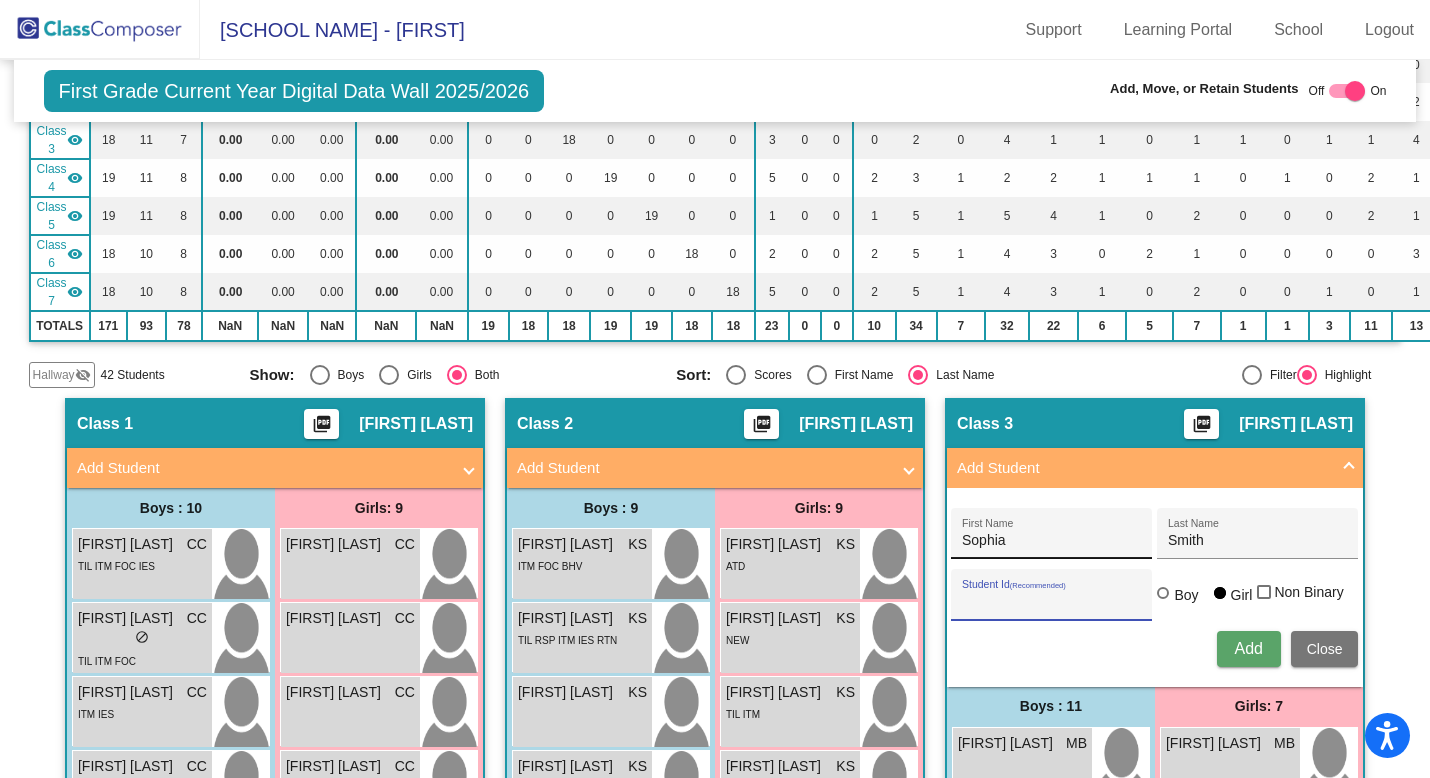 type 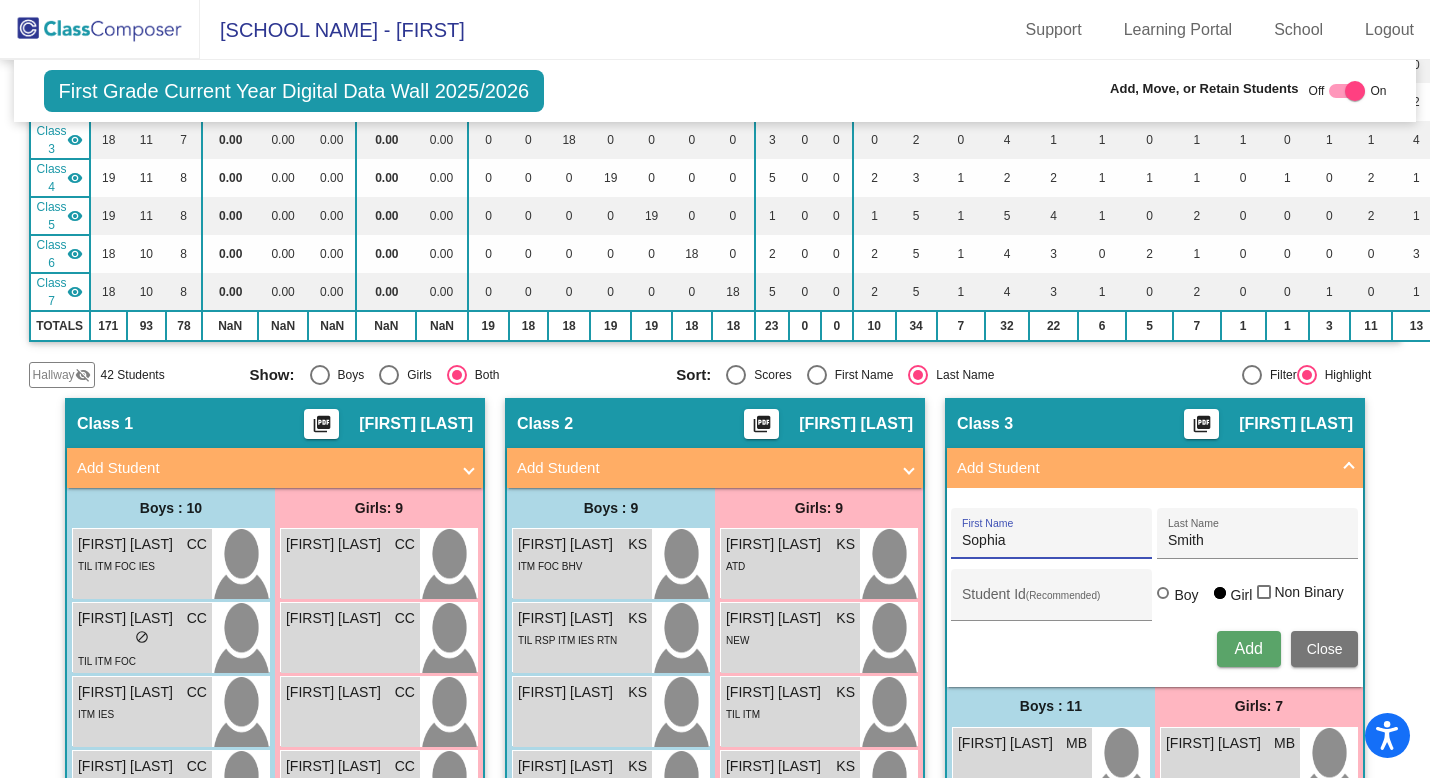 drag, startPoint x: 1032, startPoint y: 541, endPoint x: 948, endPoint y: 541, distance: 84 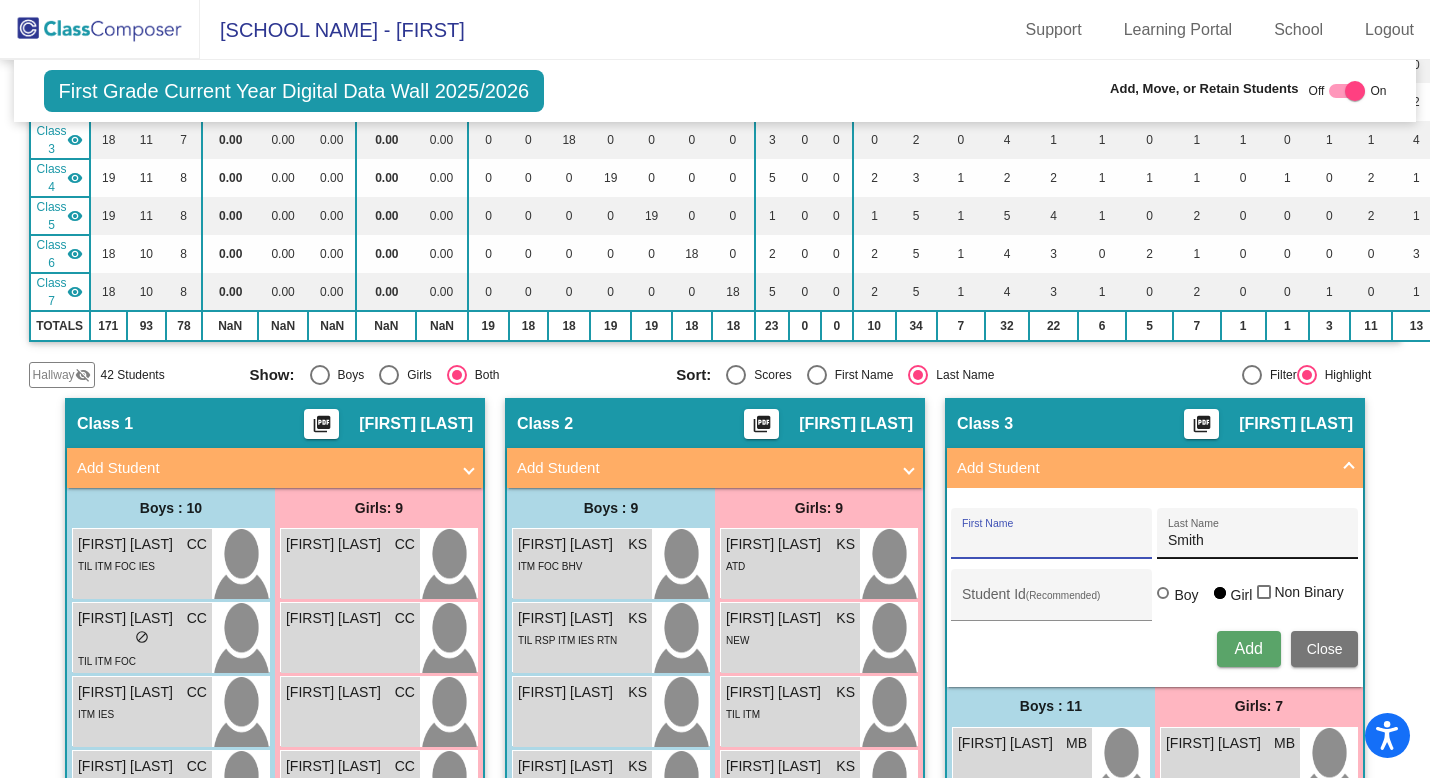 type 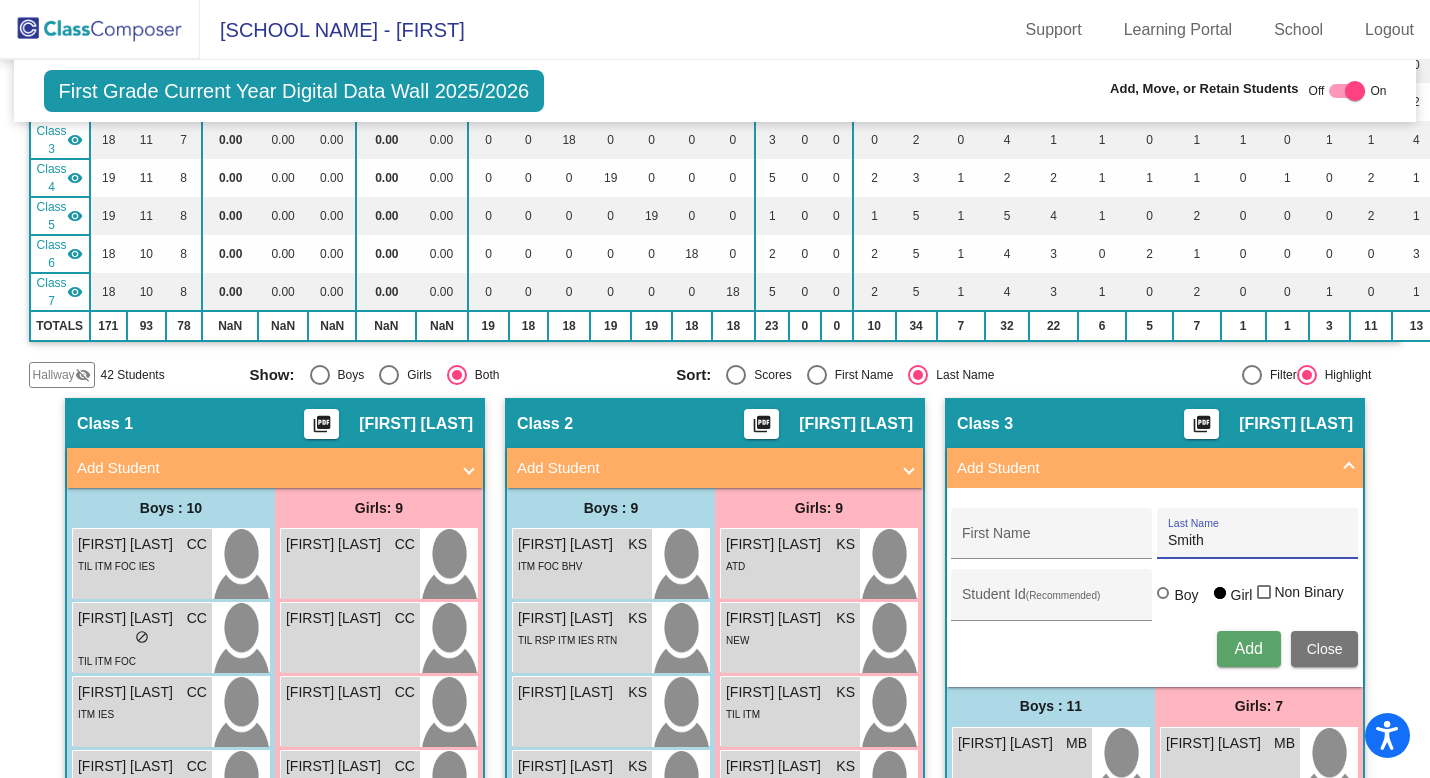 drag, startPoint x: 1211, startPoint y: 539, endPoint x: 1149, endPoint y: 539, distance: 62 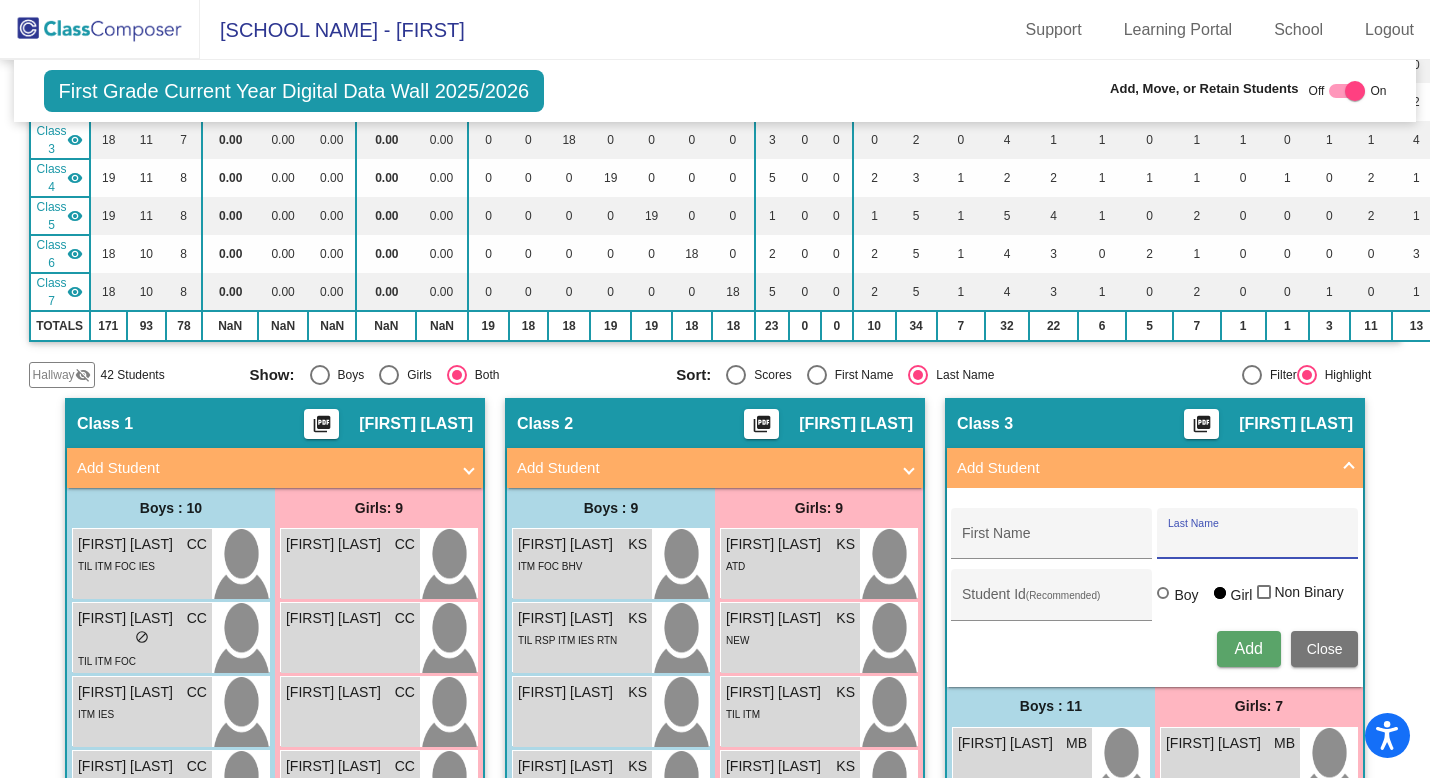 type 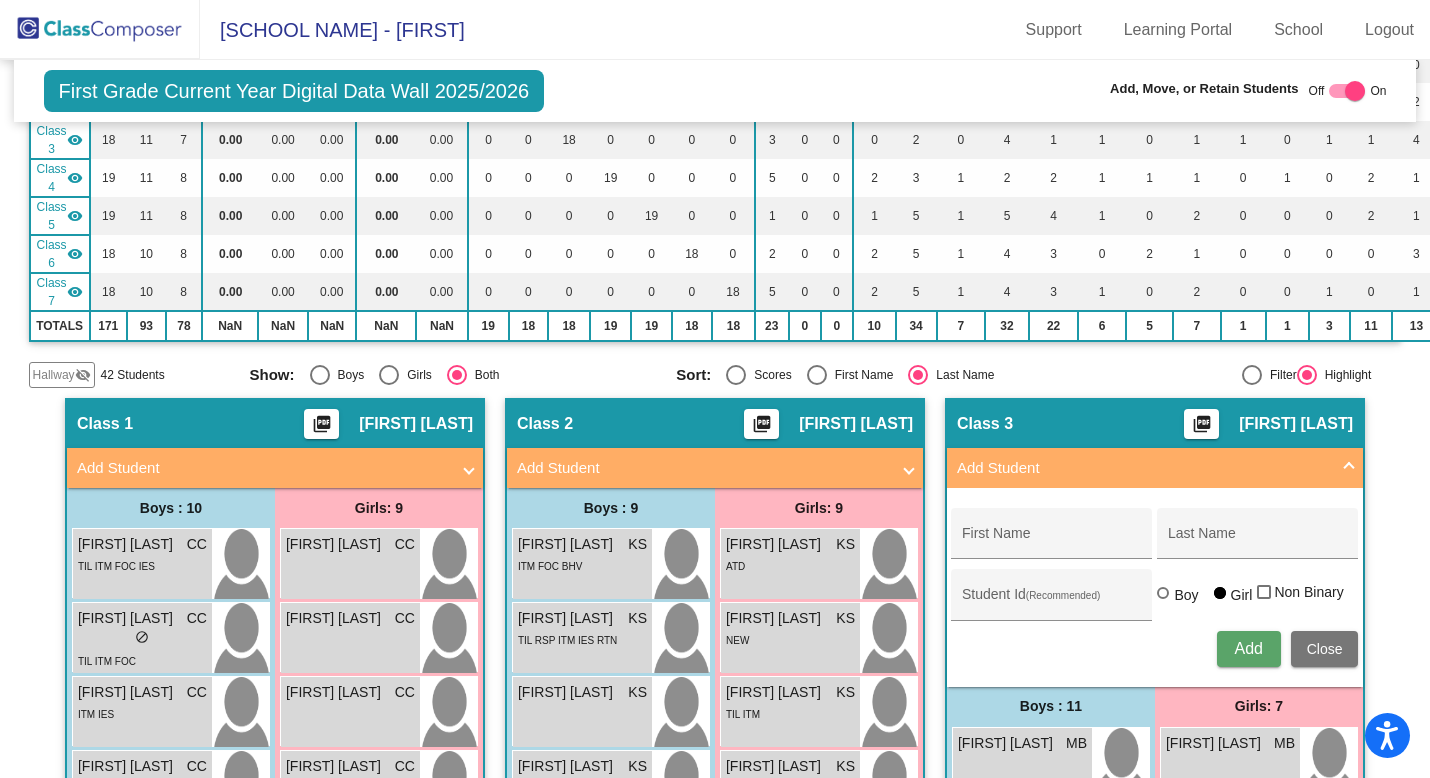 click at bounding box center [1349, 468] 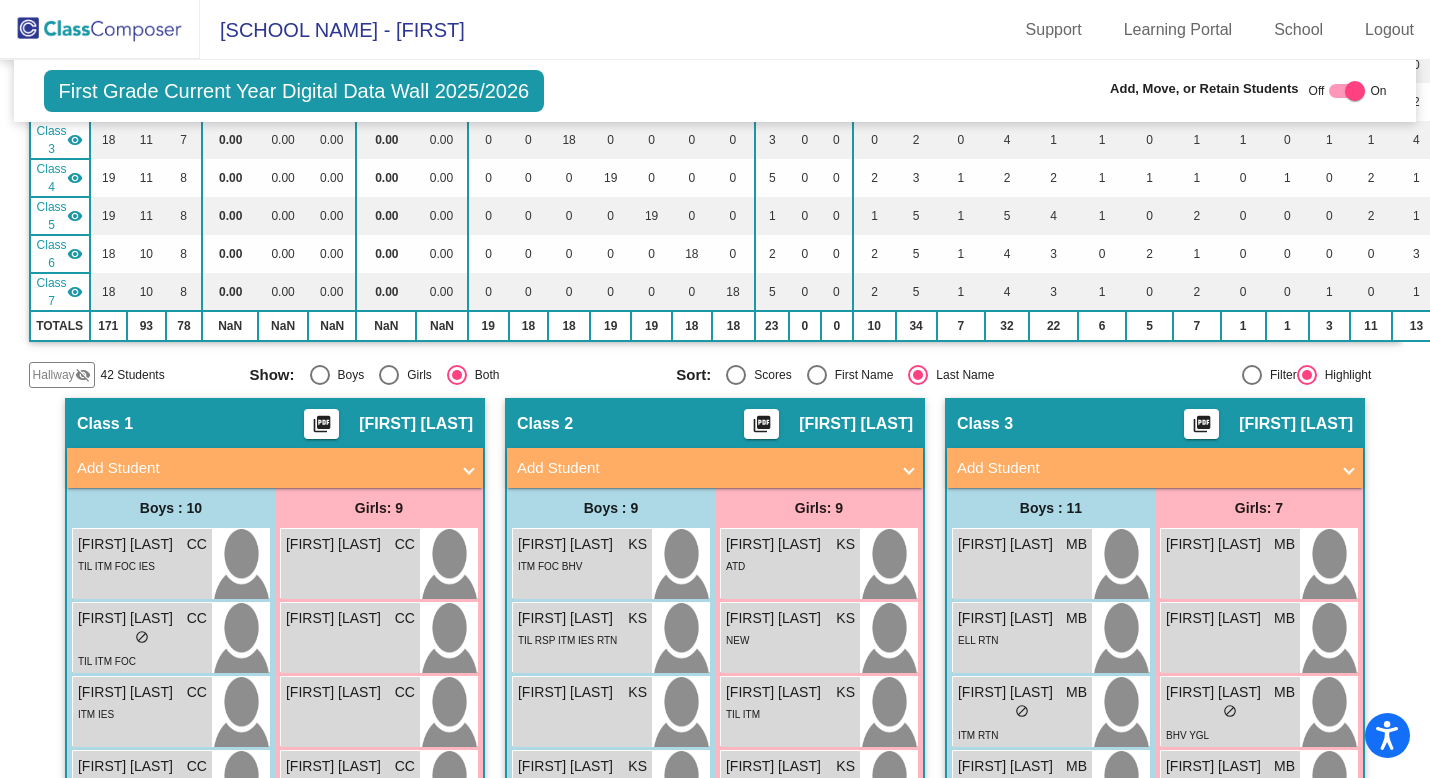 click 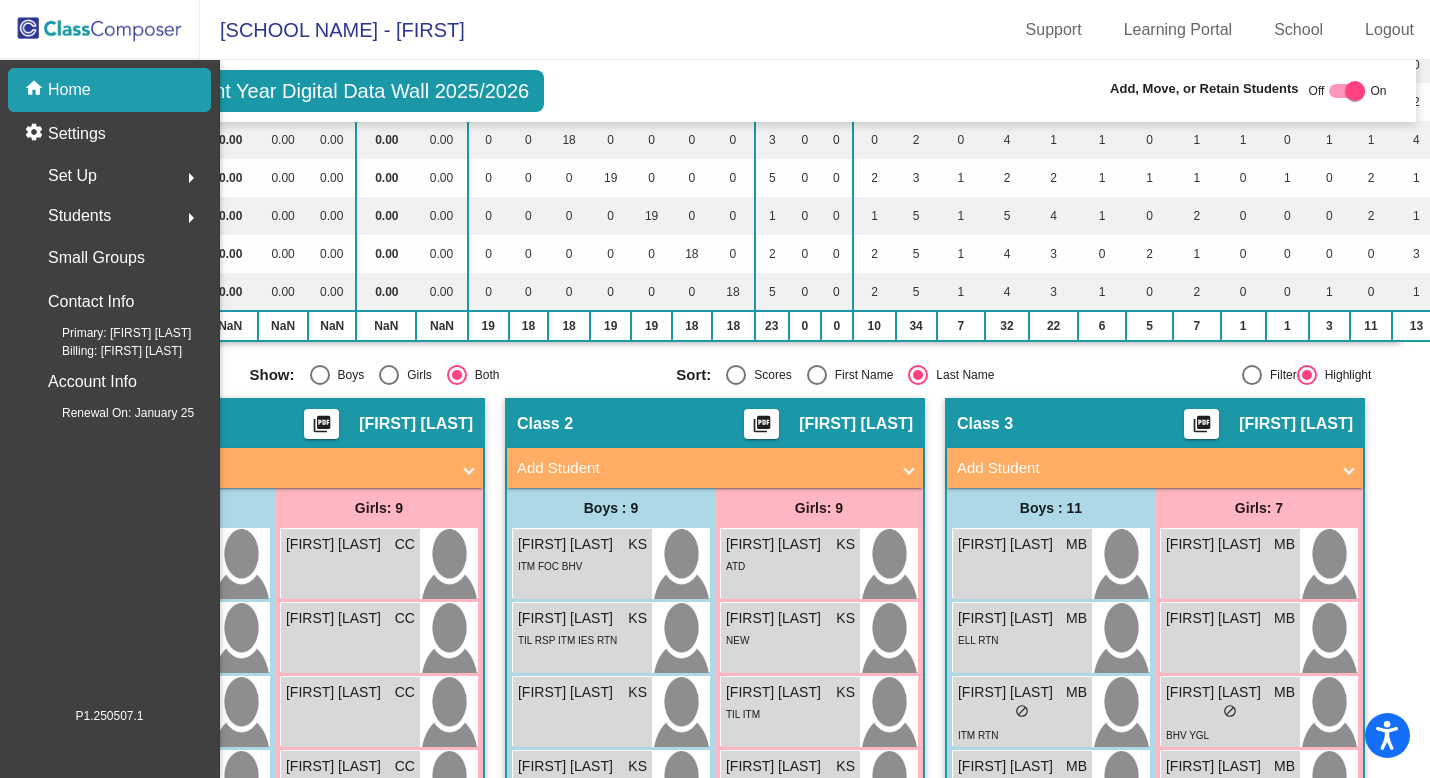 scroll, scrollTop: 0, scrollLeft: 0, axis: both 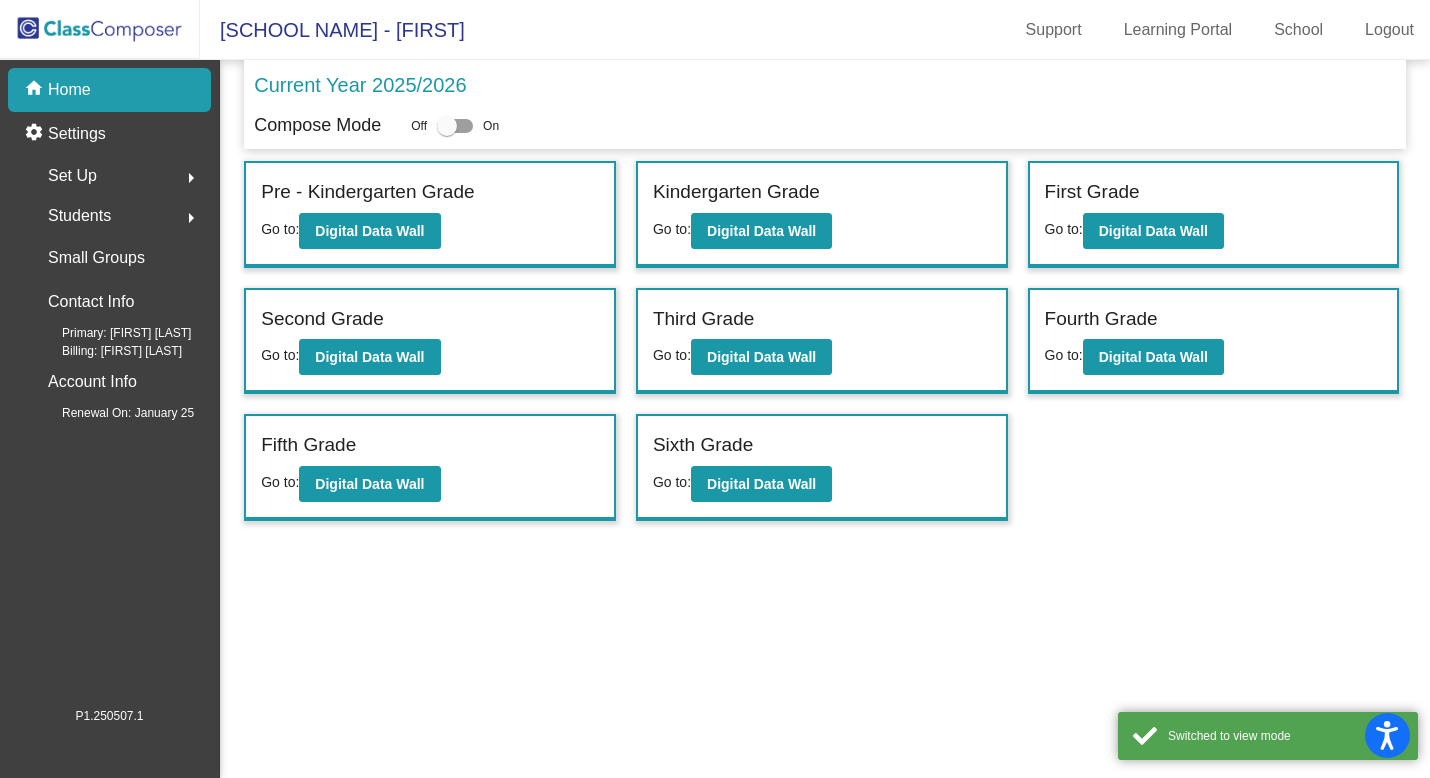 click on "Students" 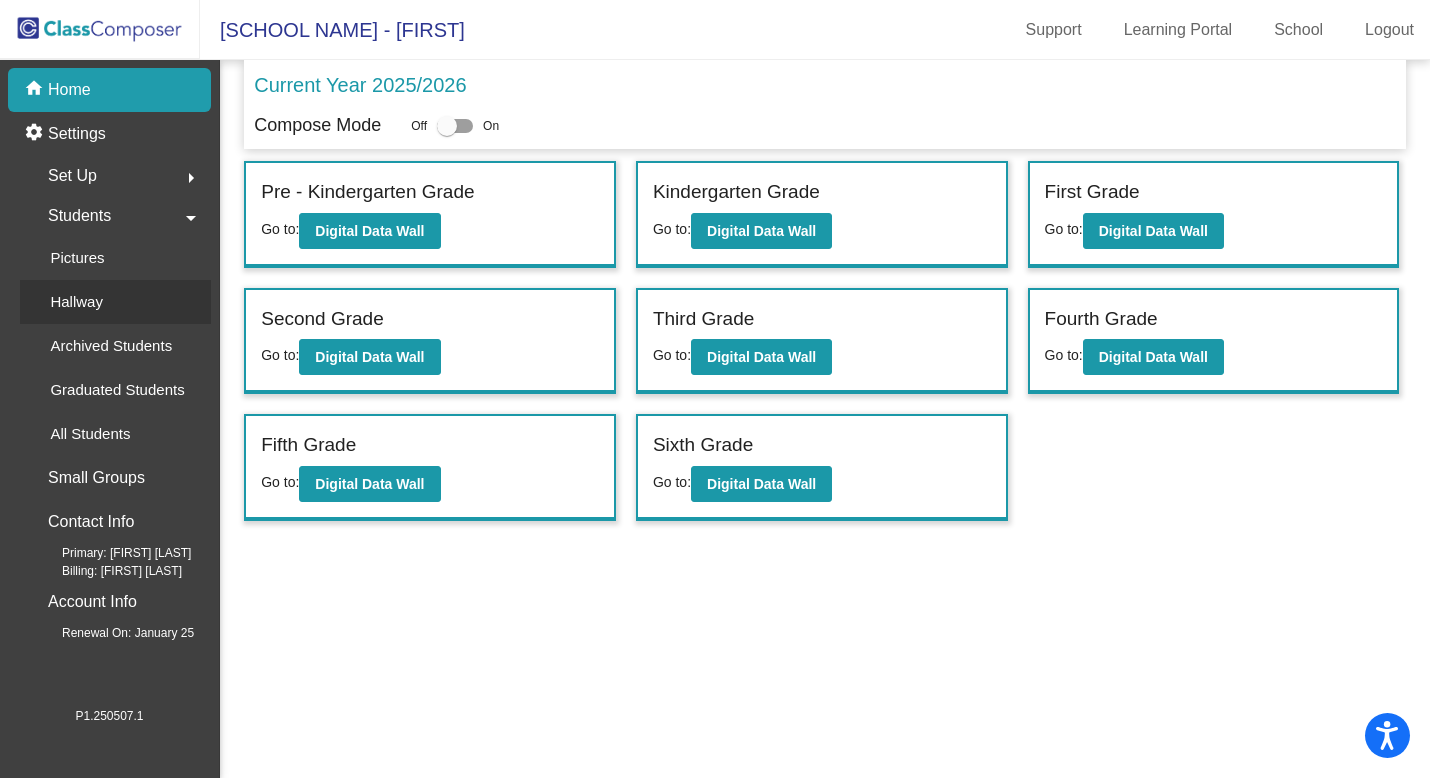 click on "Hallway" 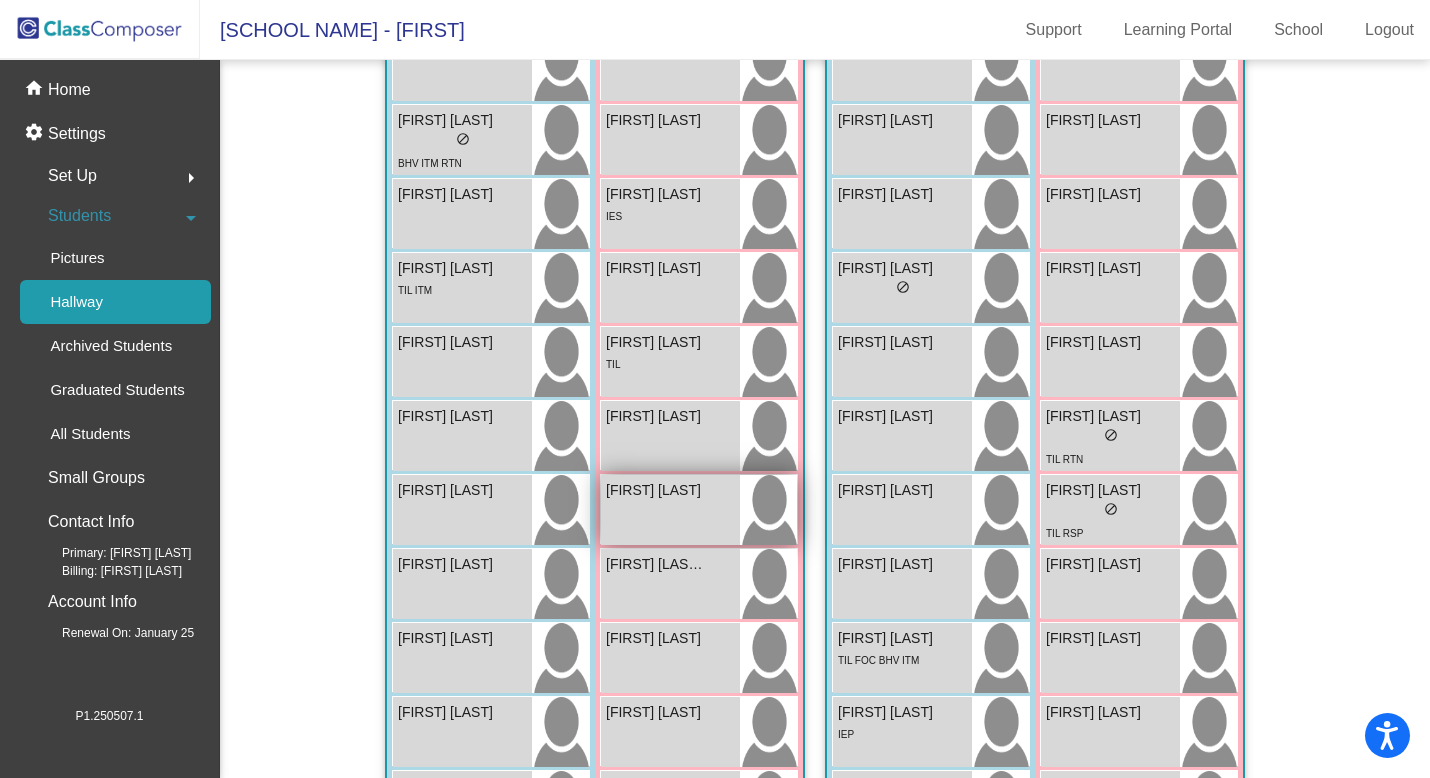 scroll, scrollTop: 1161, scrollLeft: 0, axis: vertical 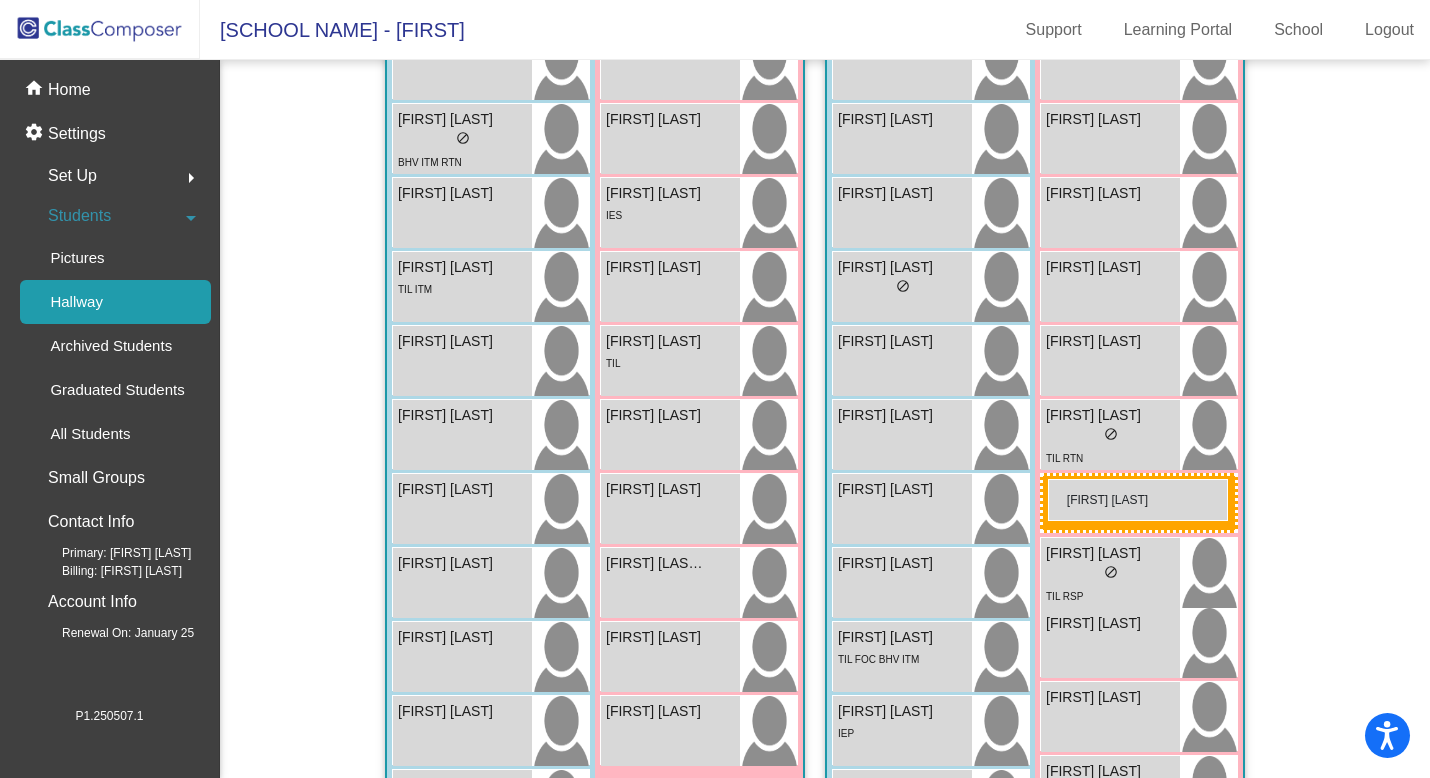 drag, startPoint x: 640, startPoint y: 647, endPoint x: 1048, endPoint y: 481, distance: 440.47702 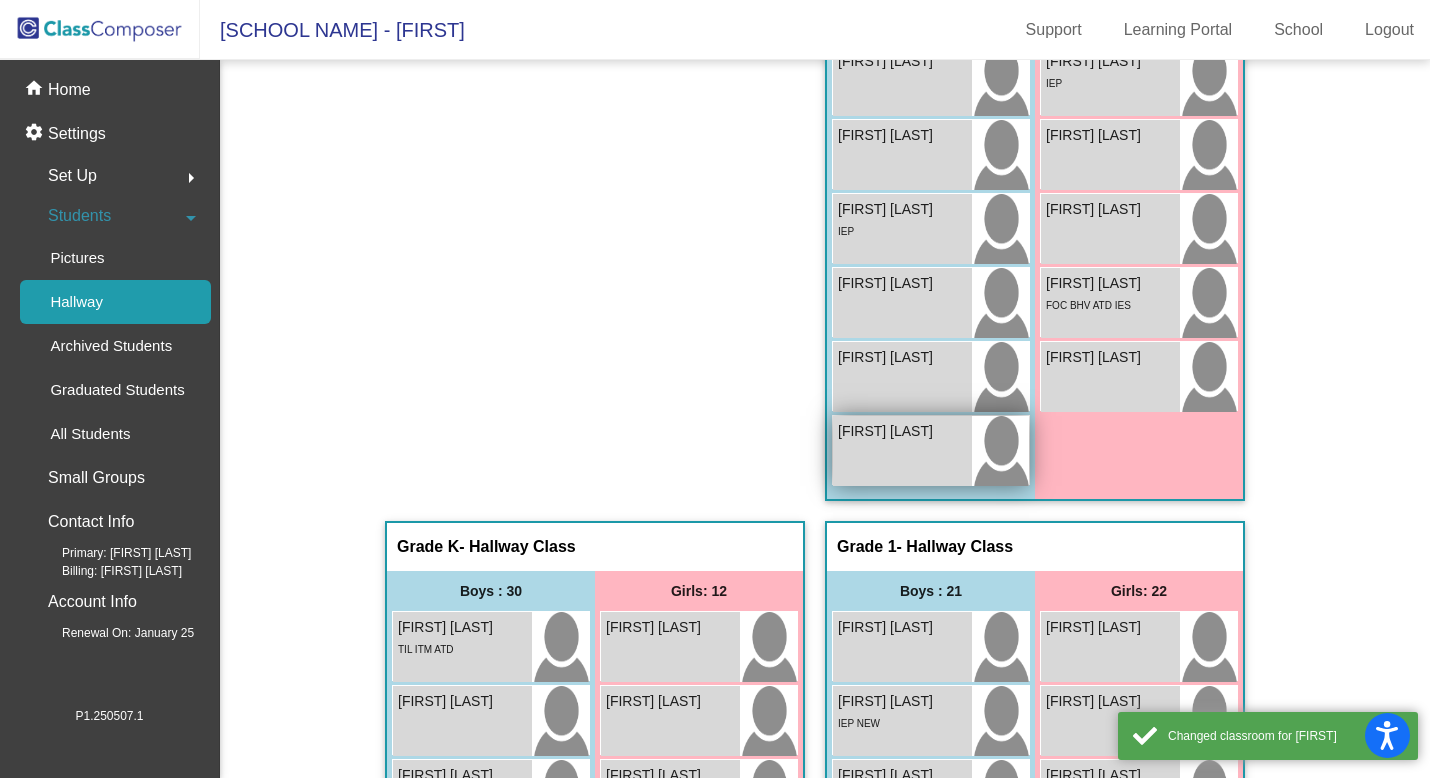 scroll, scrollTop: 420, scrollLeft: 0, axis: vertical 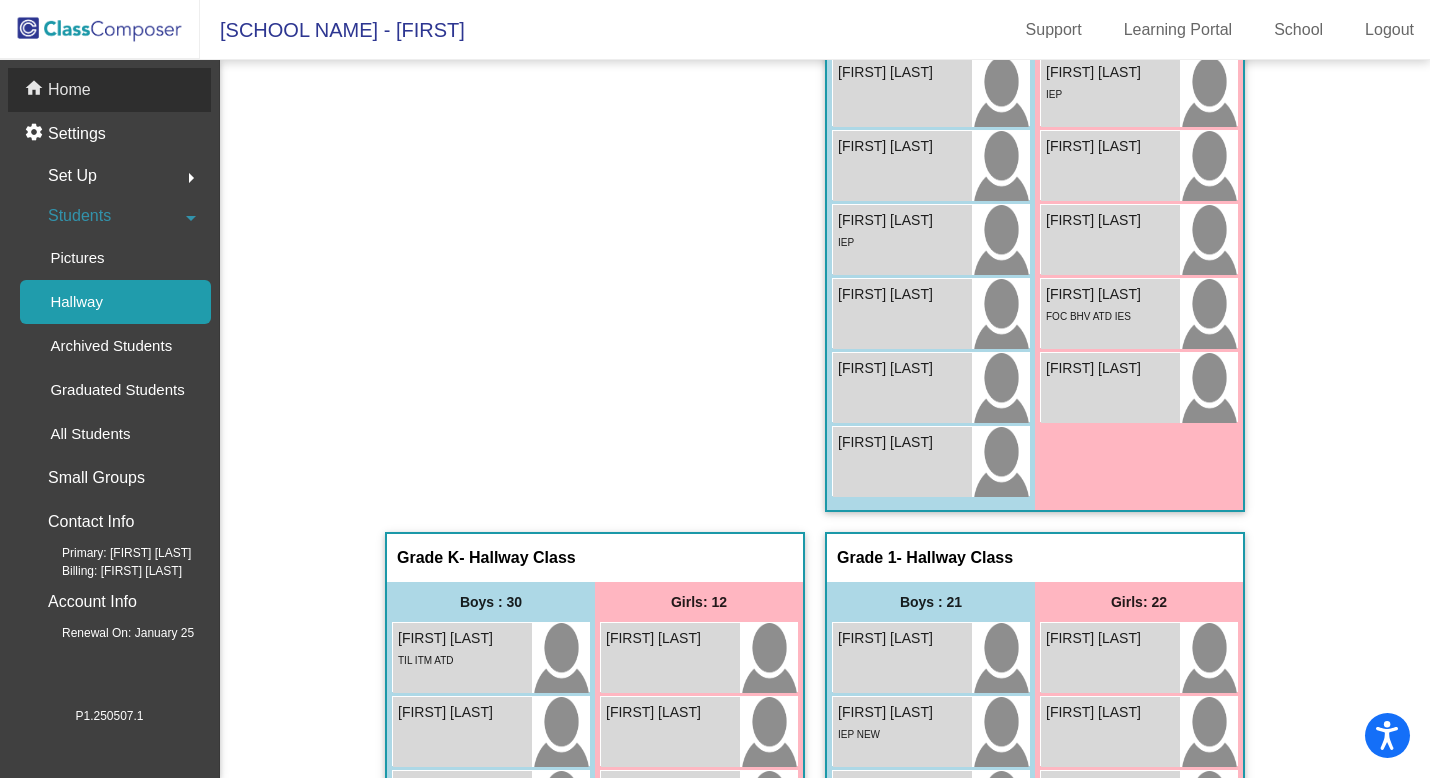 click on "Home" 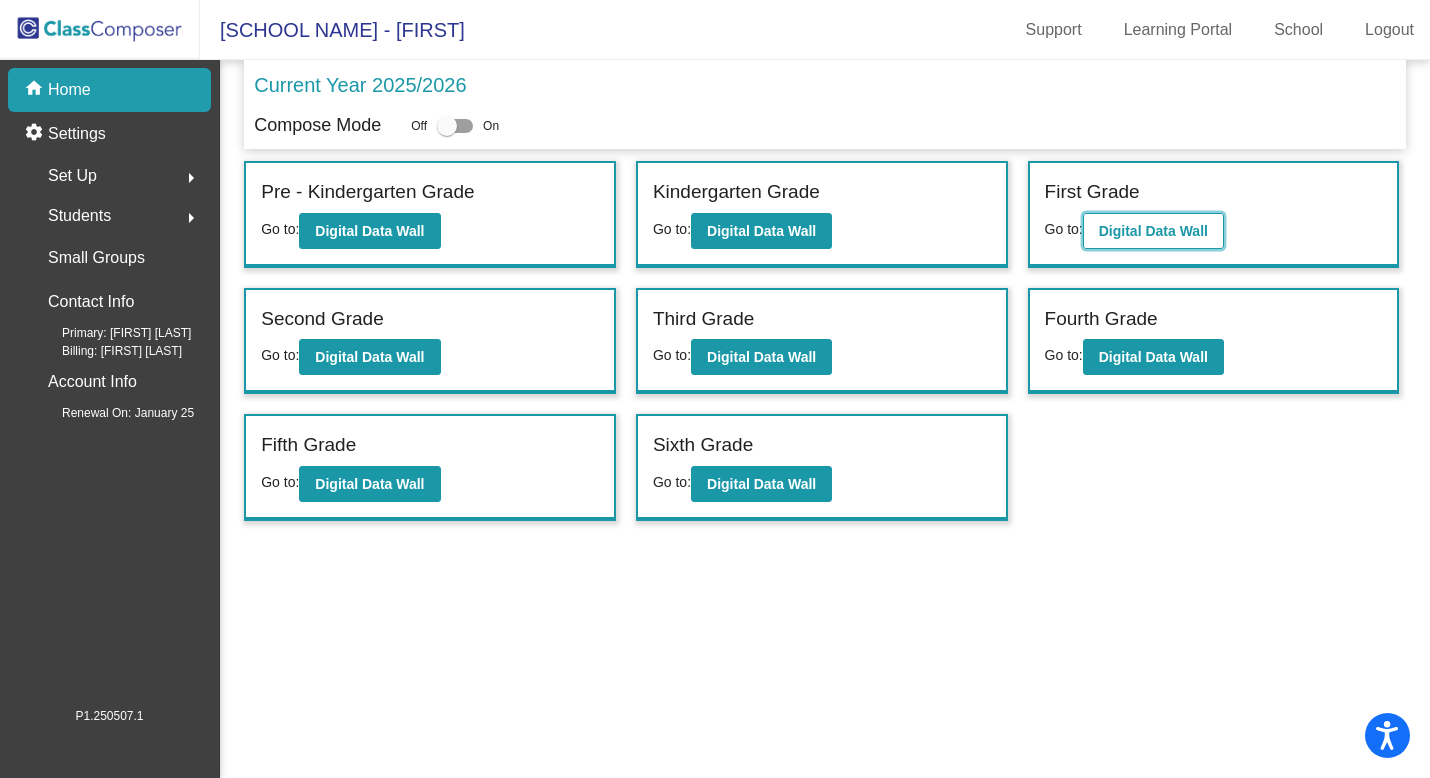 click on "Digital Data Wall" 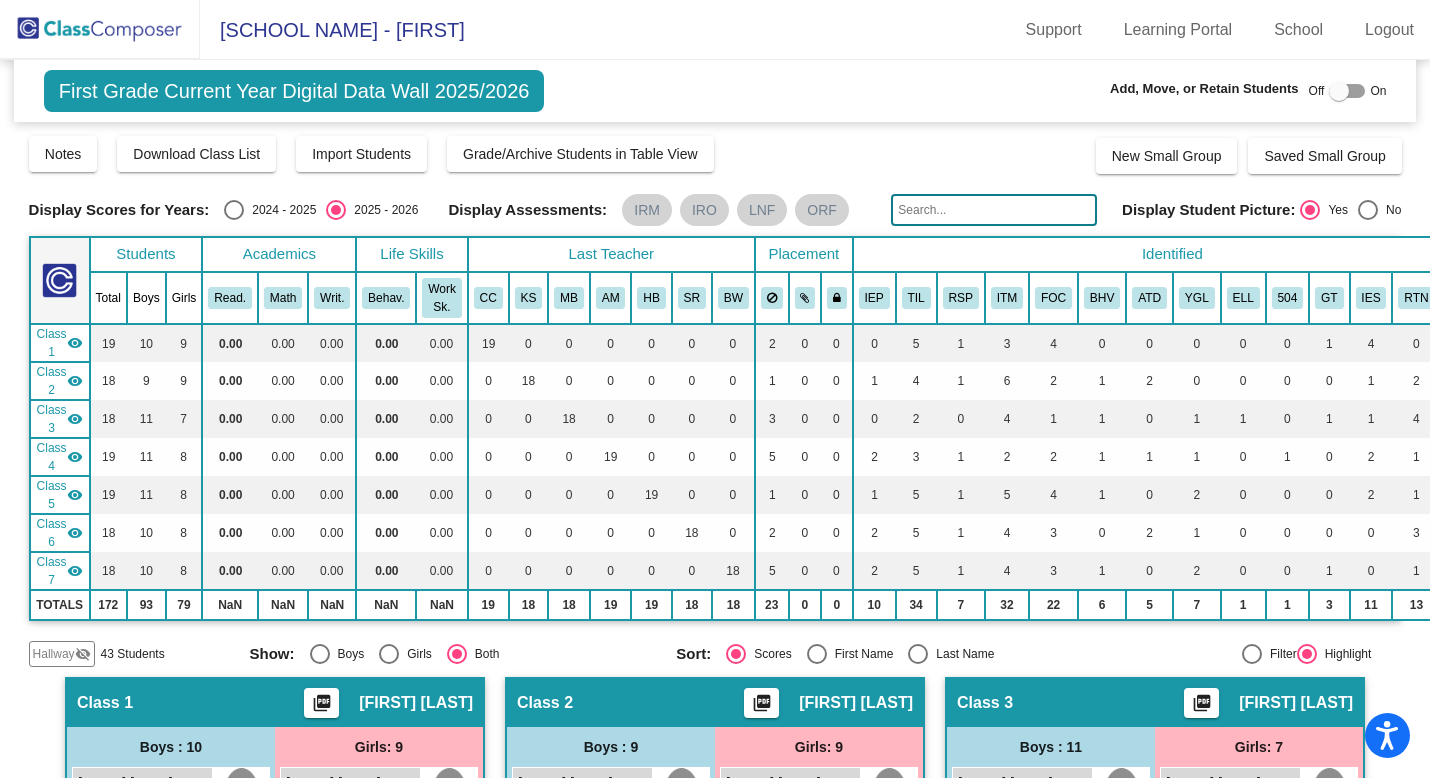 click at bounding box center [1339, 91] 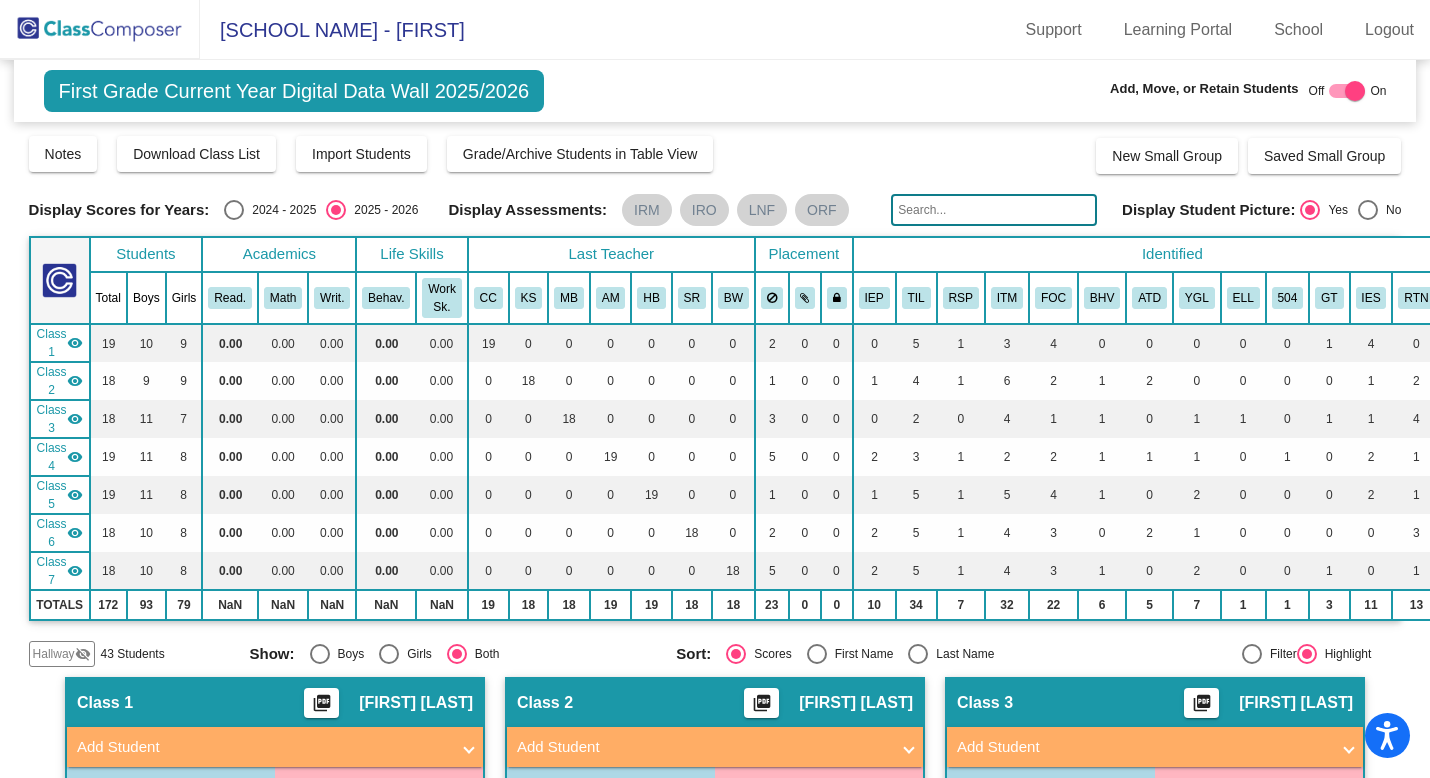 click at bounding box center (918, 654) 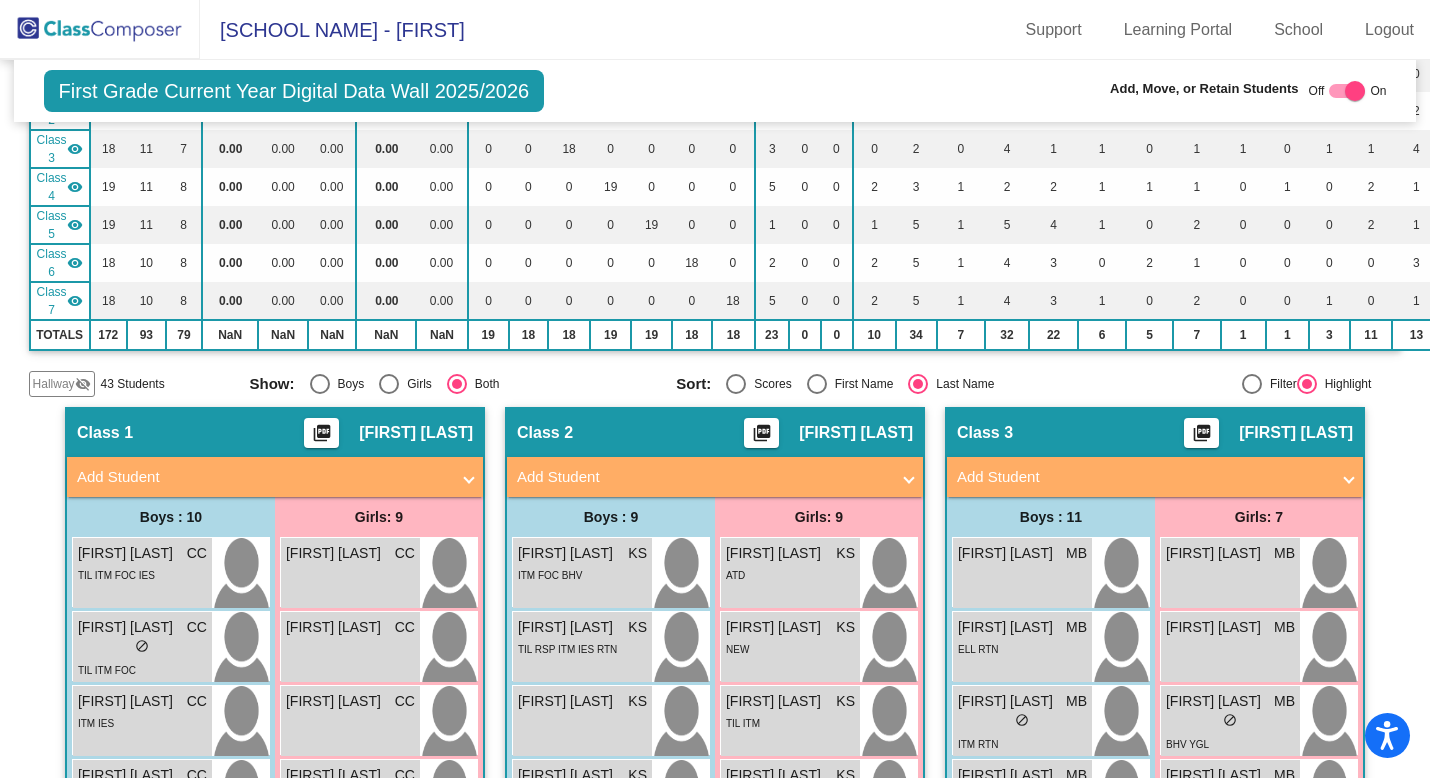 scroll, scrollTop: 278, scrollLeft: 0, axis: vertical 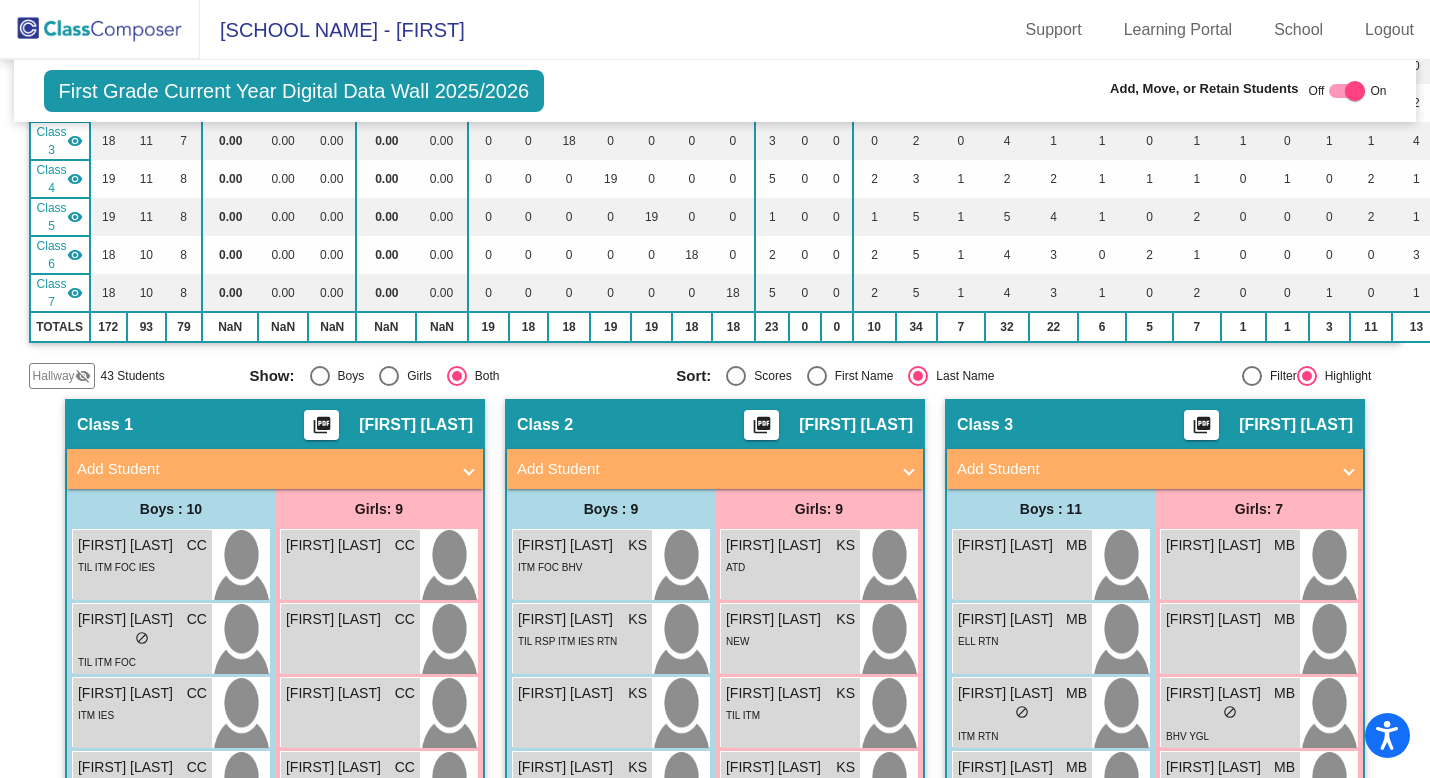 click on "Hallway" 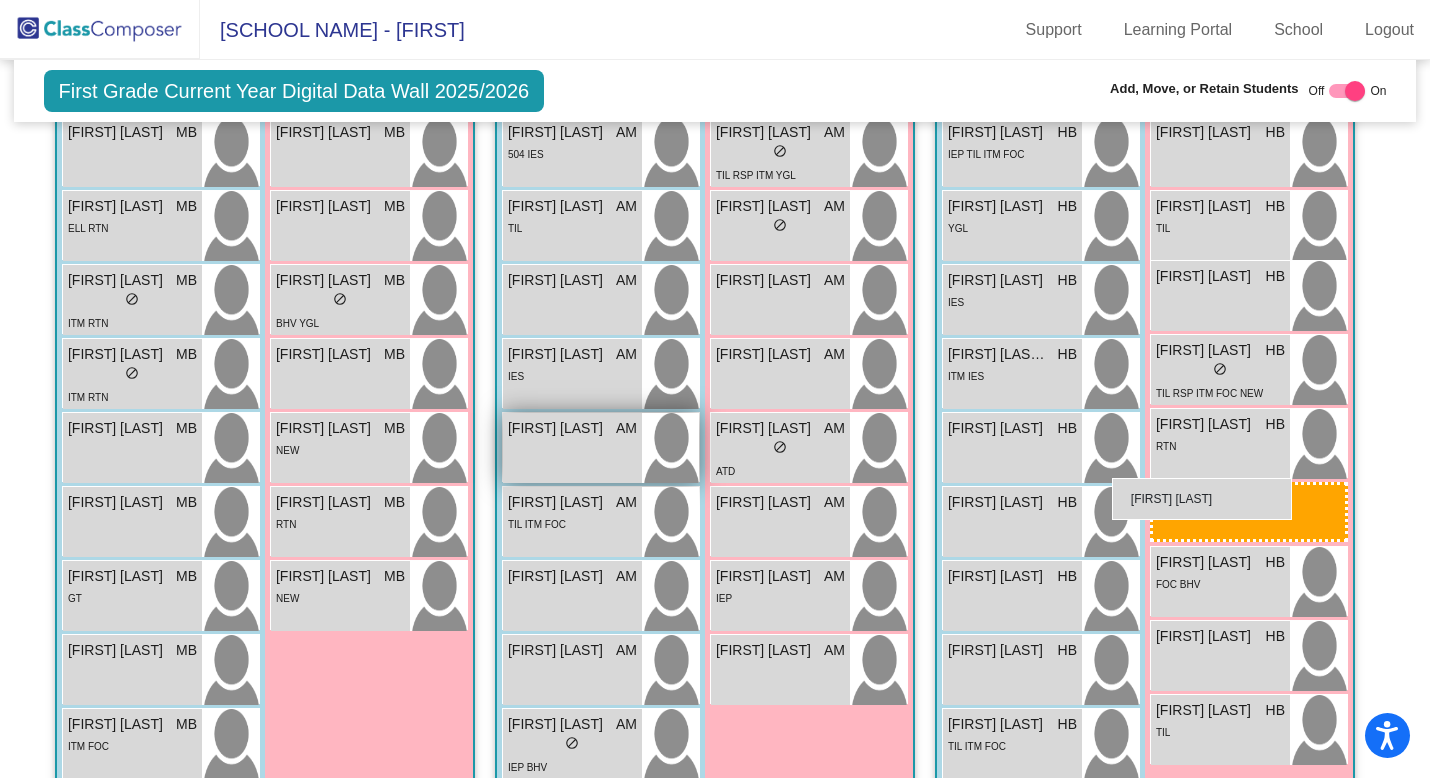 scroll, scrollTop: 2415, scrollLeft: 0, axis: vertical 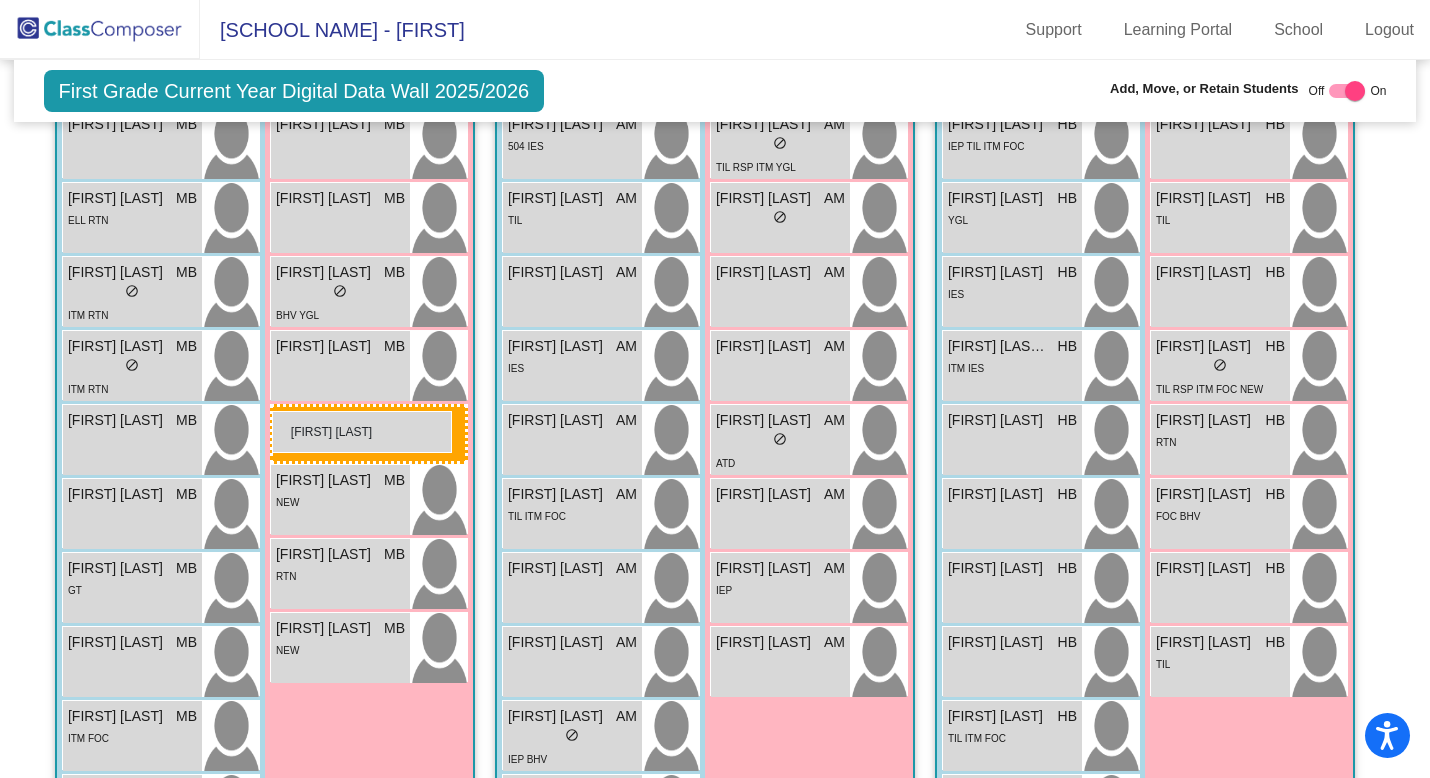 drag, startPoint x: 380, startPoint y: 574, endPoint x: 272, endPoint y: 412, distance: 194.69977 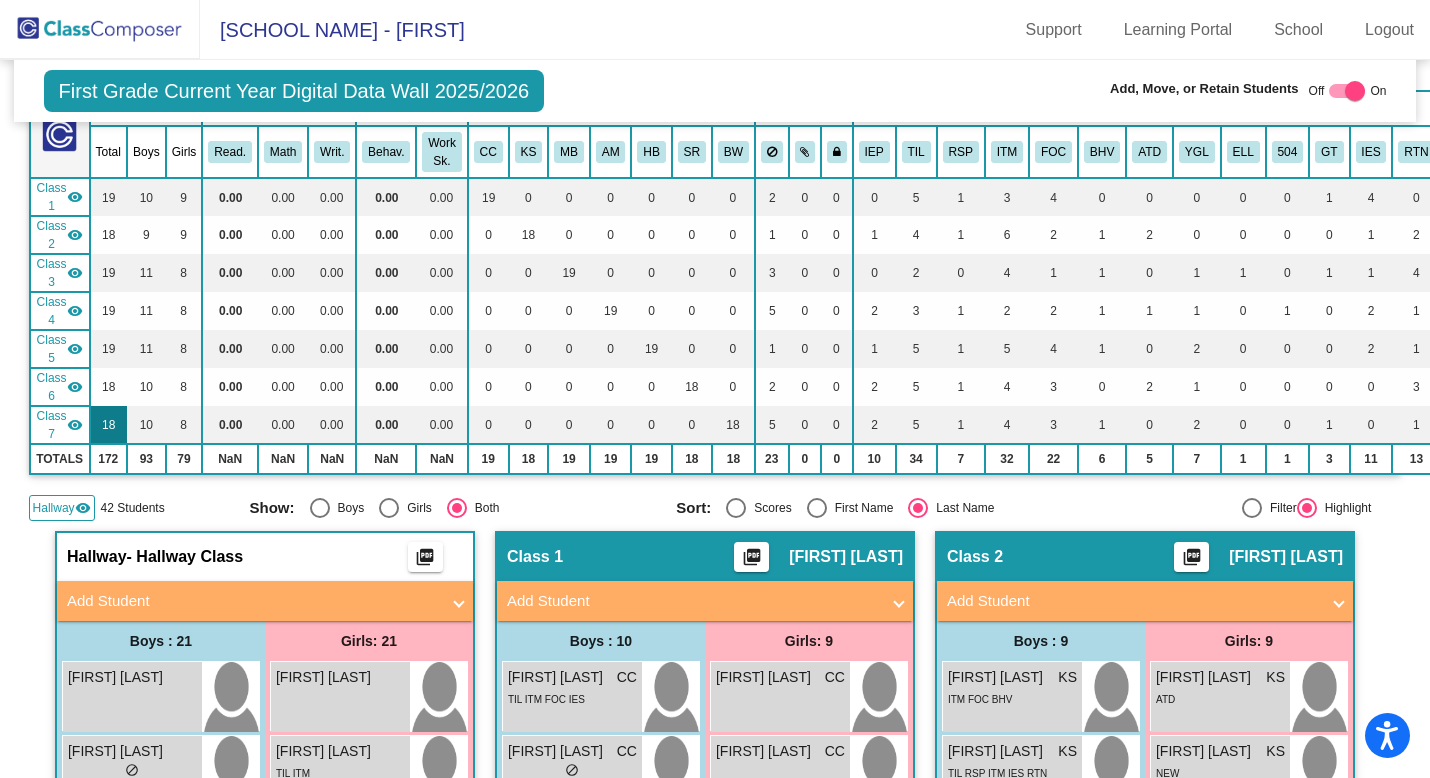 scroll, scrollTop: 144, scrollLeft: 0, axis: vertical 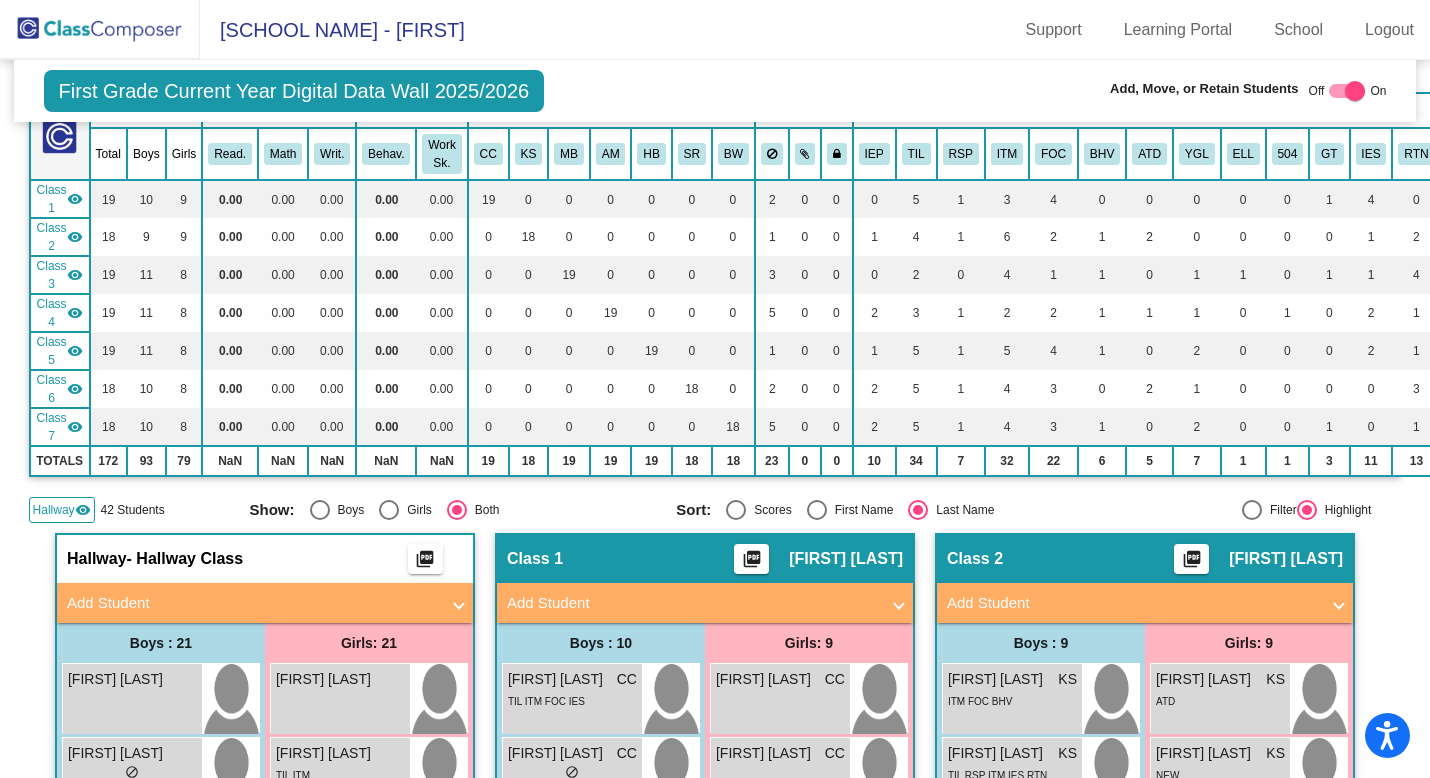 click on "Hallway" 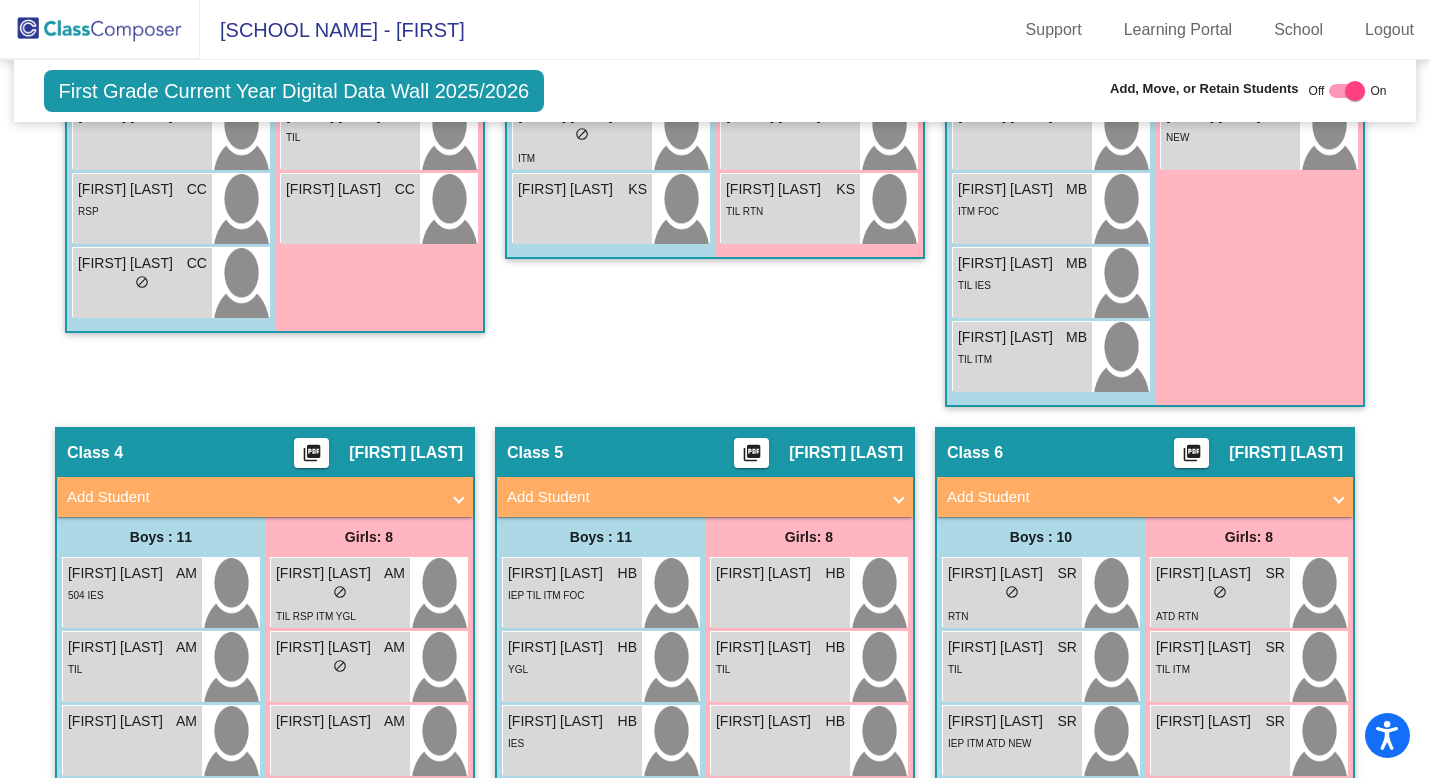 scroll, scrollTop: 1230, scrollLeft: 0, axis: vertical 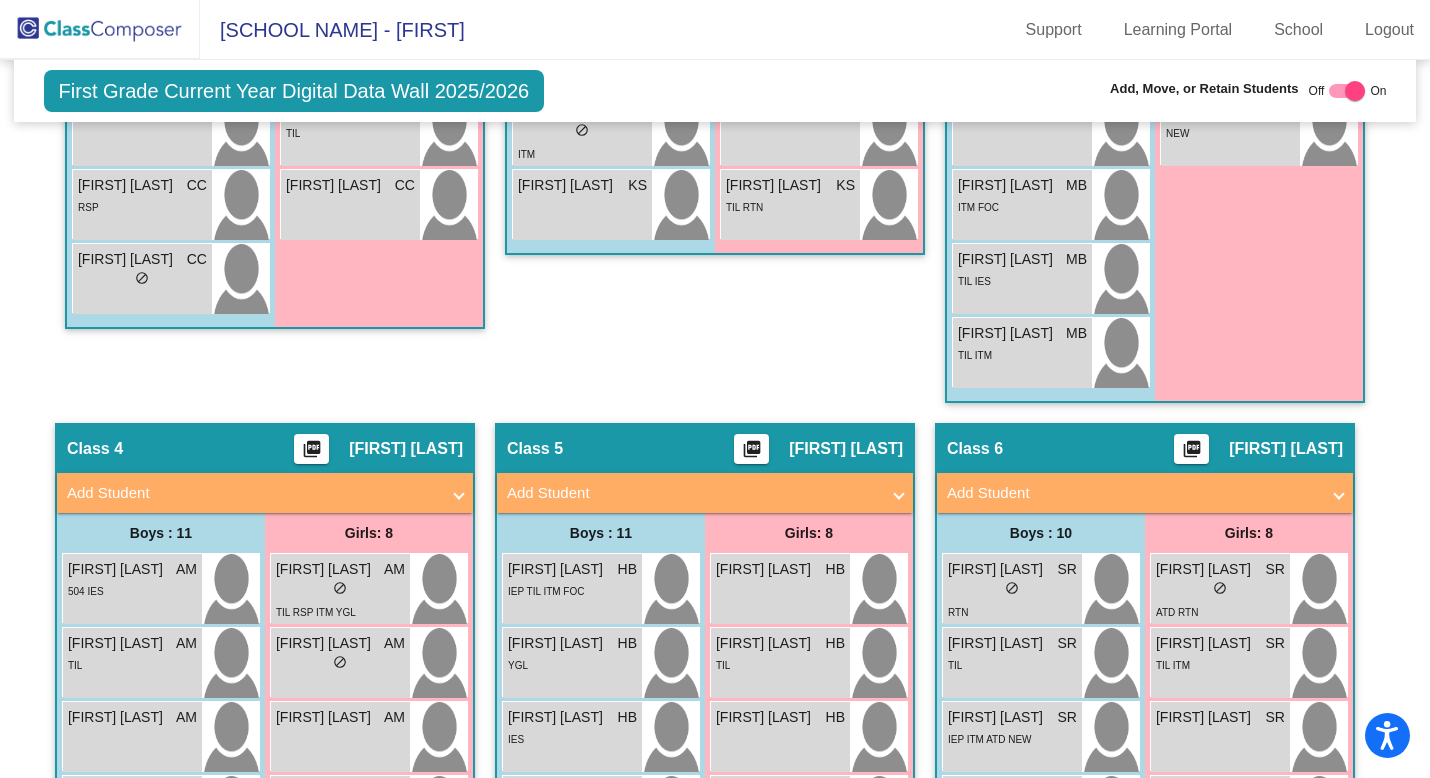 click 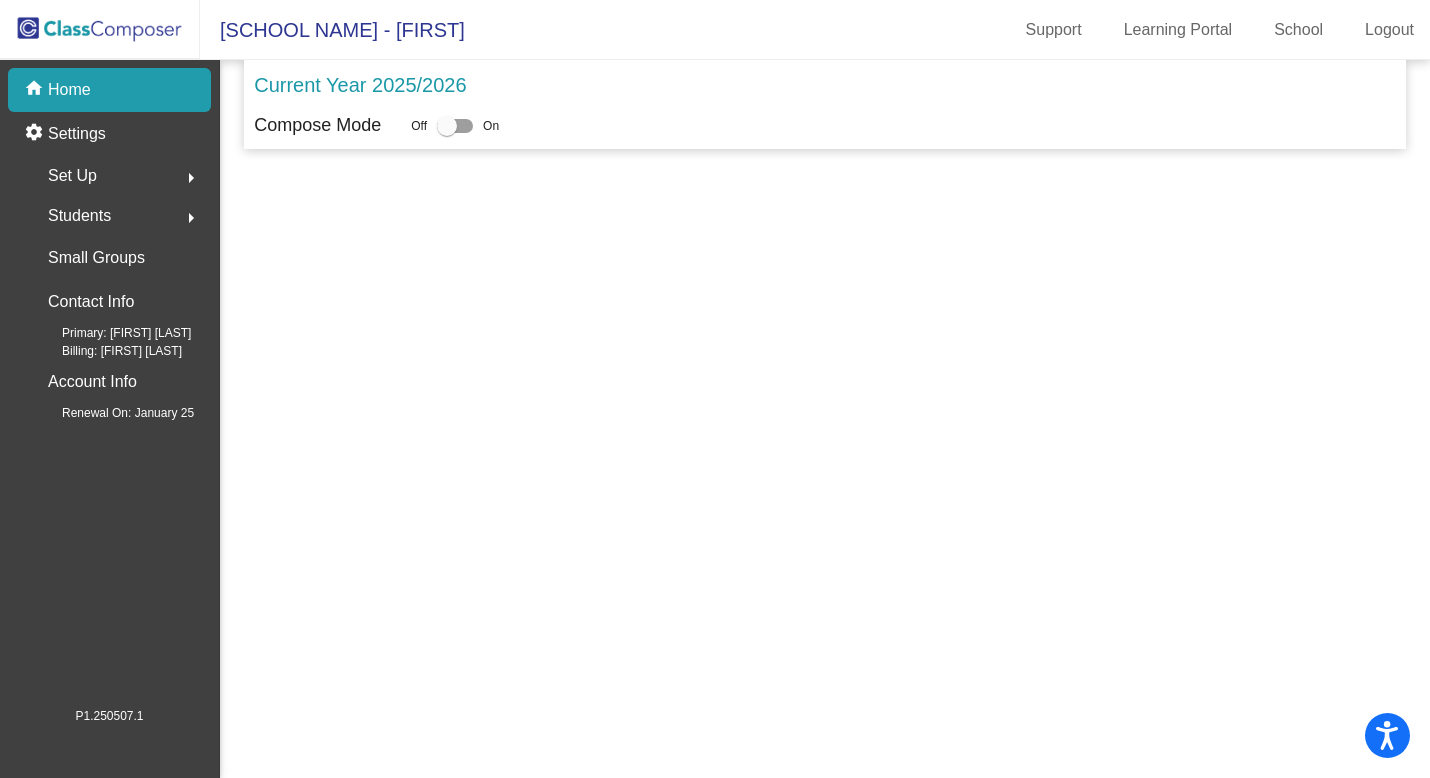 scroll, scrollTop: 0, scrollLeft: 0, axis: both 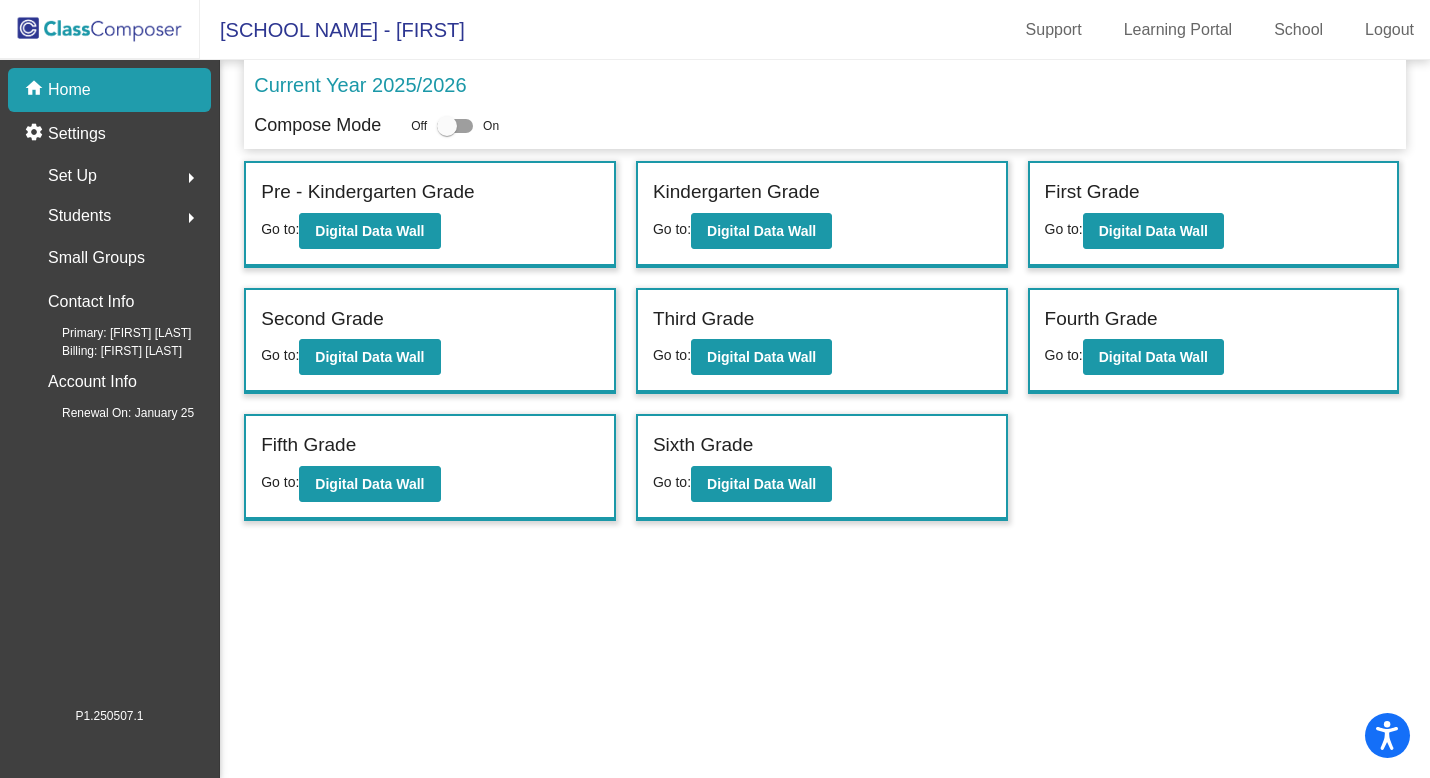 click 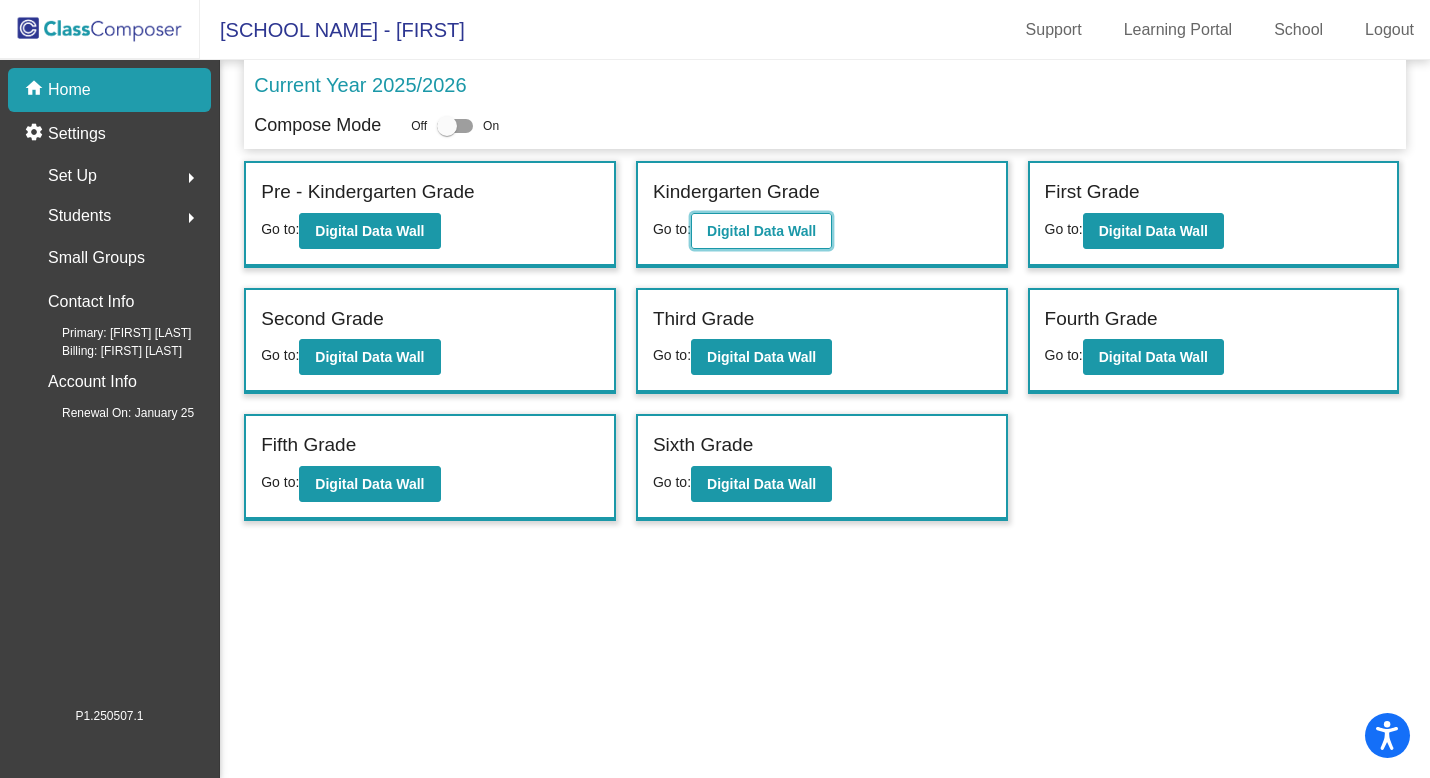 click on "Digital Data Wall" 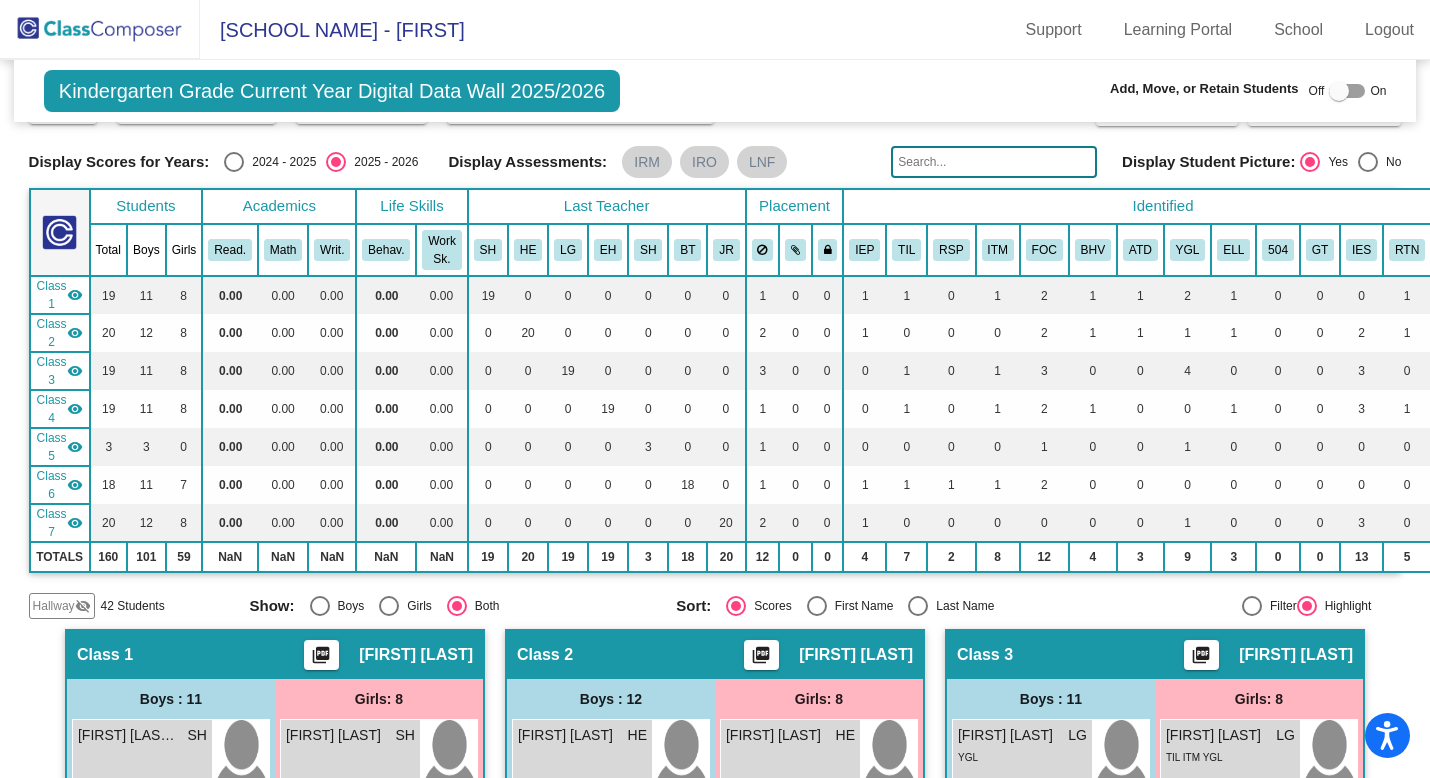 scroll, scrollTop: 0, scrollLeft: 0, axis: both 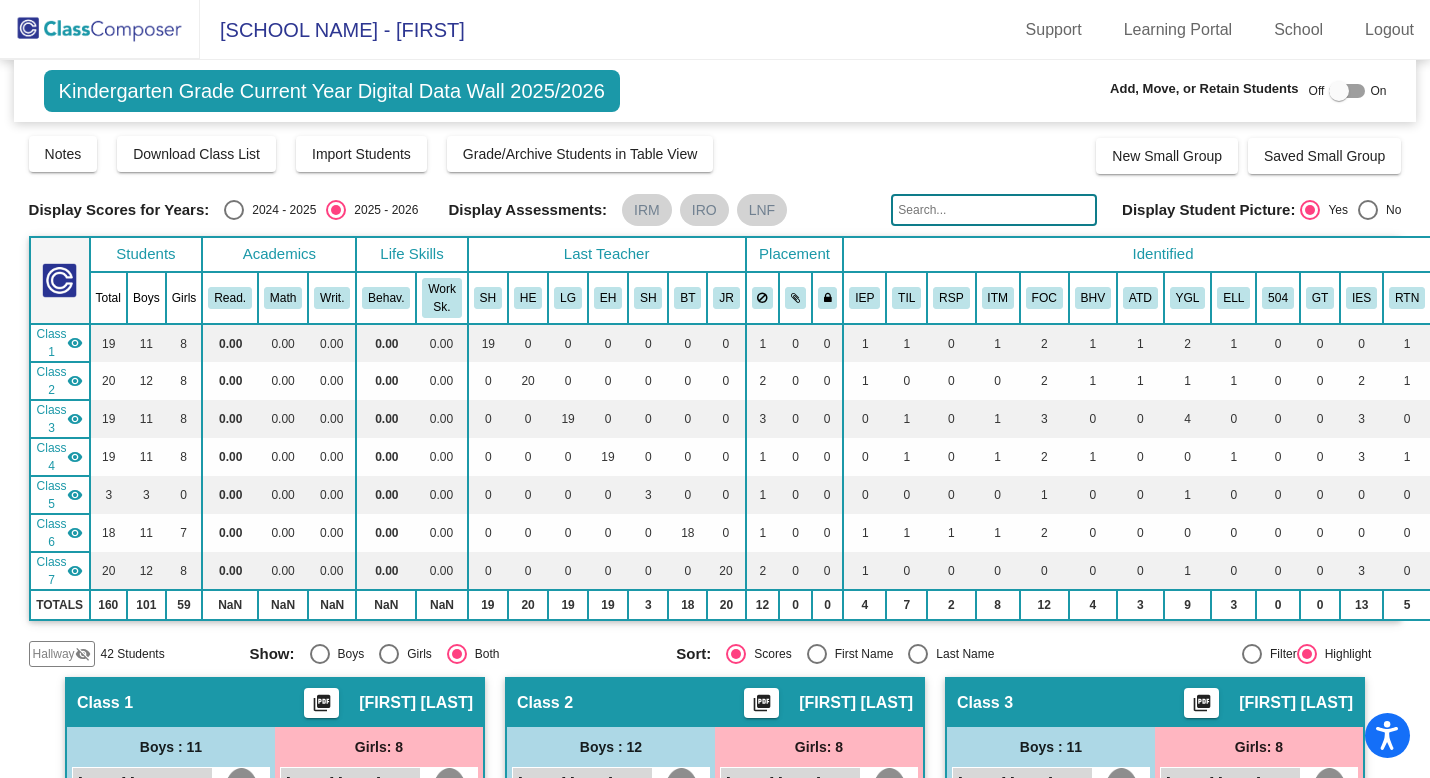 click 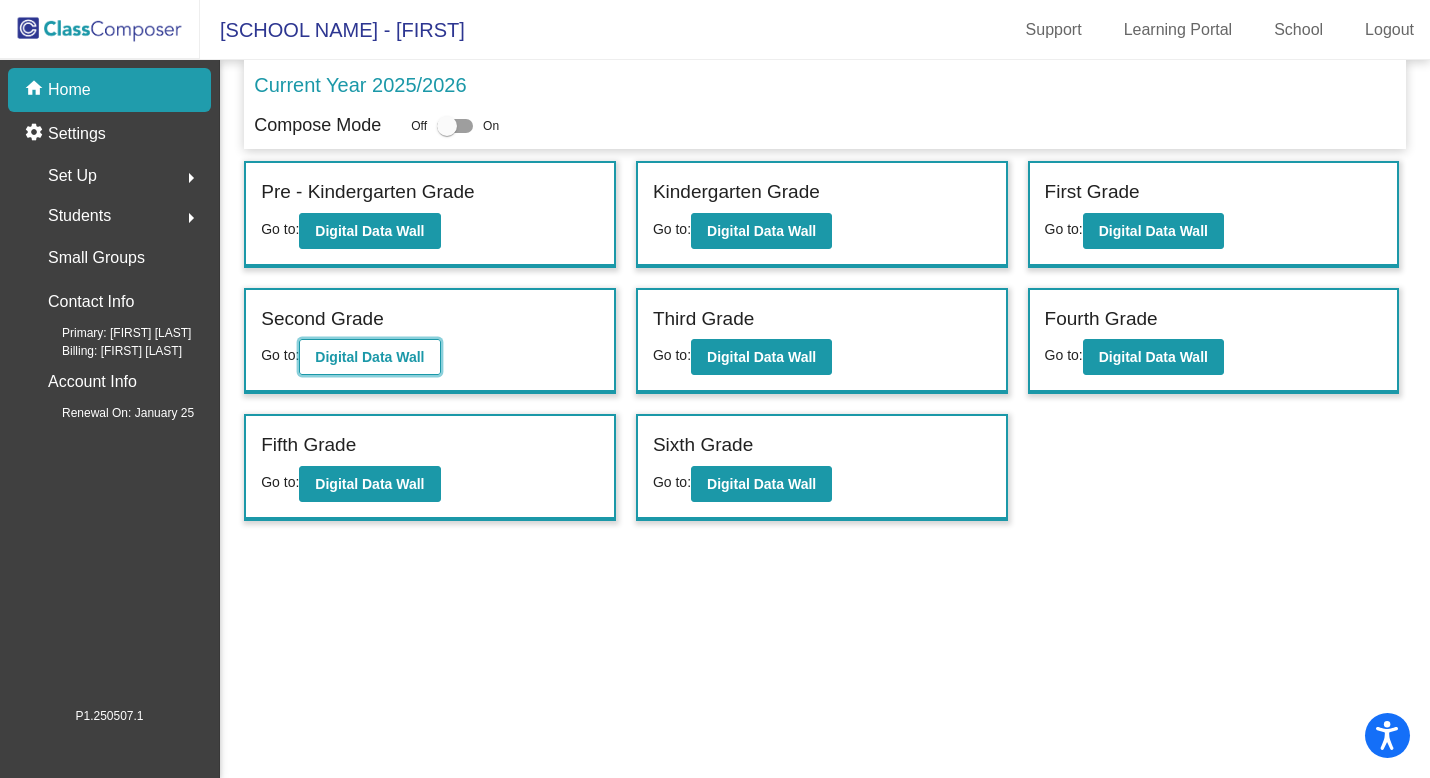click on "Digital Data Wall" 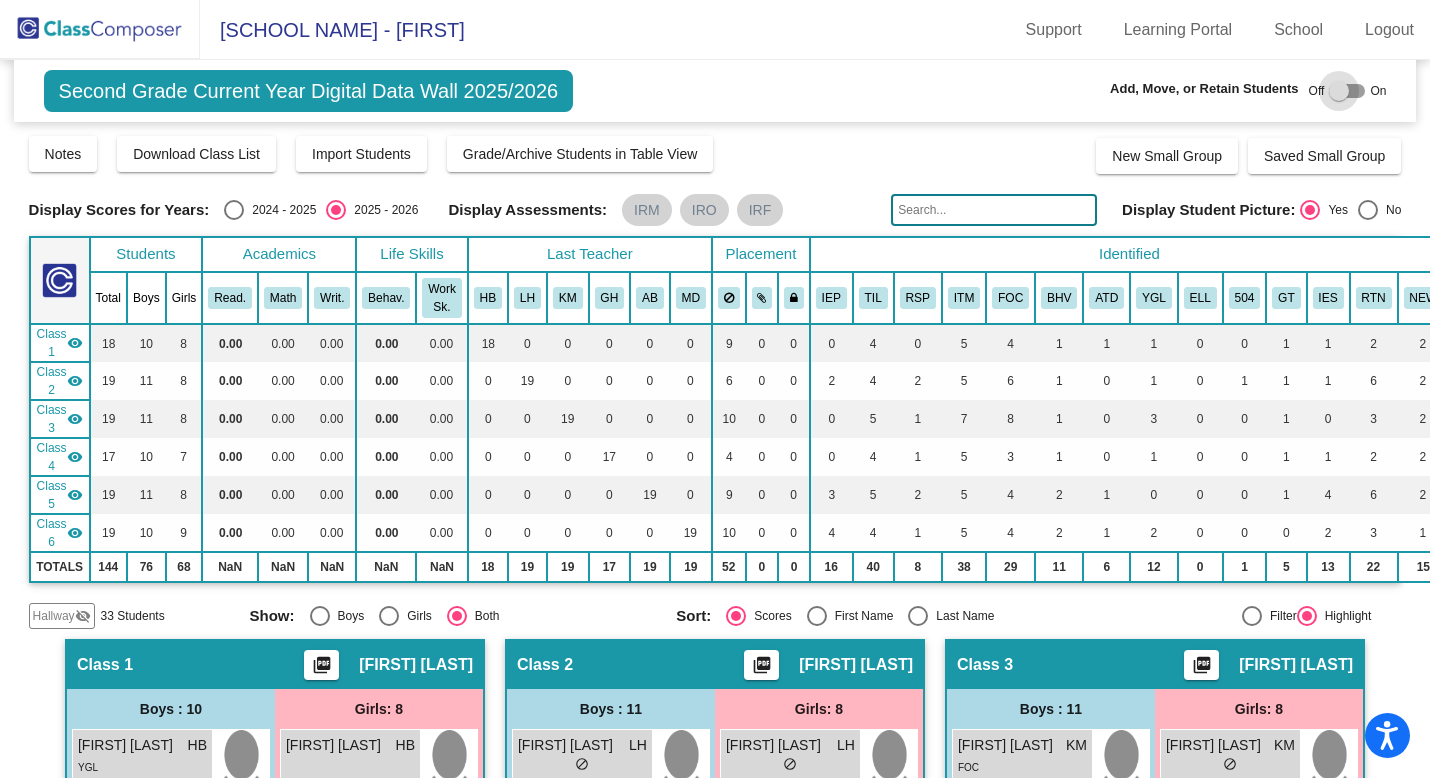 click at bounding box center [1339, 91] 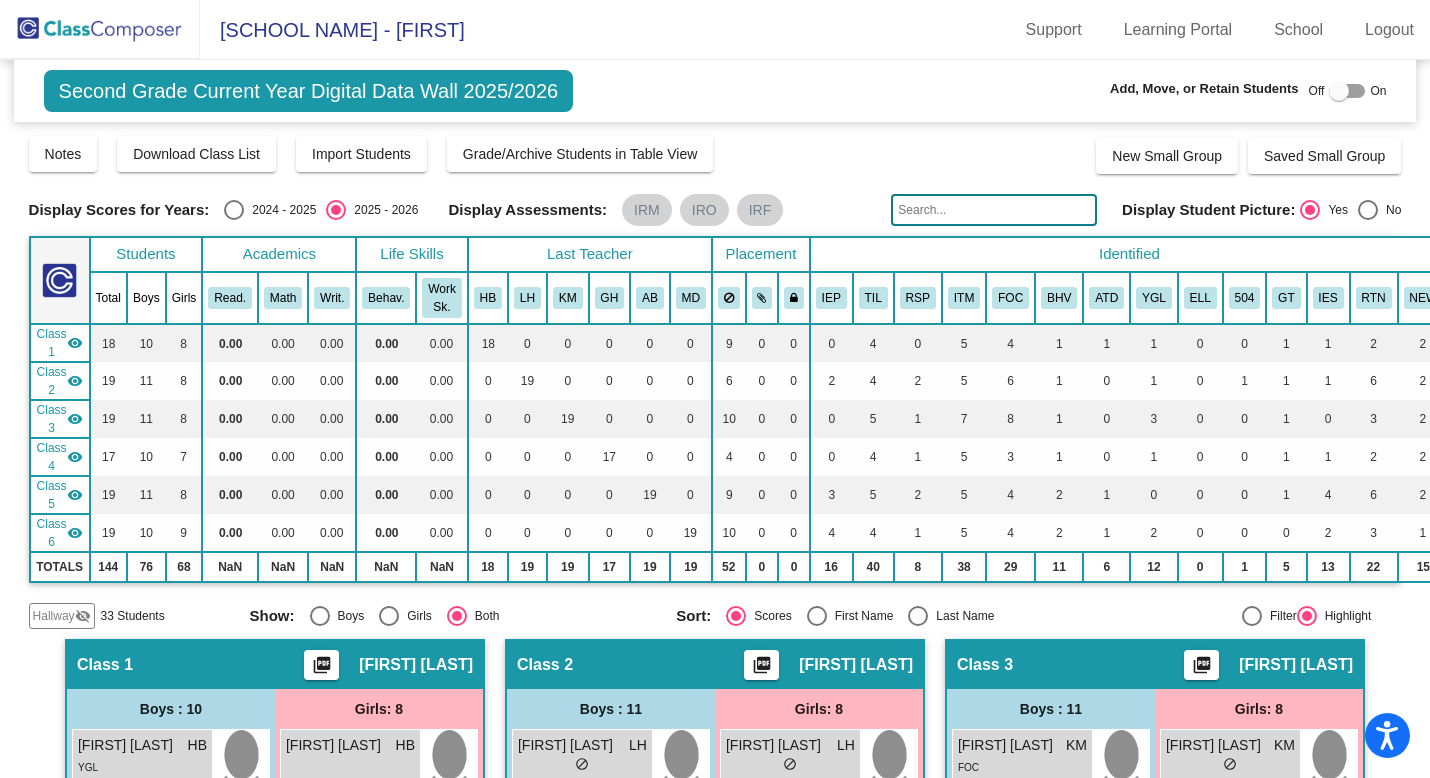 checkbox on "true" 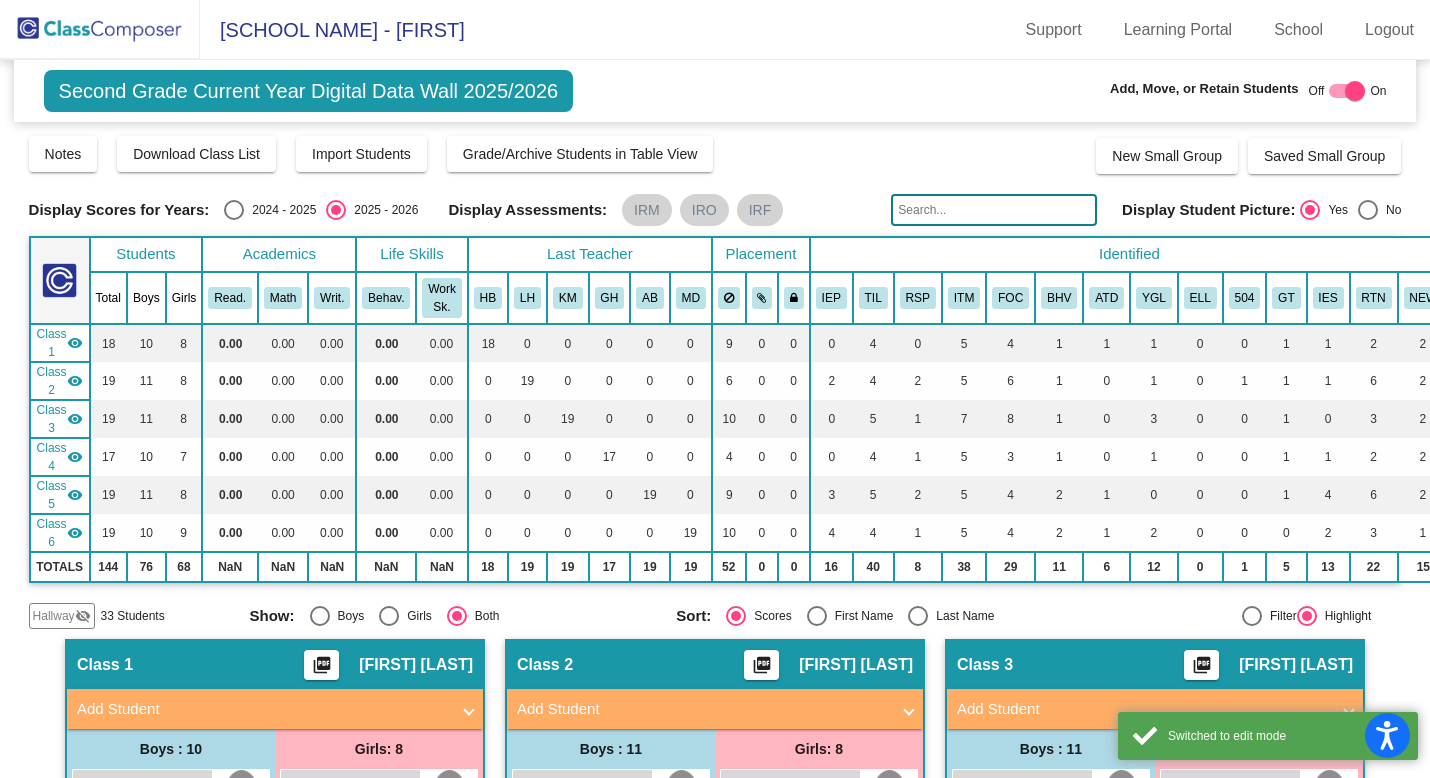 click at bounding box center [918, 616] 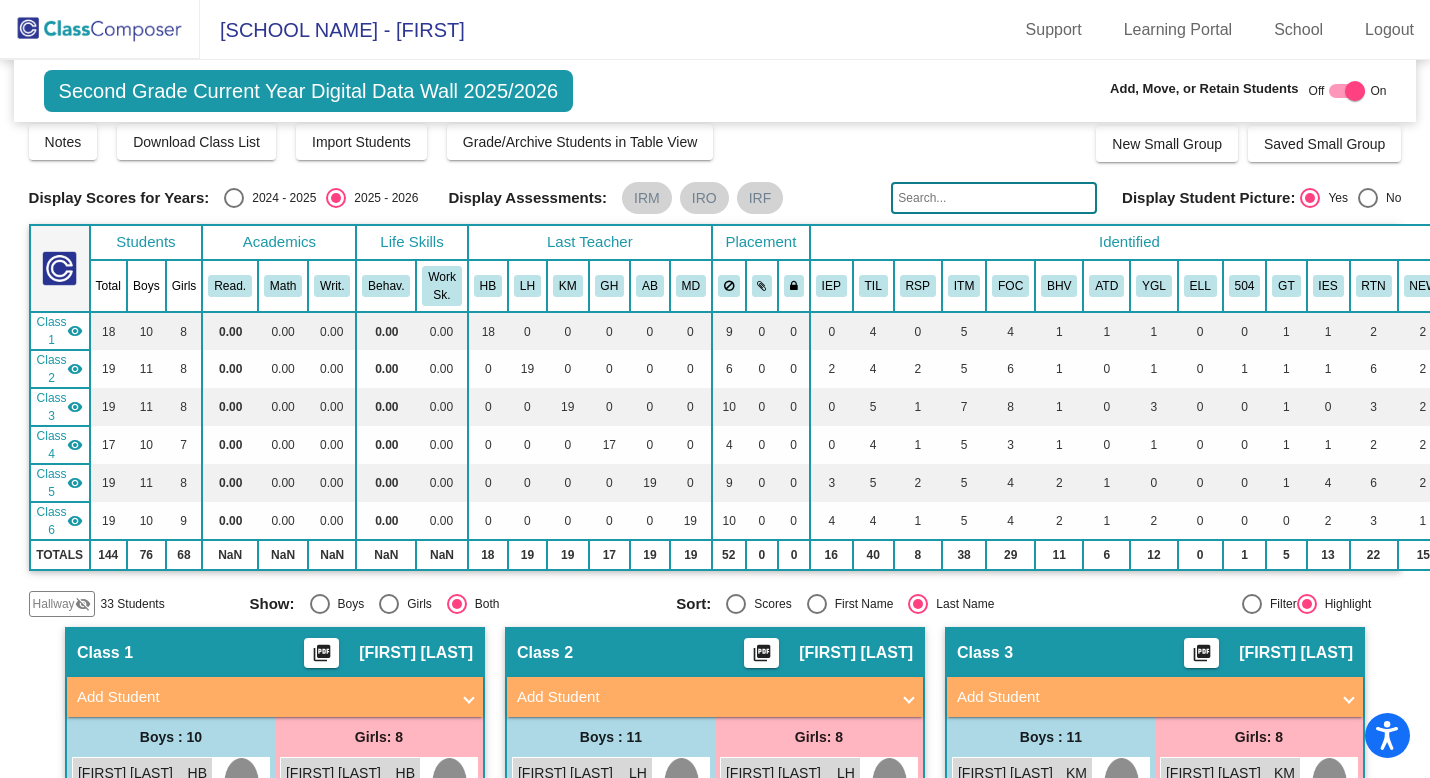scroll, scrollTop: 18, scrollLeft: 0, axis: vertical 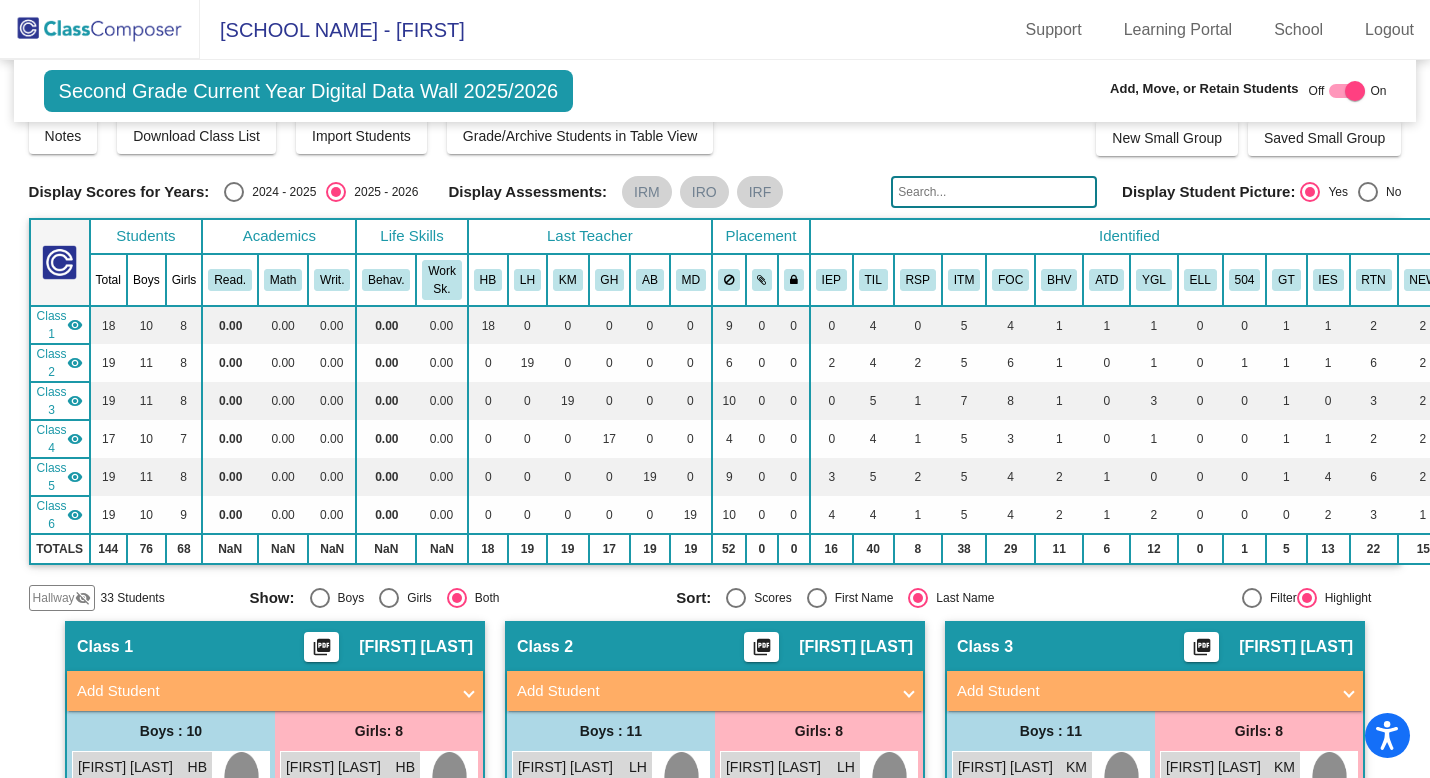 click at bounding box center [736, 598] 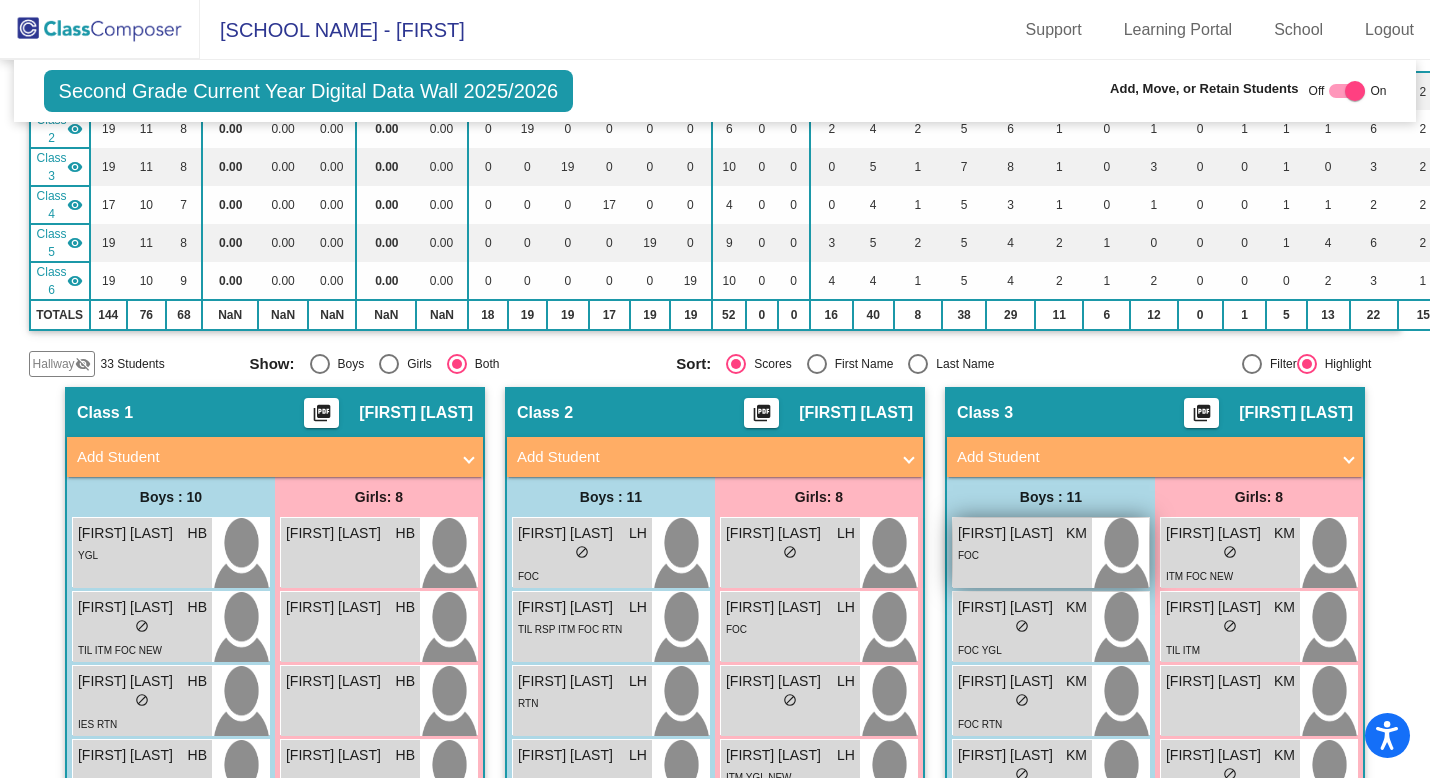 scroll, scrollTop: 169, scrollLeft: 0, axis: vertical 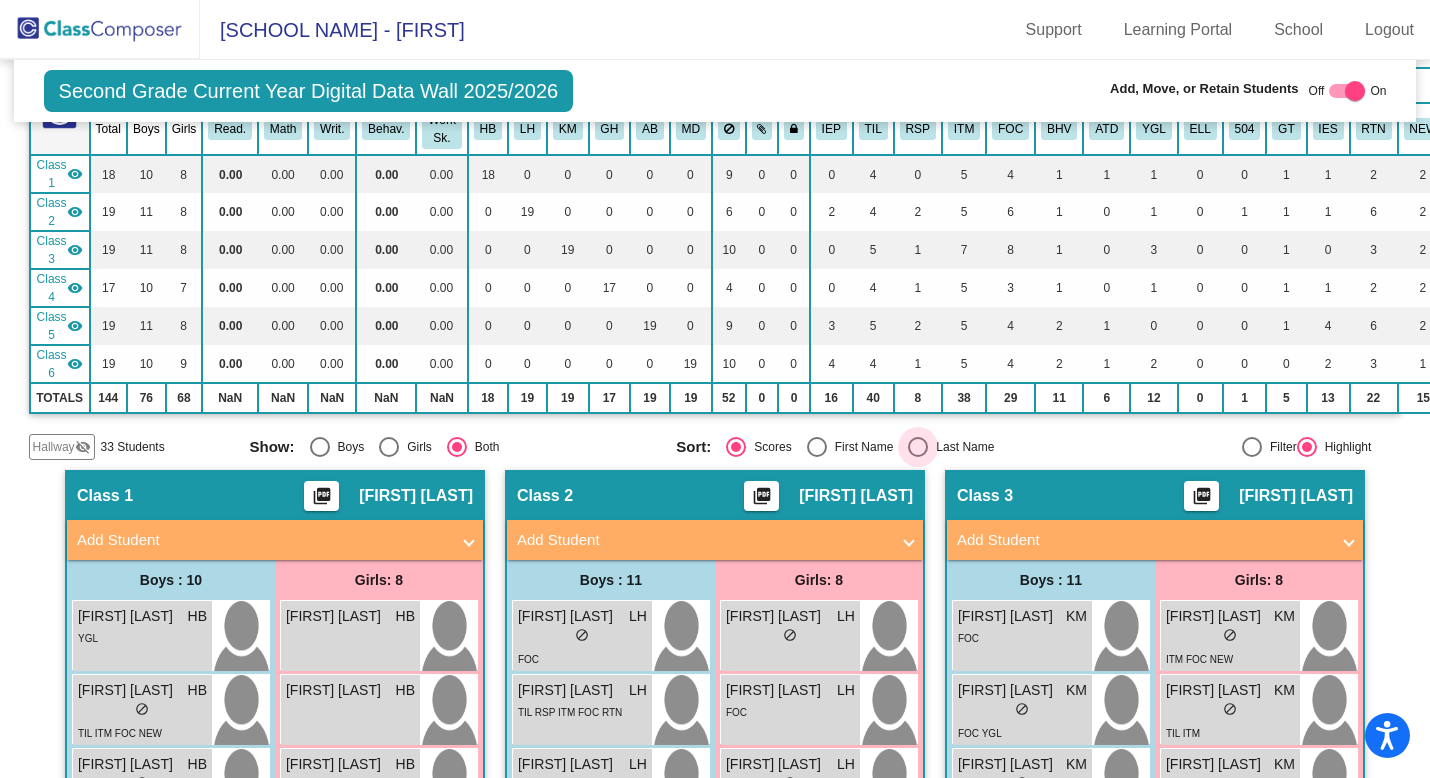 click at bounding box center [918, 447] 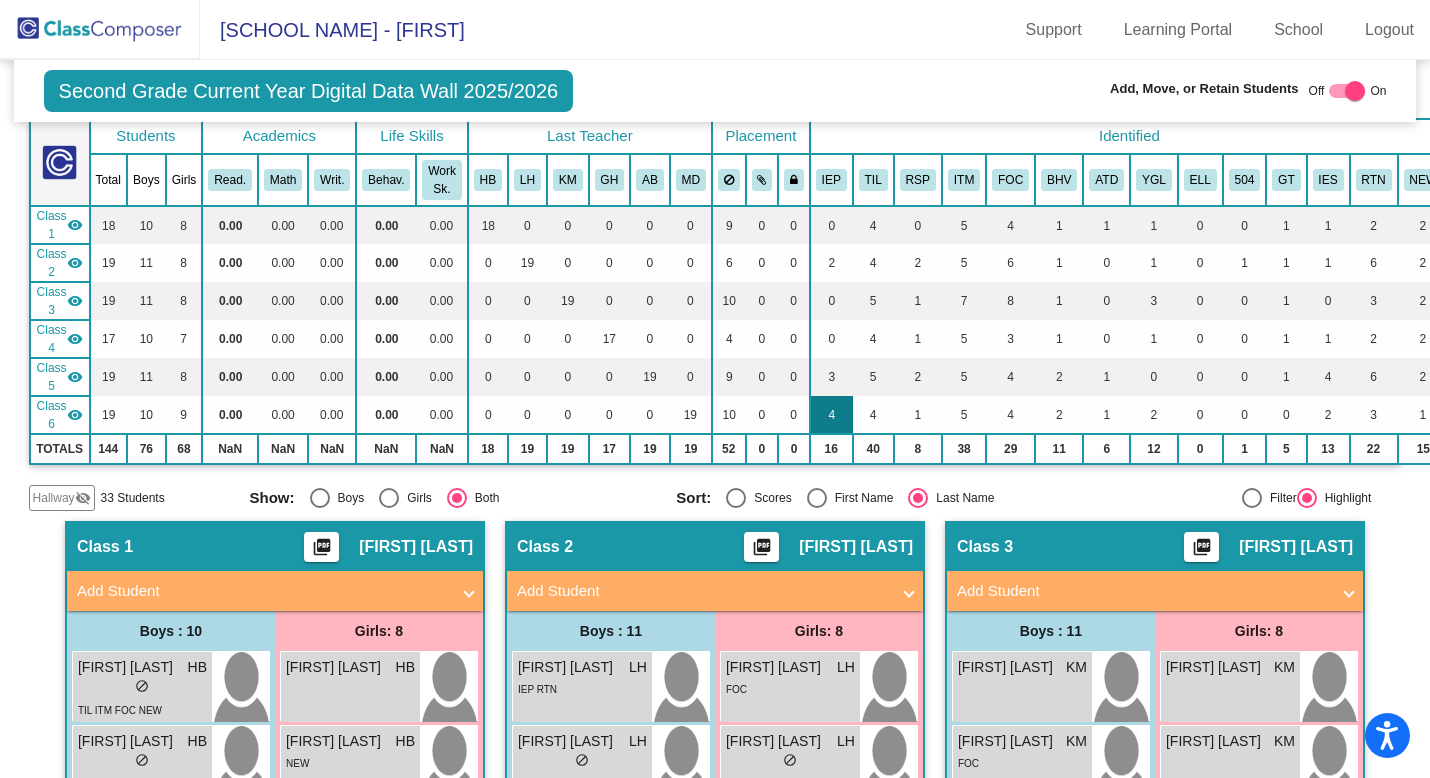 scroll, scrollTop: 0, scrollLeft: 0, axis: both 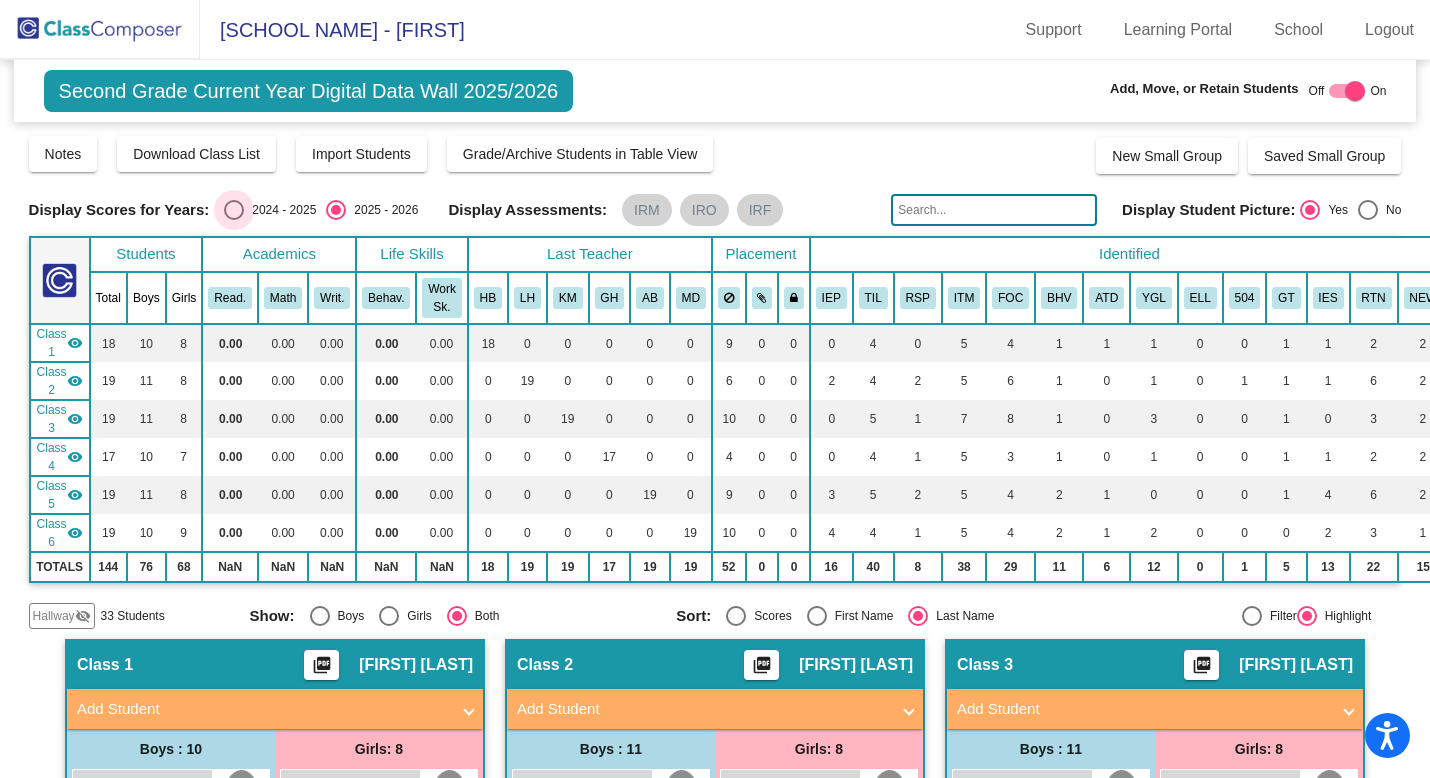 click at bounding box center [234, 210] 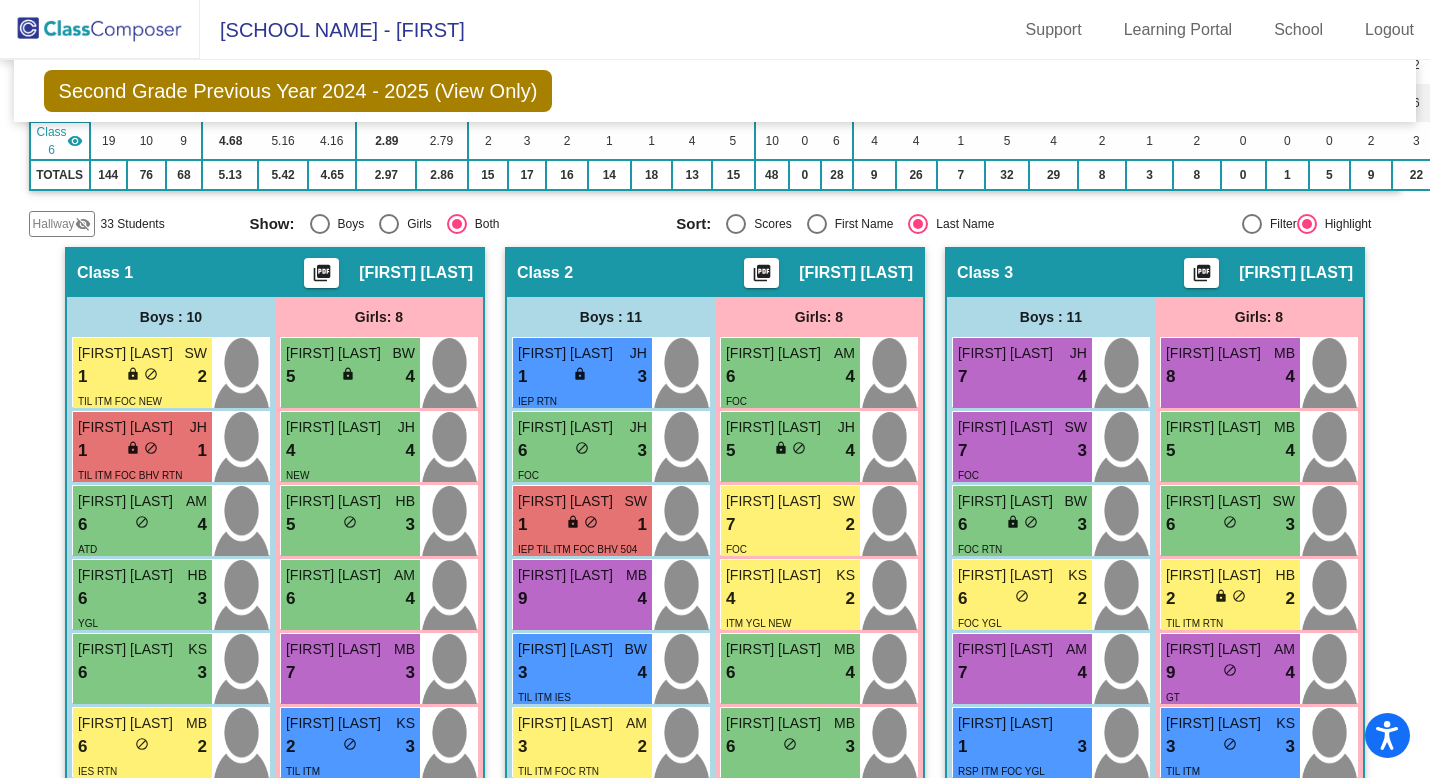 scroll, scrollTop: 376, scrollLeft: 0, axis: vertical 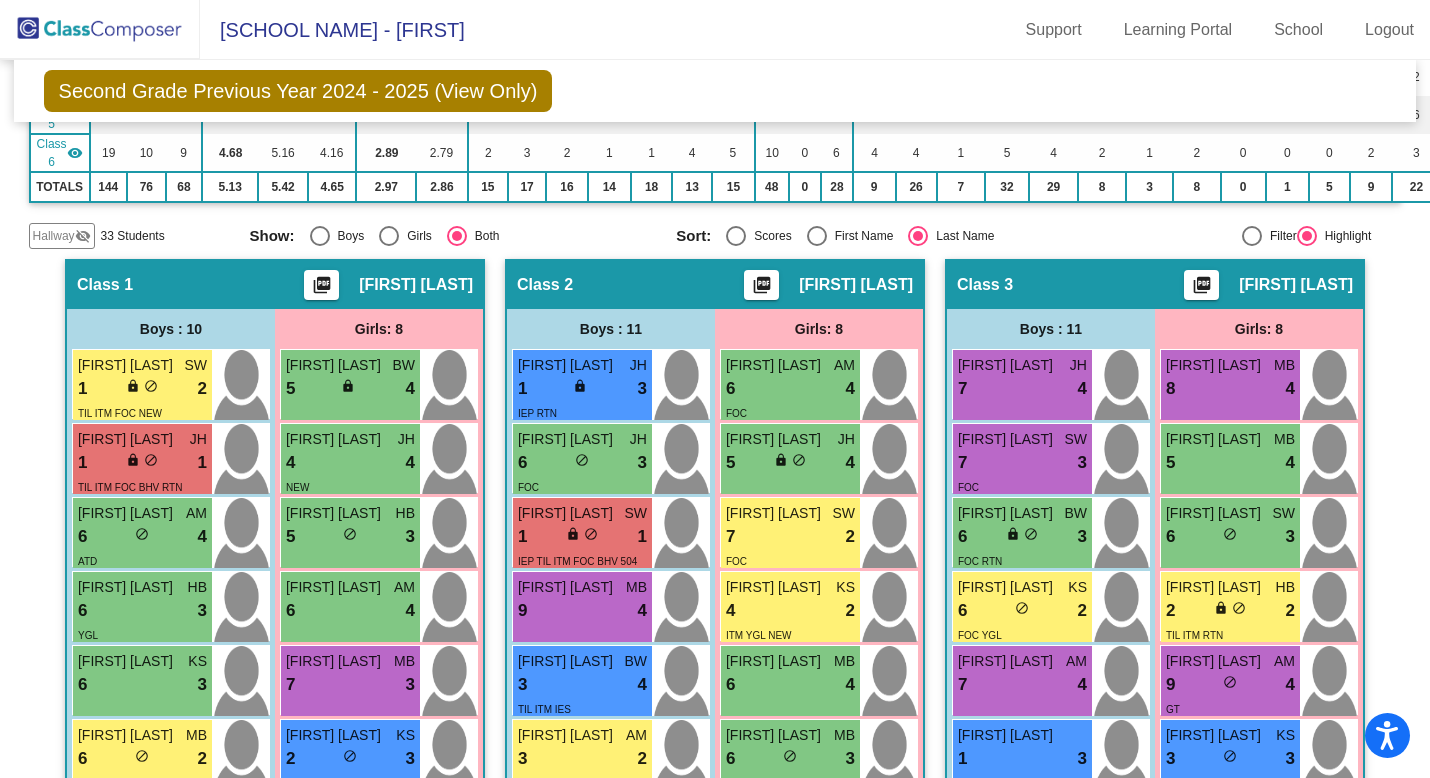 click at bounding box center [736, 236] 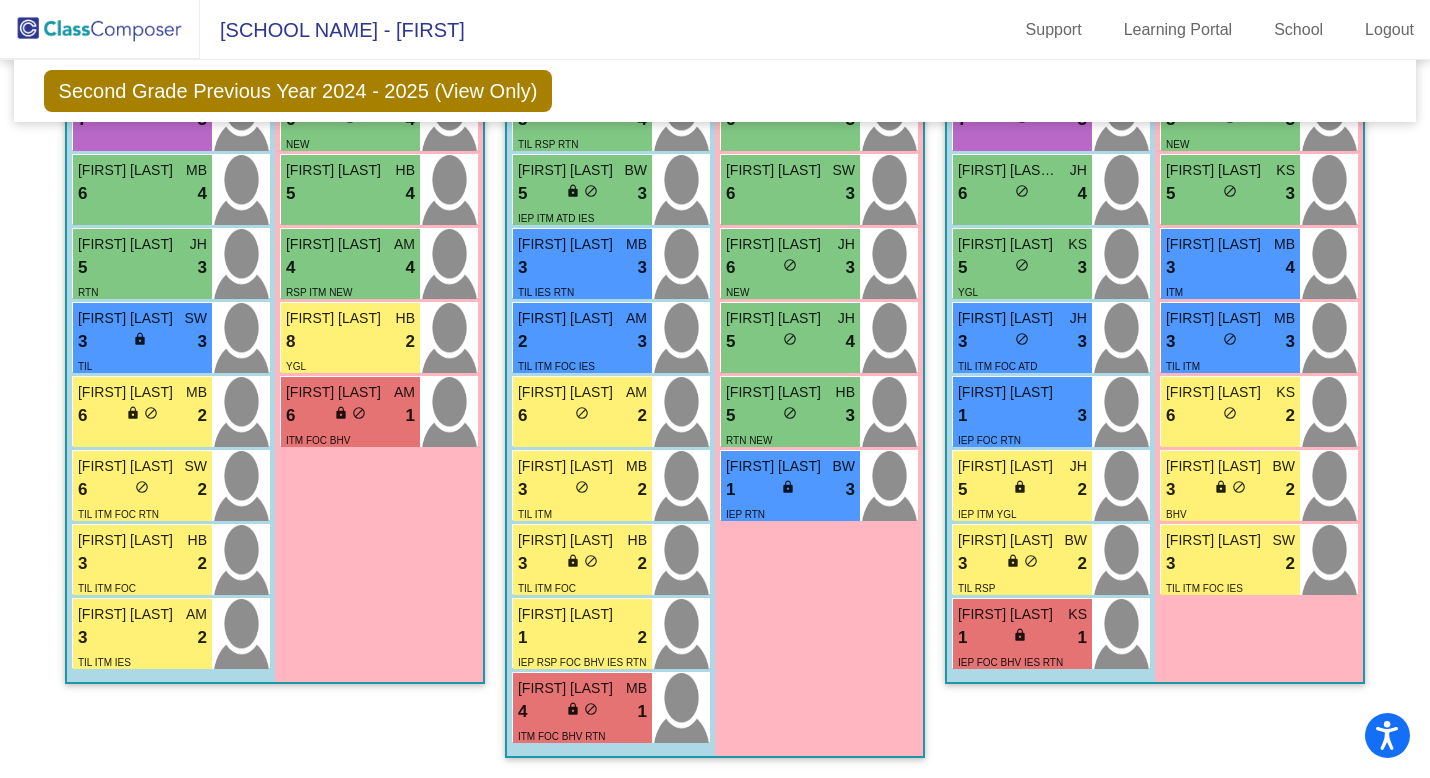 scroll, scrollTop: 1738, scrollLeft: 0, axis: vertical 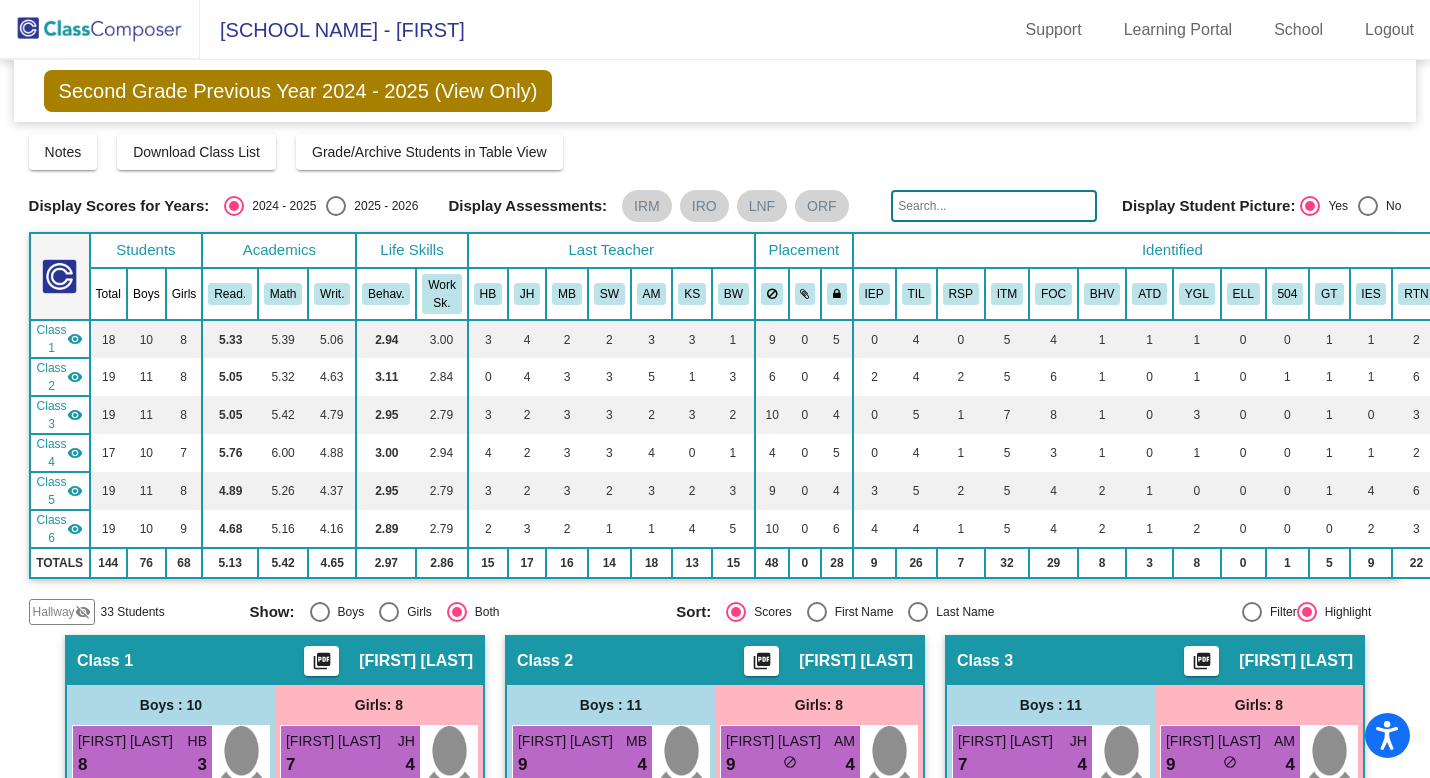 click at bounding box center (336, 206) 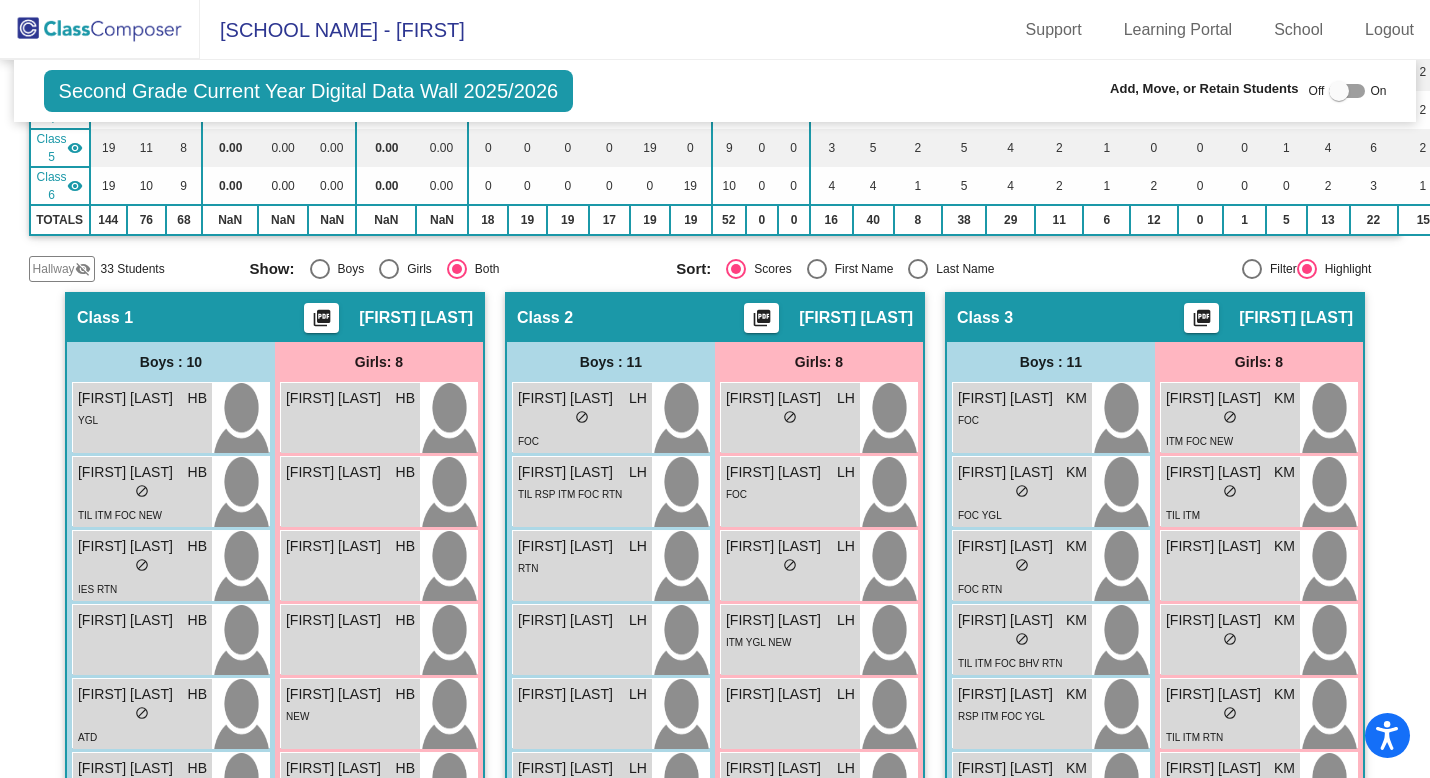 scroll, scrollTop: 348, scrollLeft: 0, axis: vertical 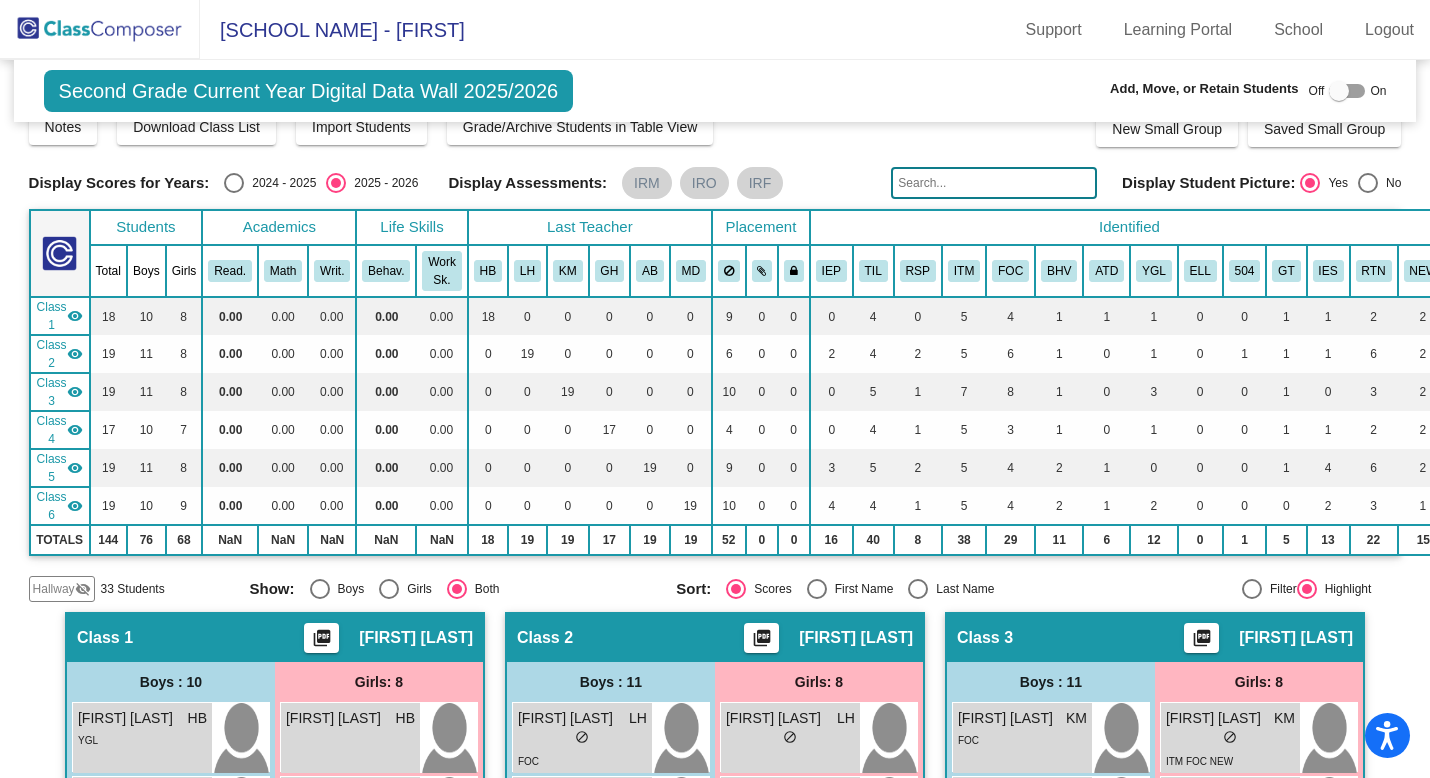 click at bounding box center (234, 183) 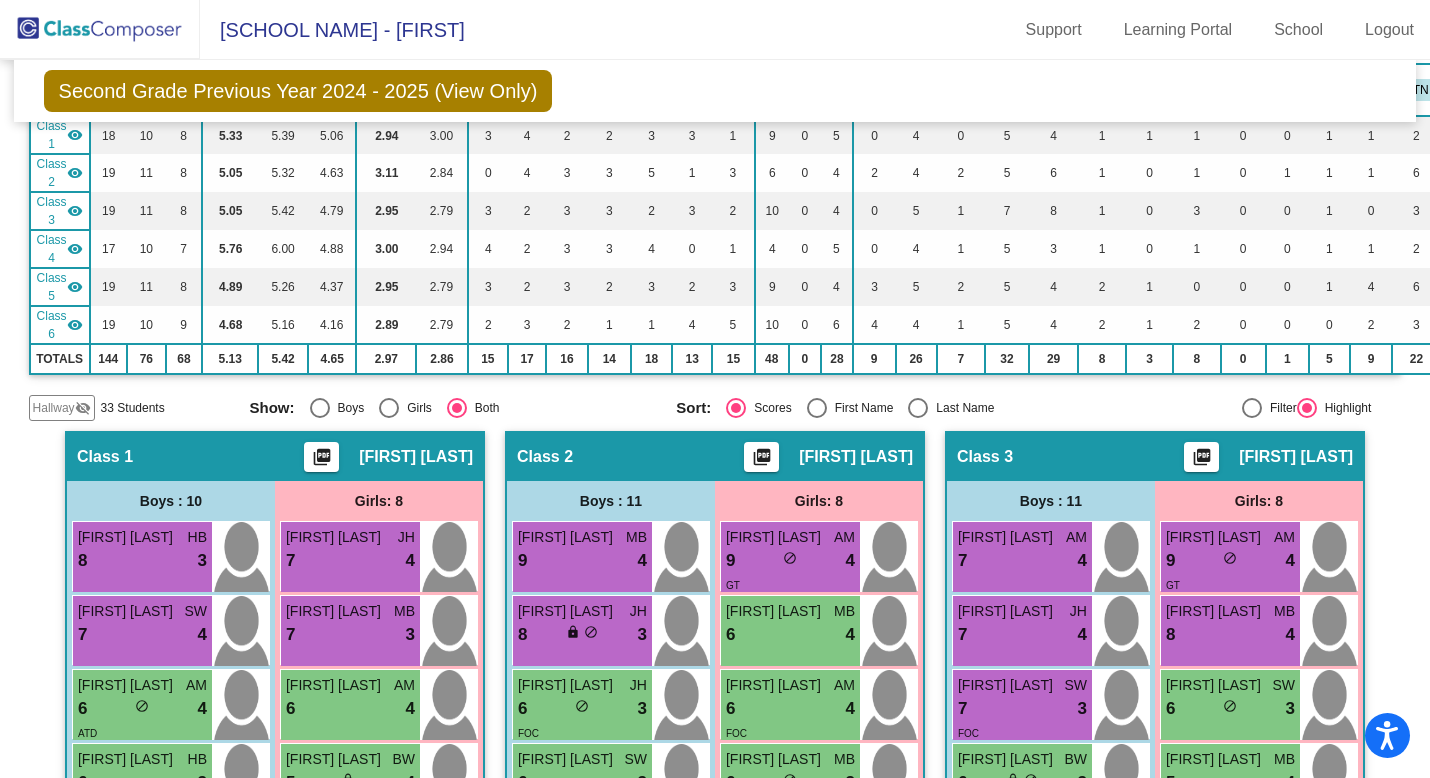 scroll, scrollTop: 13, scrollLeft: 0, axis: vertical 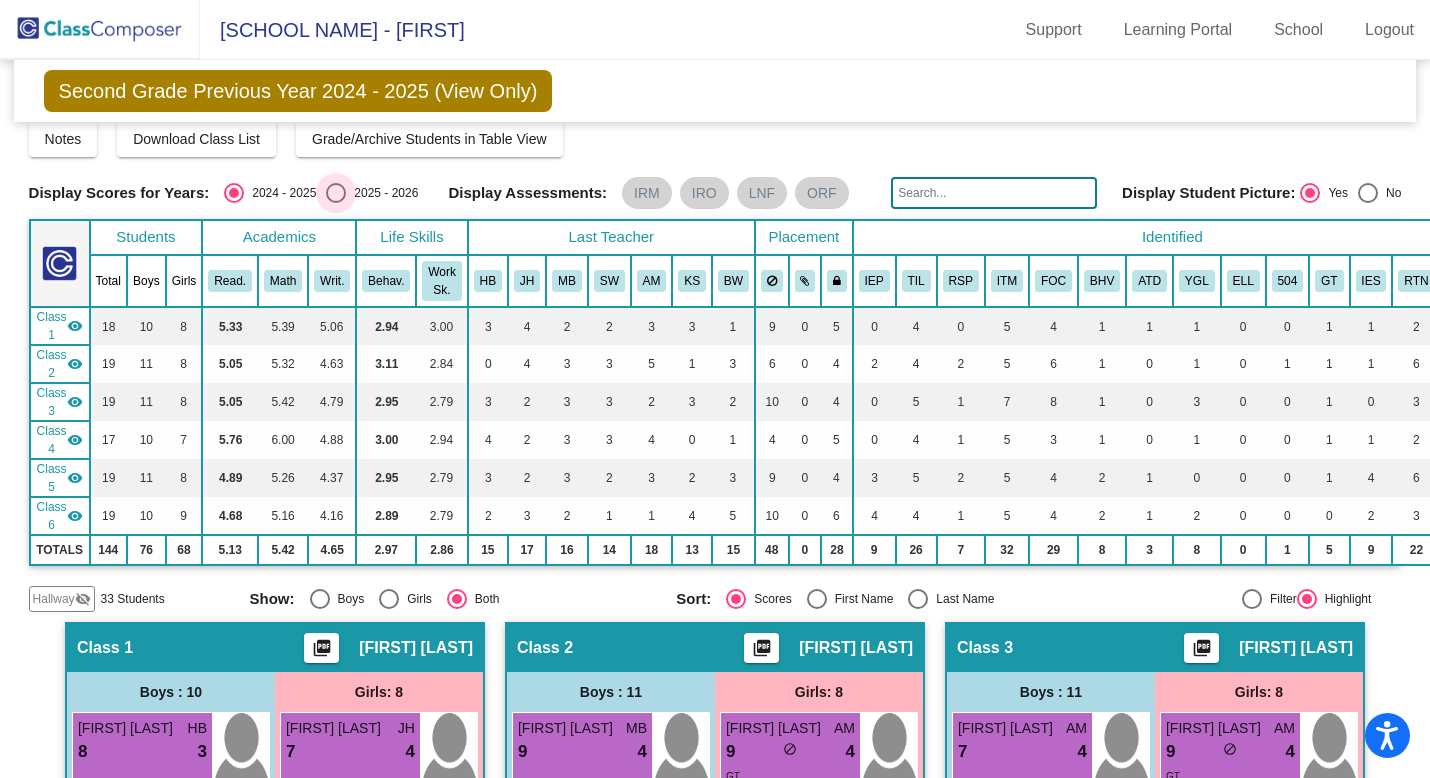 click at bounding box center [336, 193] 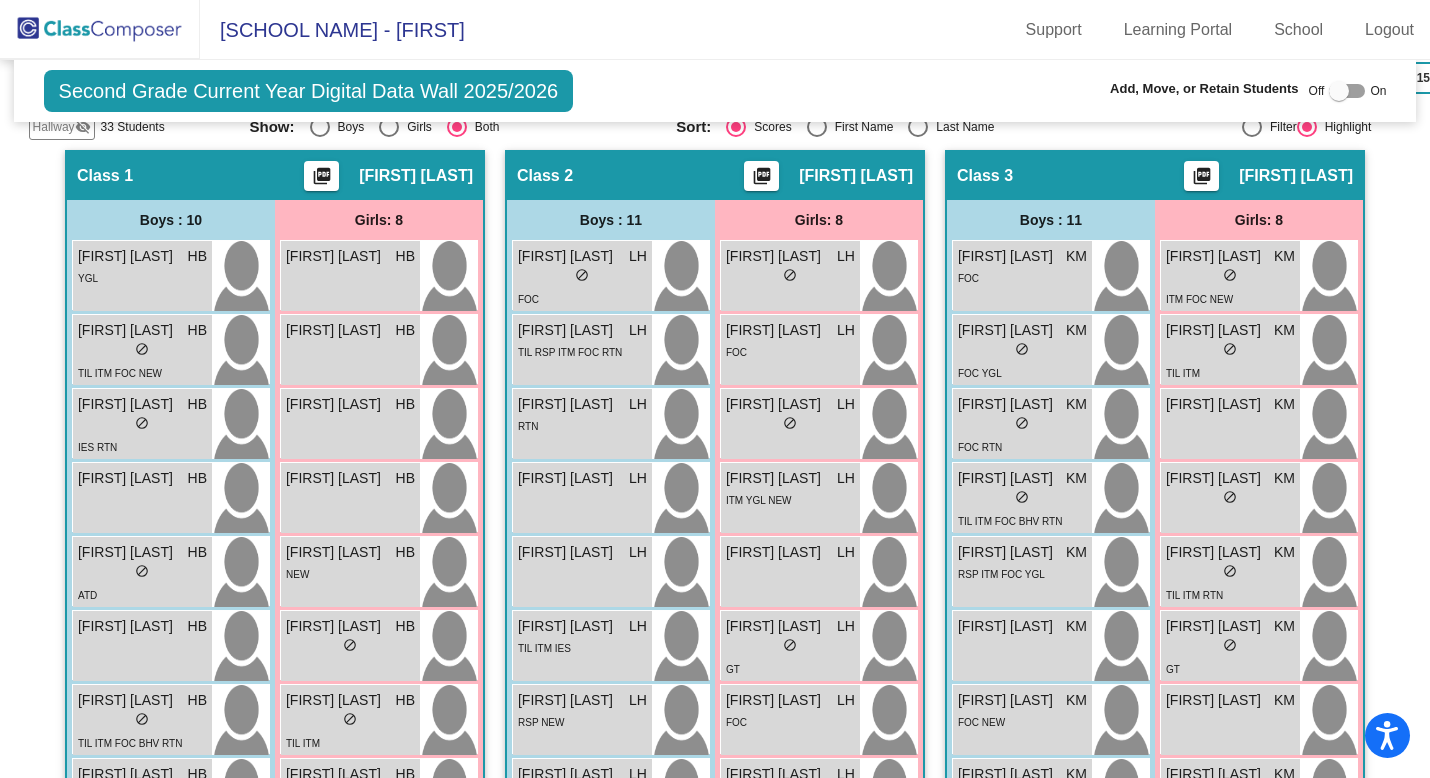 scroll, scrollTop: 494, scrollLeft: 0, axis: vertical 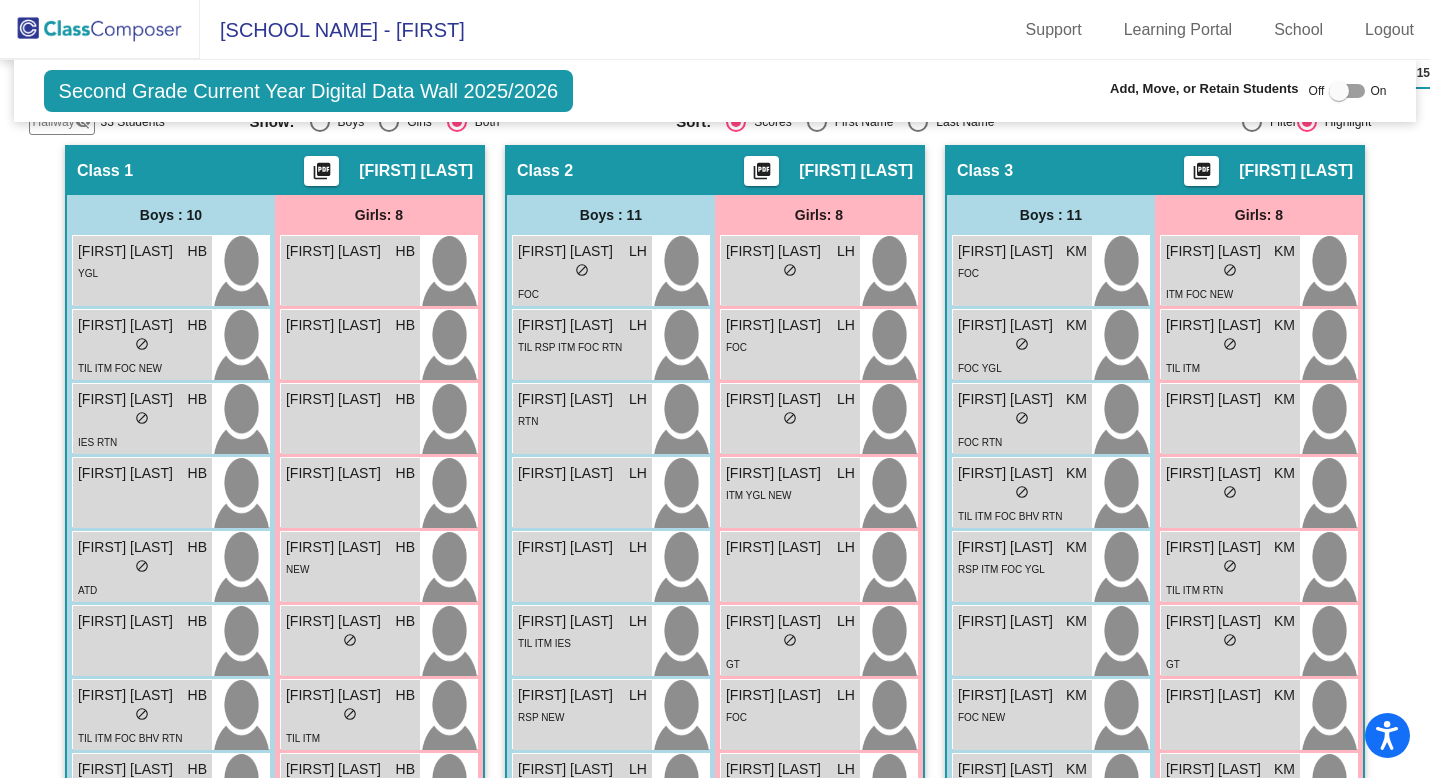click 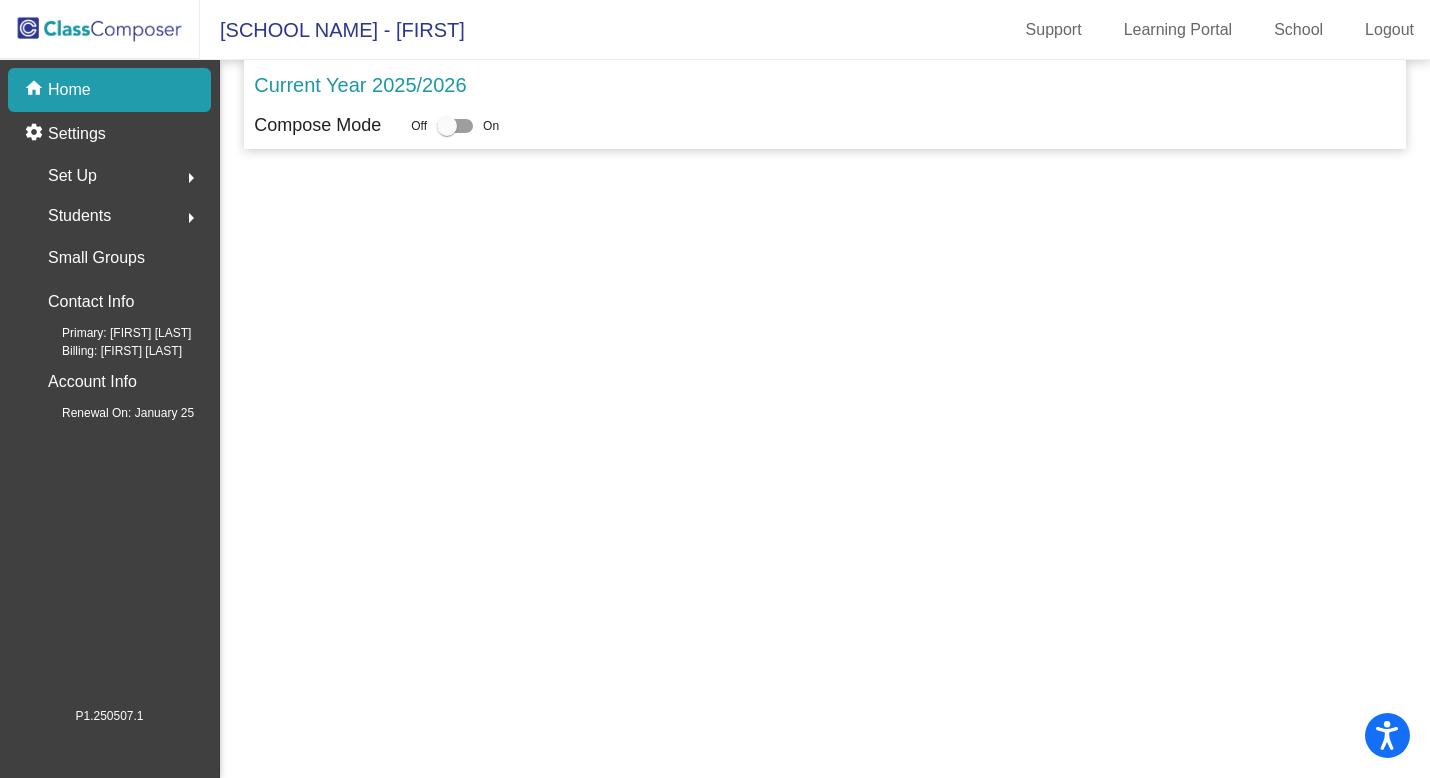 scroll, scrollTop: 0, scrollLeft: 0, axis: both 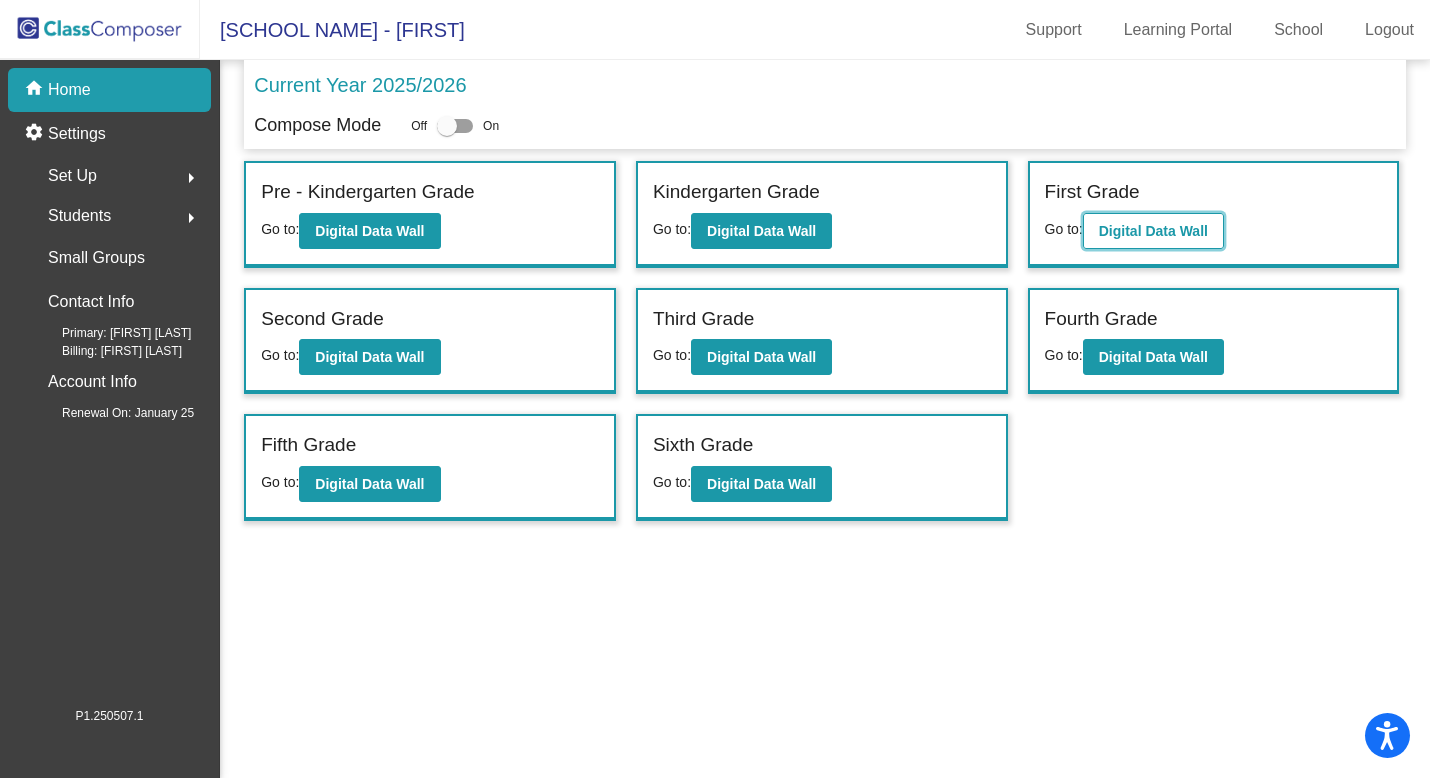 click on "Digital Data Wall" 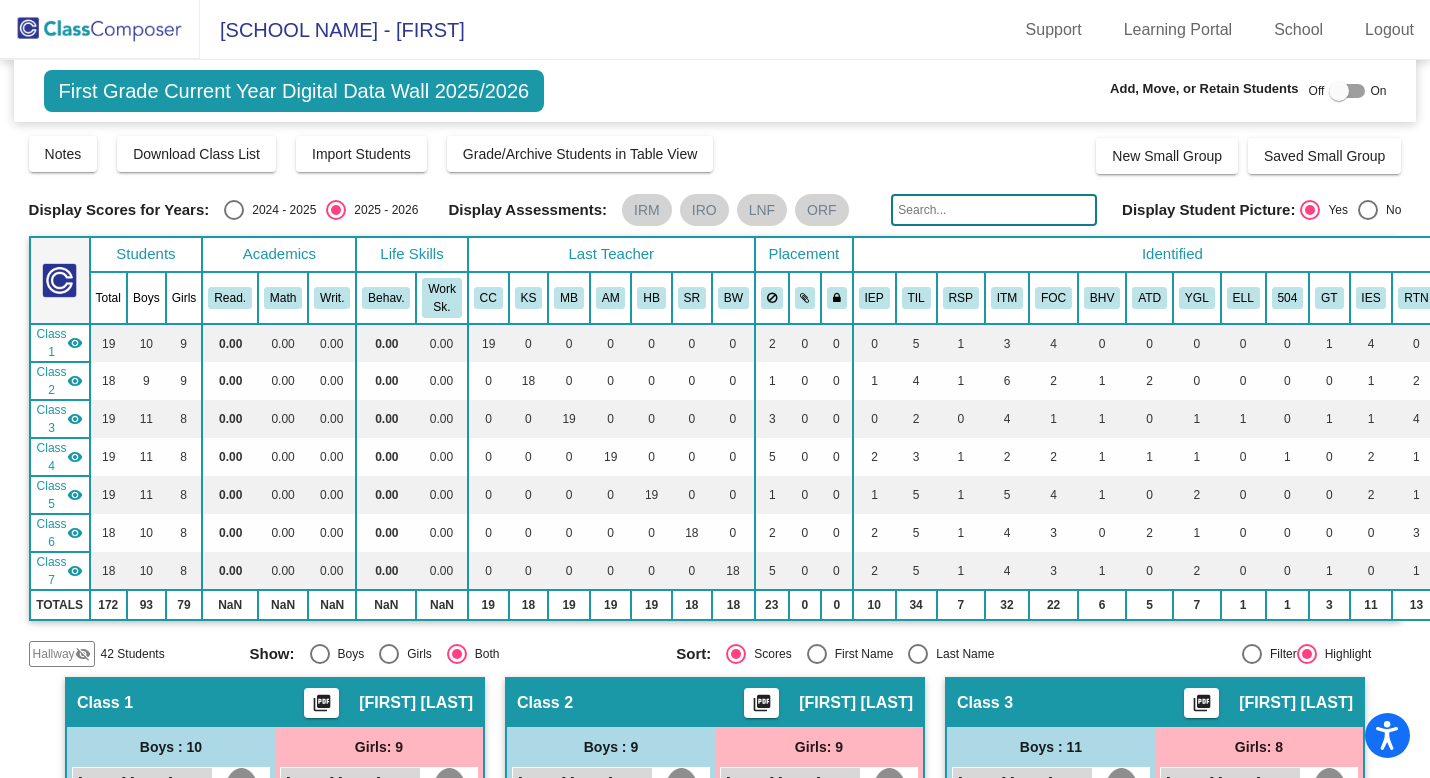 click 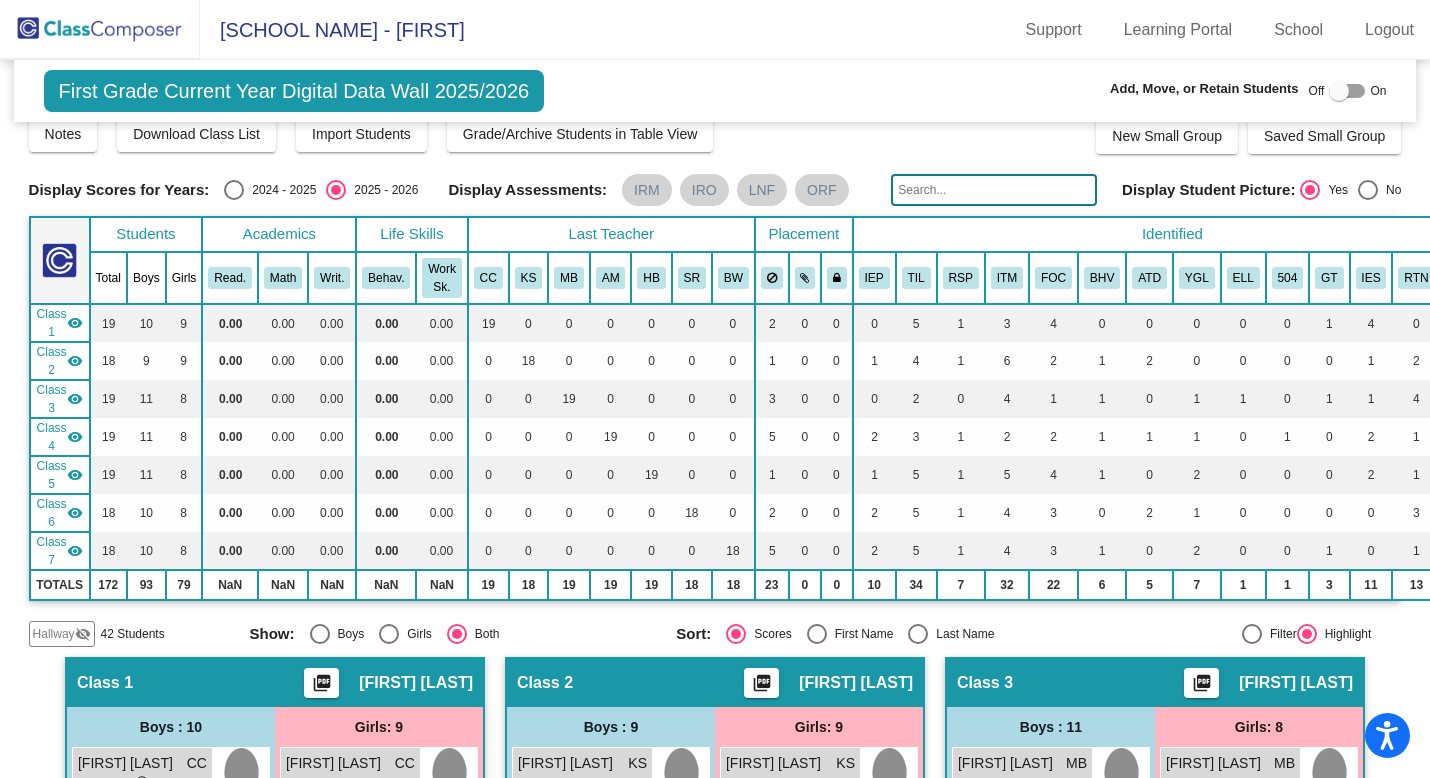 scroll, scrollTop: 0, scrollLeft: 0, axis: both 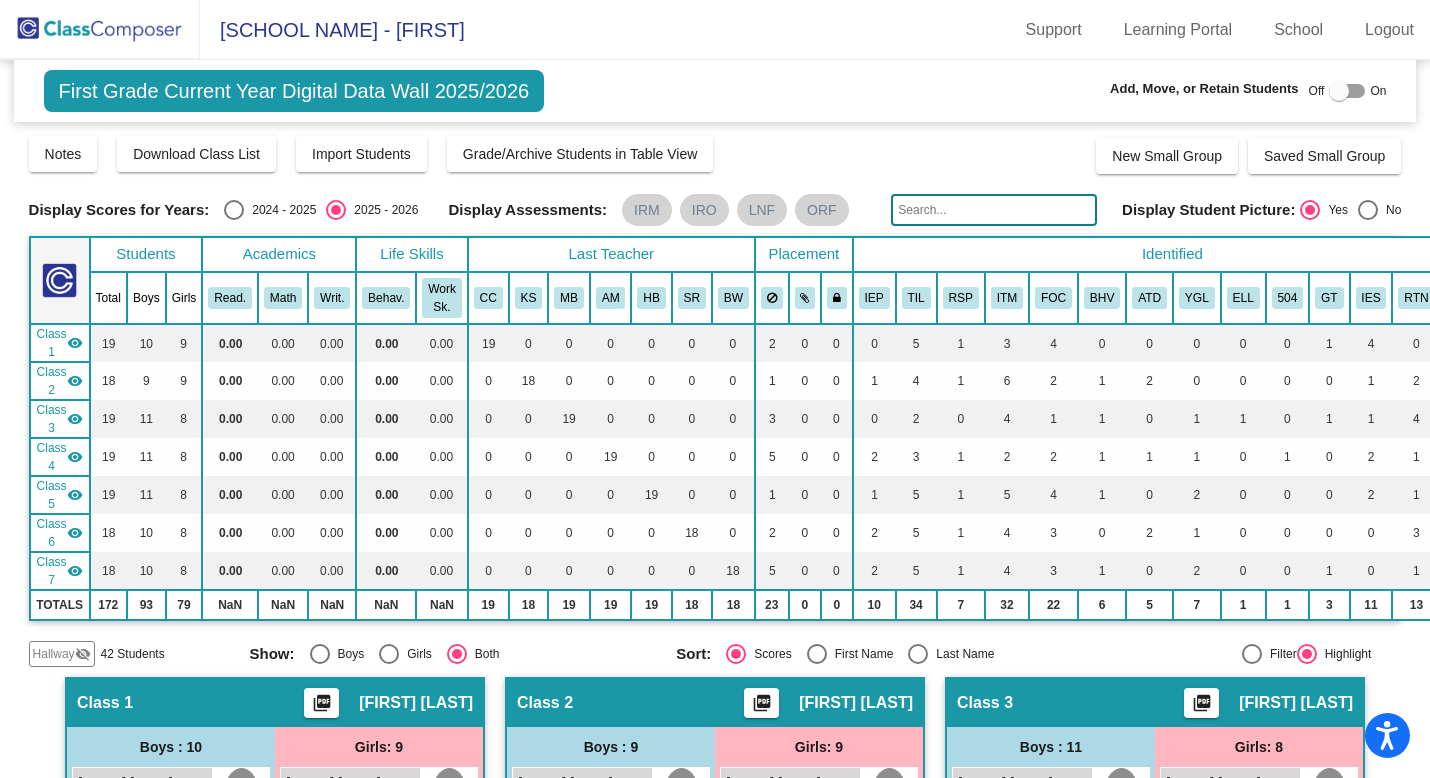 click 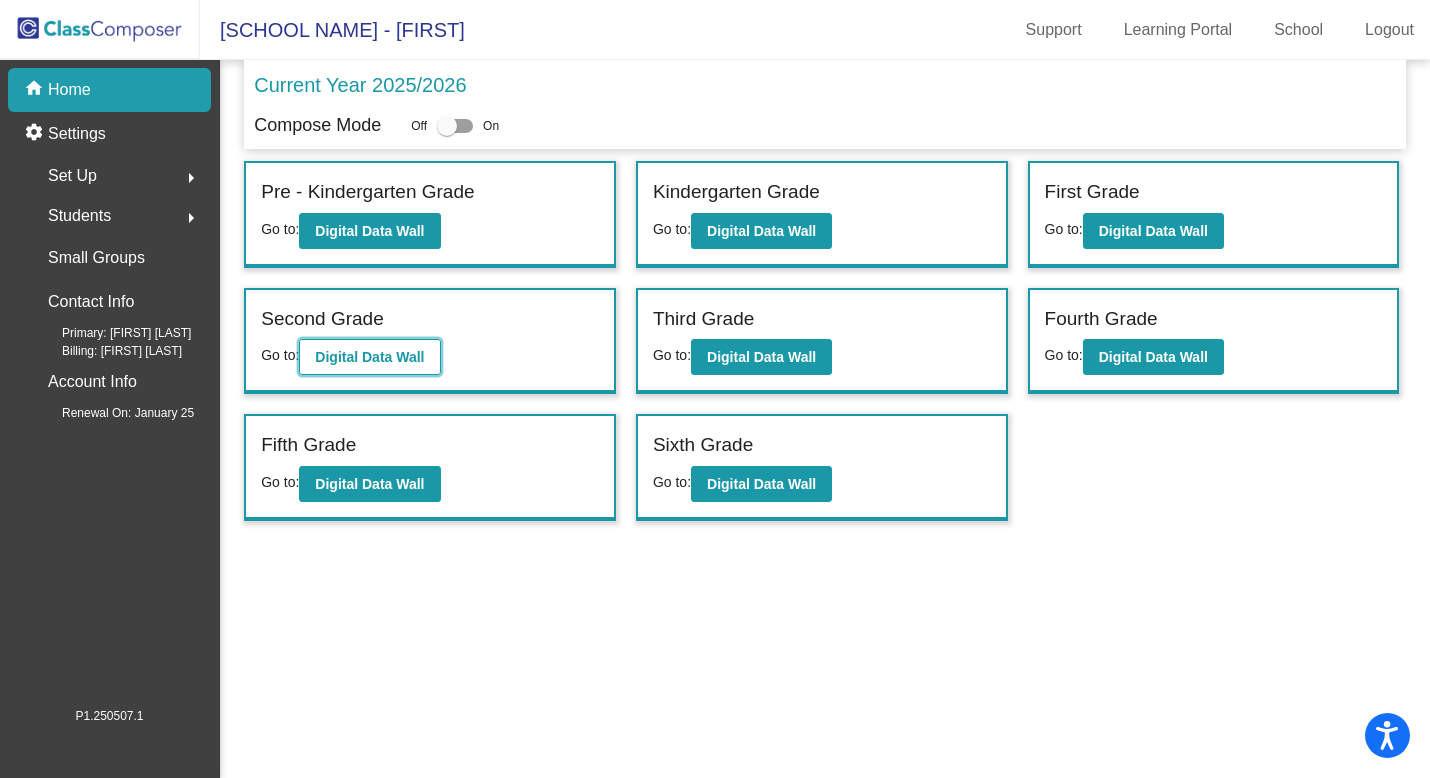 click on "Digital Data Wall" 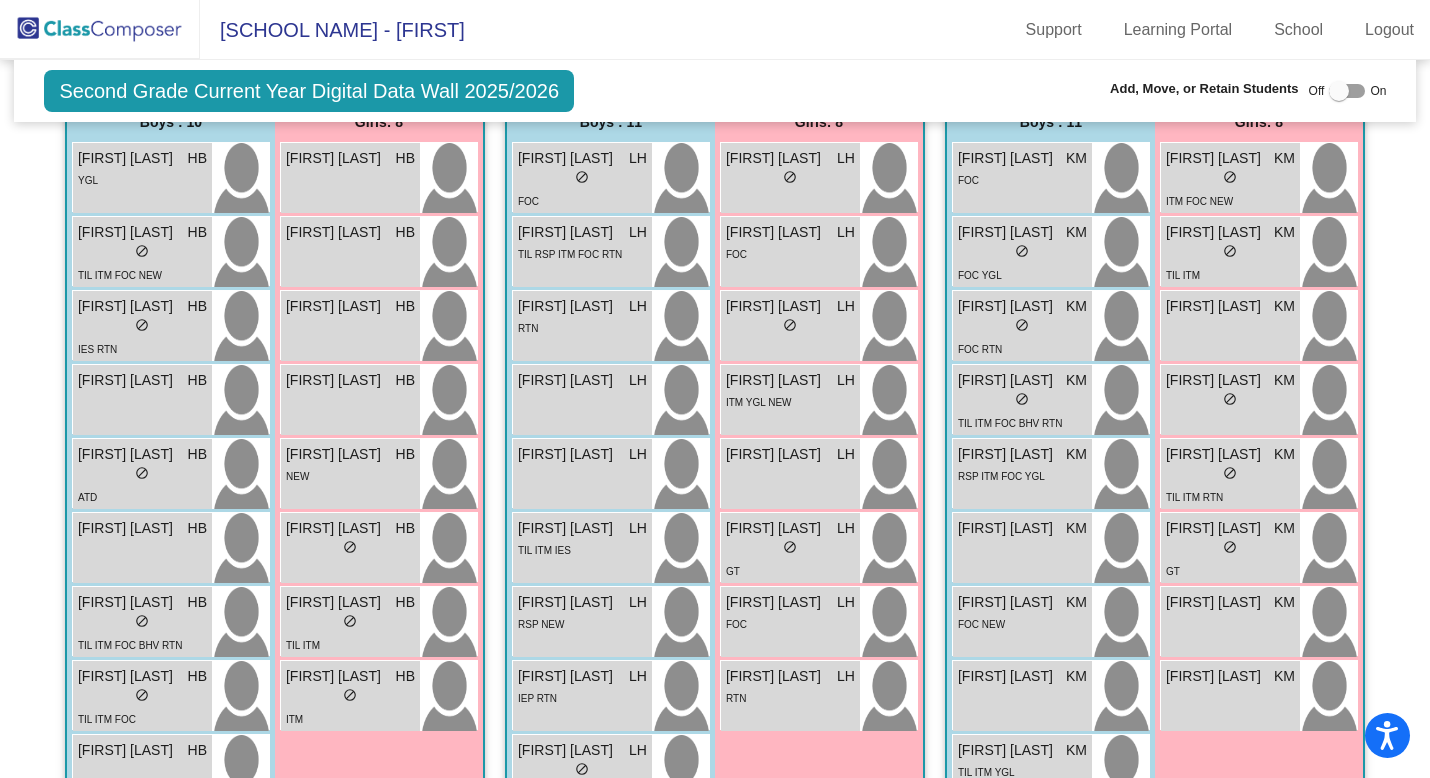scroll, scrollTop: 607, scrollLeft: 0, axis: vertical 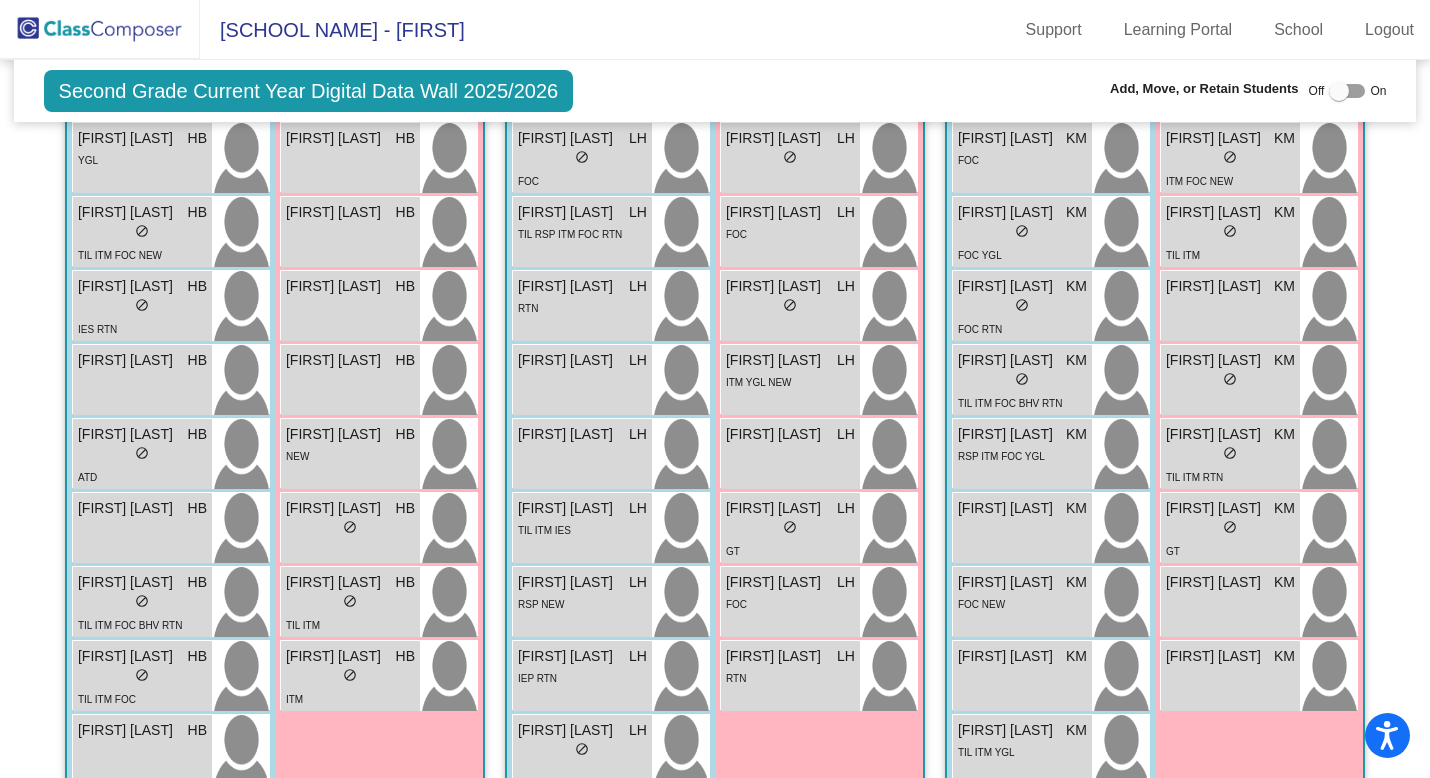 click 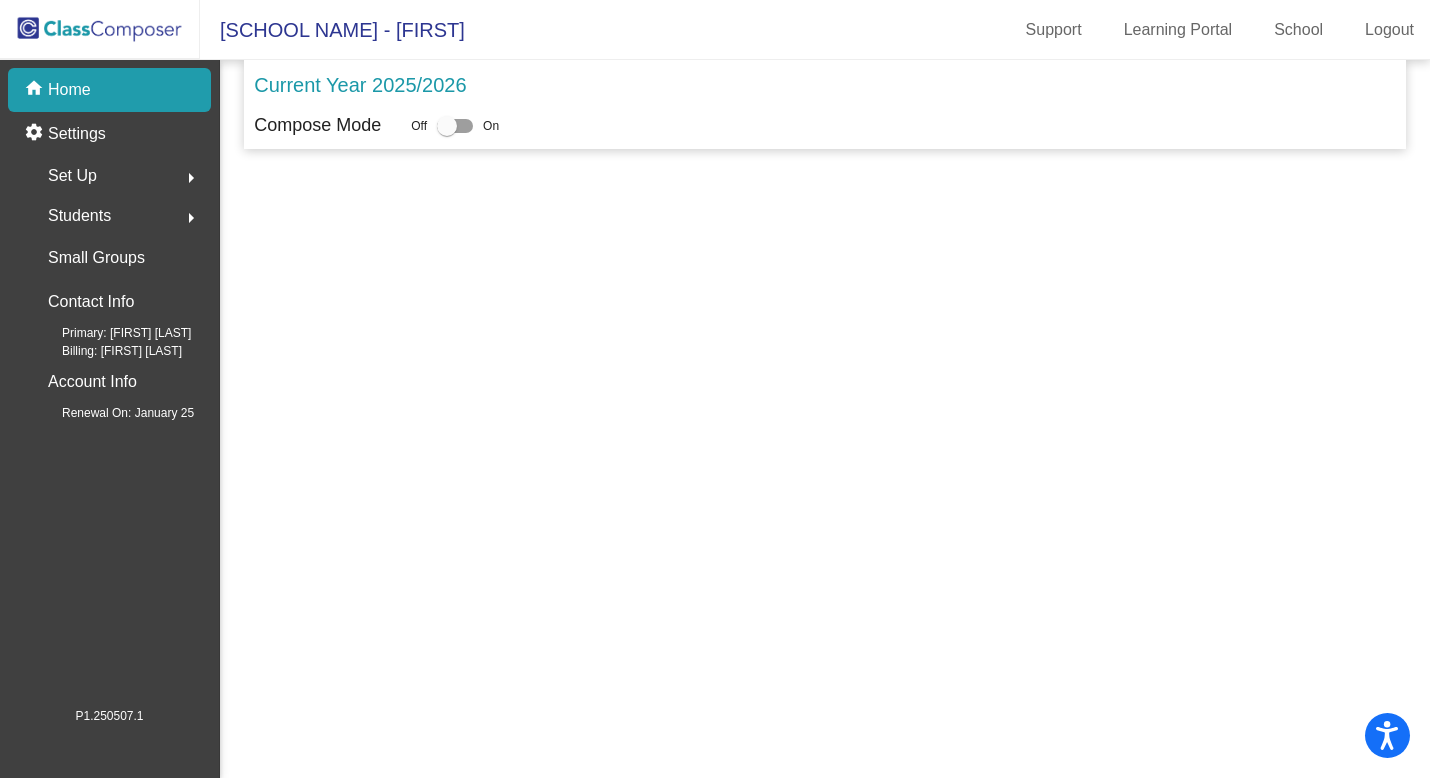 scroll, scrollTop: 0, scrollLeft: 0, axis: both 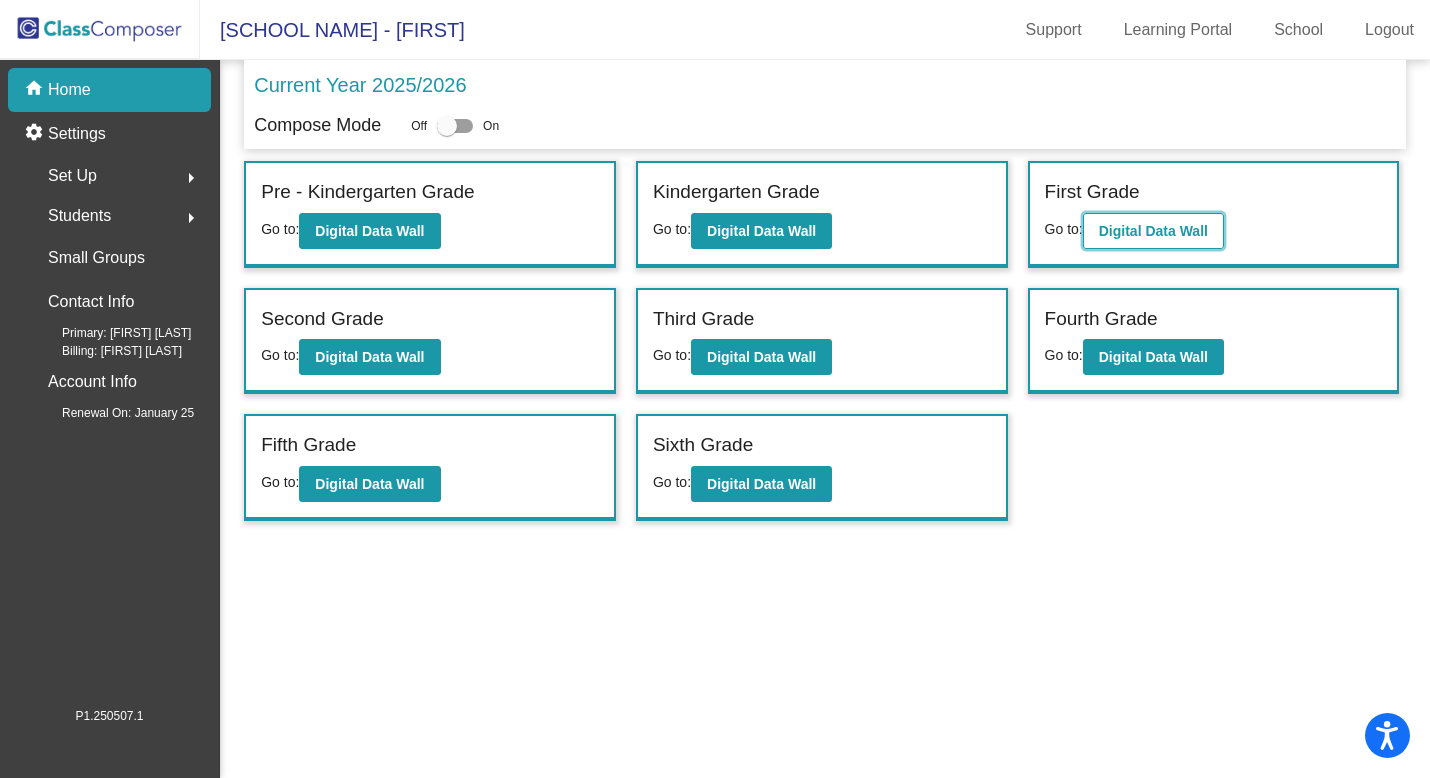 click on "Digital Data Wall" 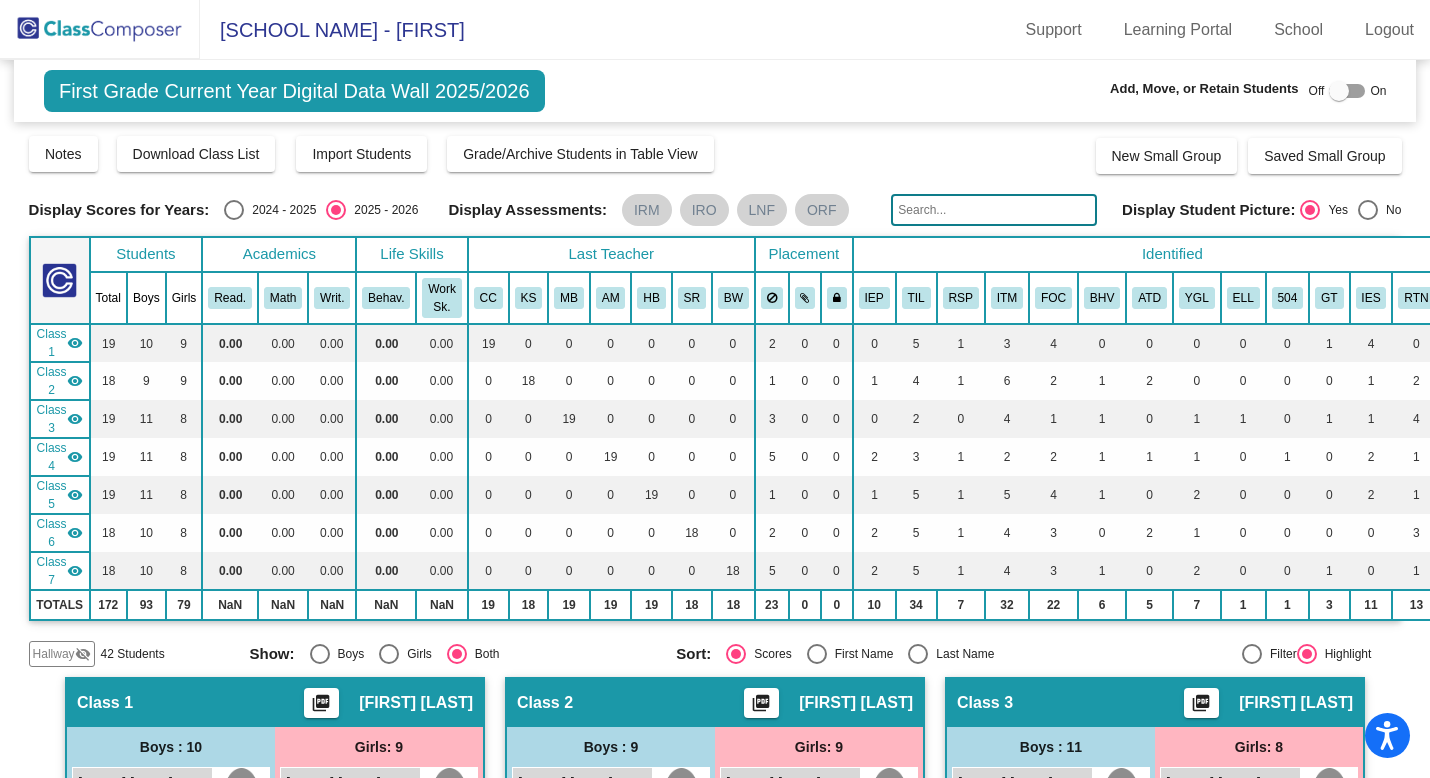 click 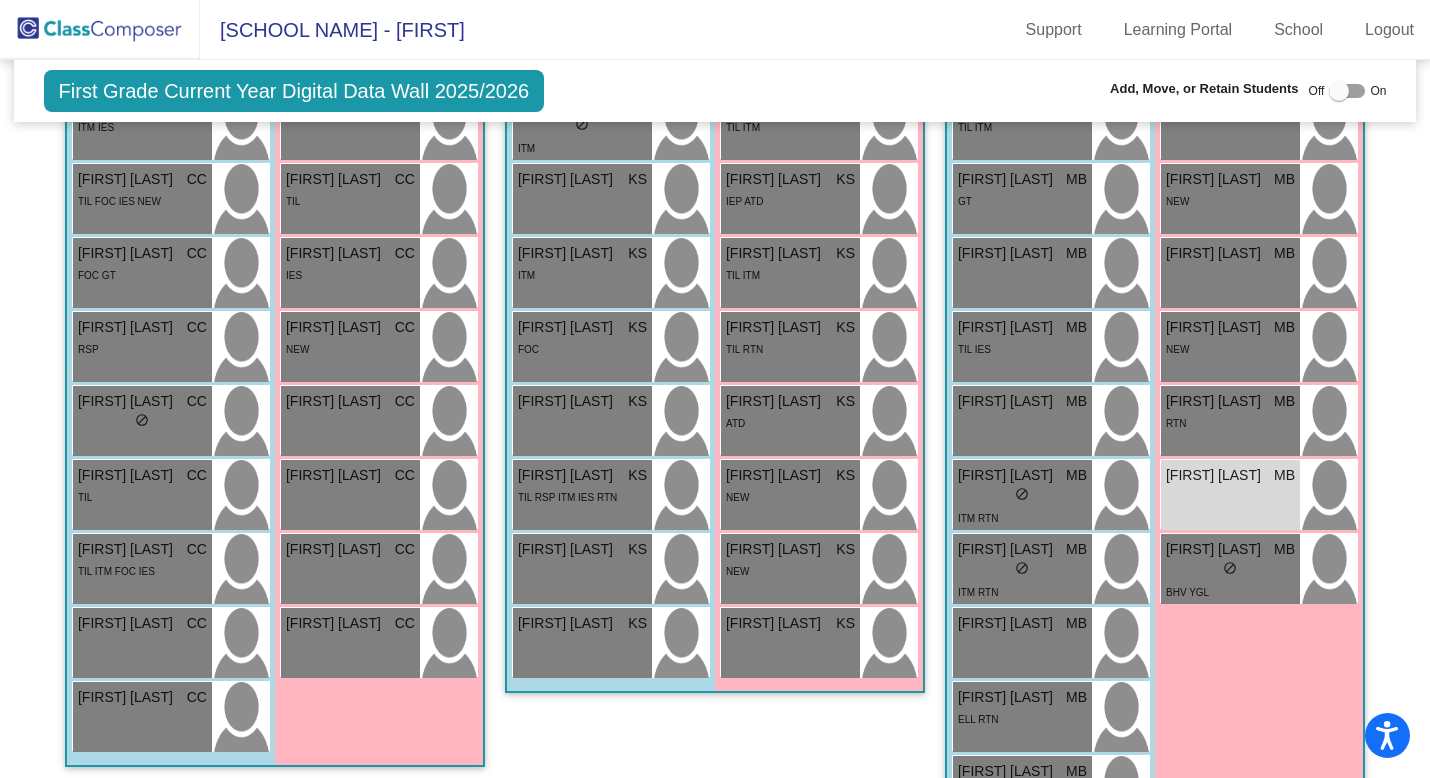 scroll, scrollTop: 771, scrollLeft: 0, axis: vertical 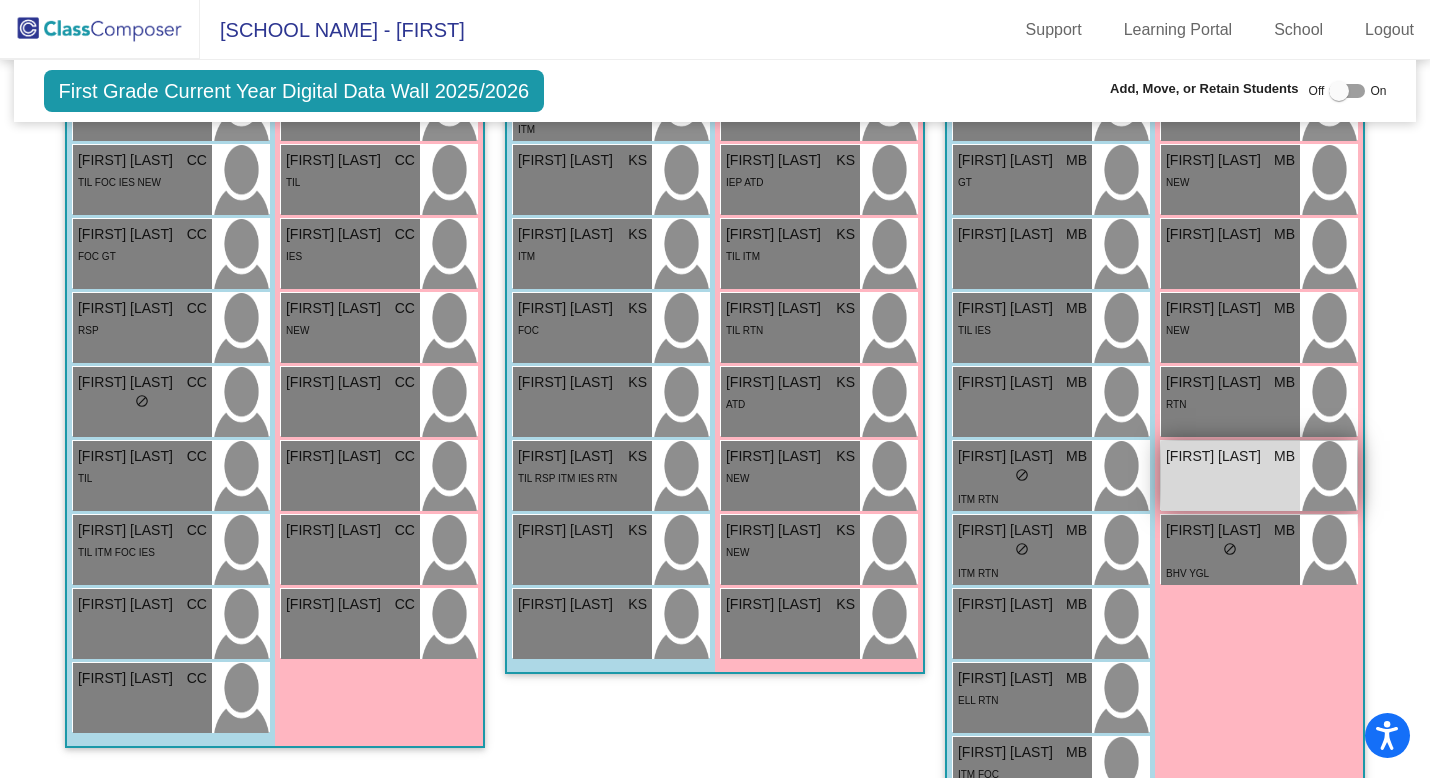 type on "[FIRST]" 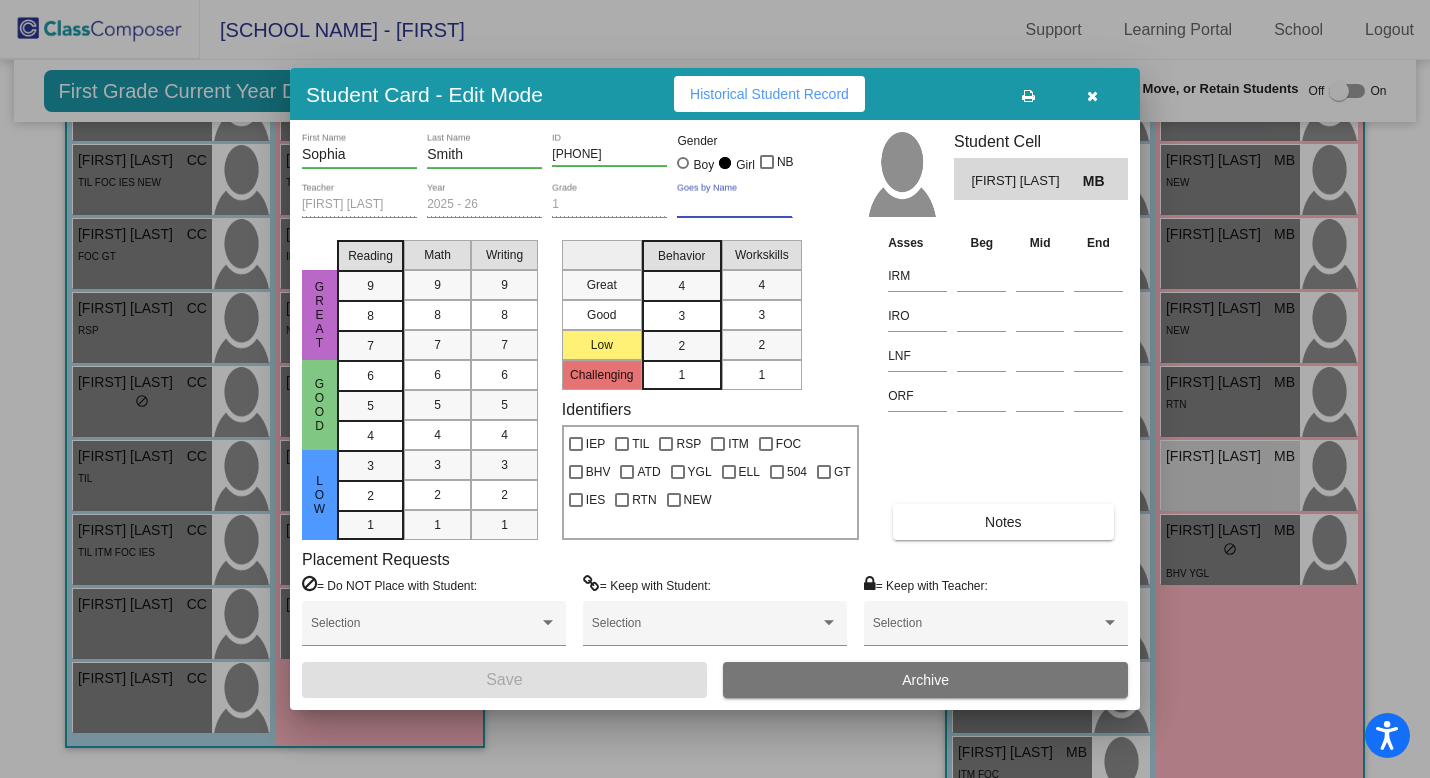 click on "Goes by Name" at bounding box center [734, 205] 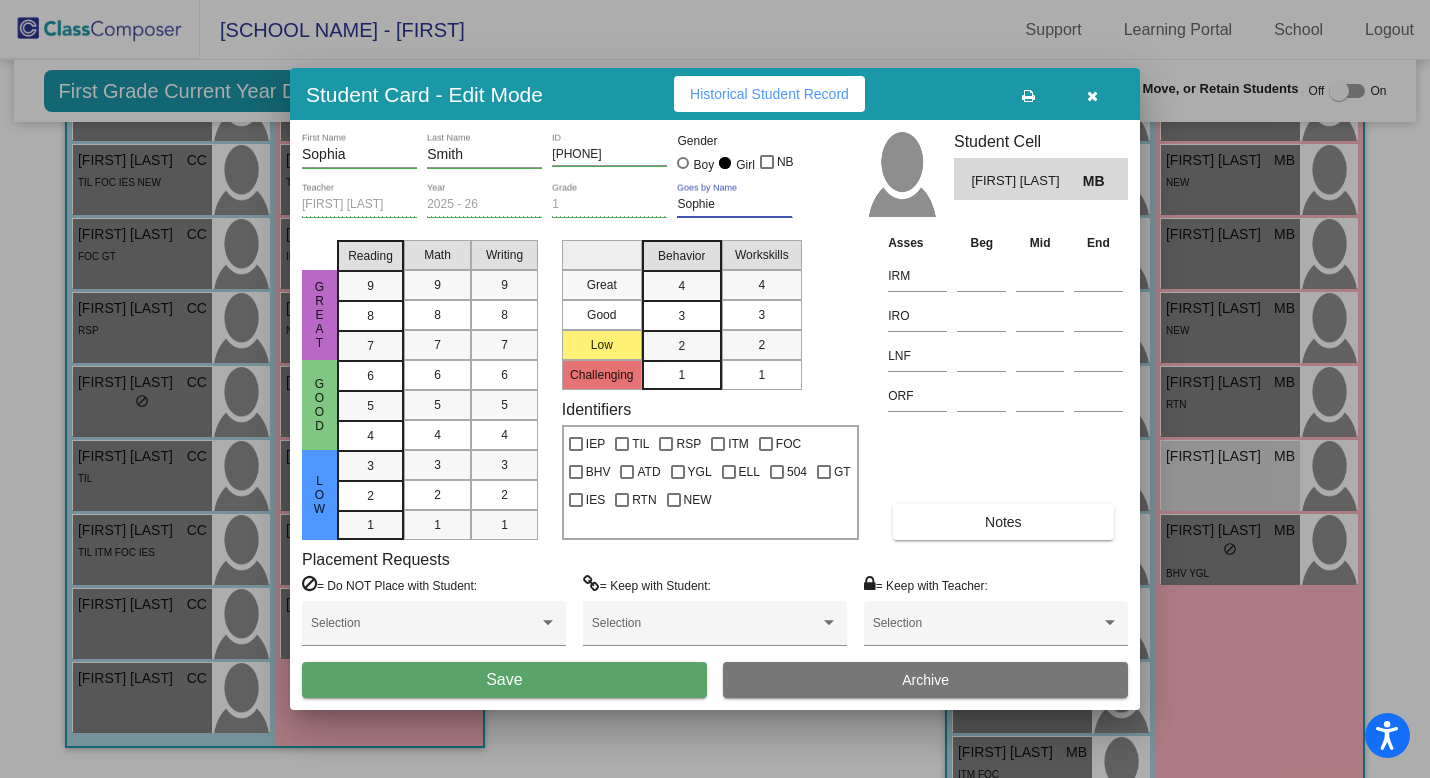 type on "Sophie" 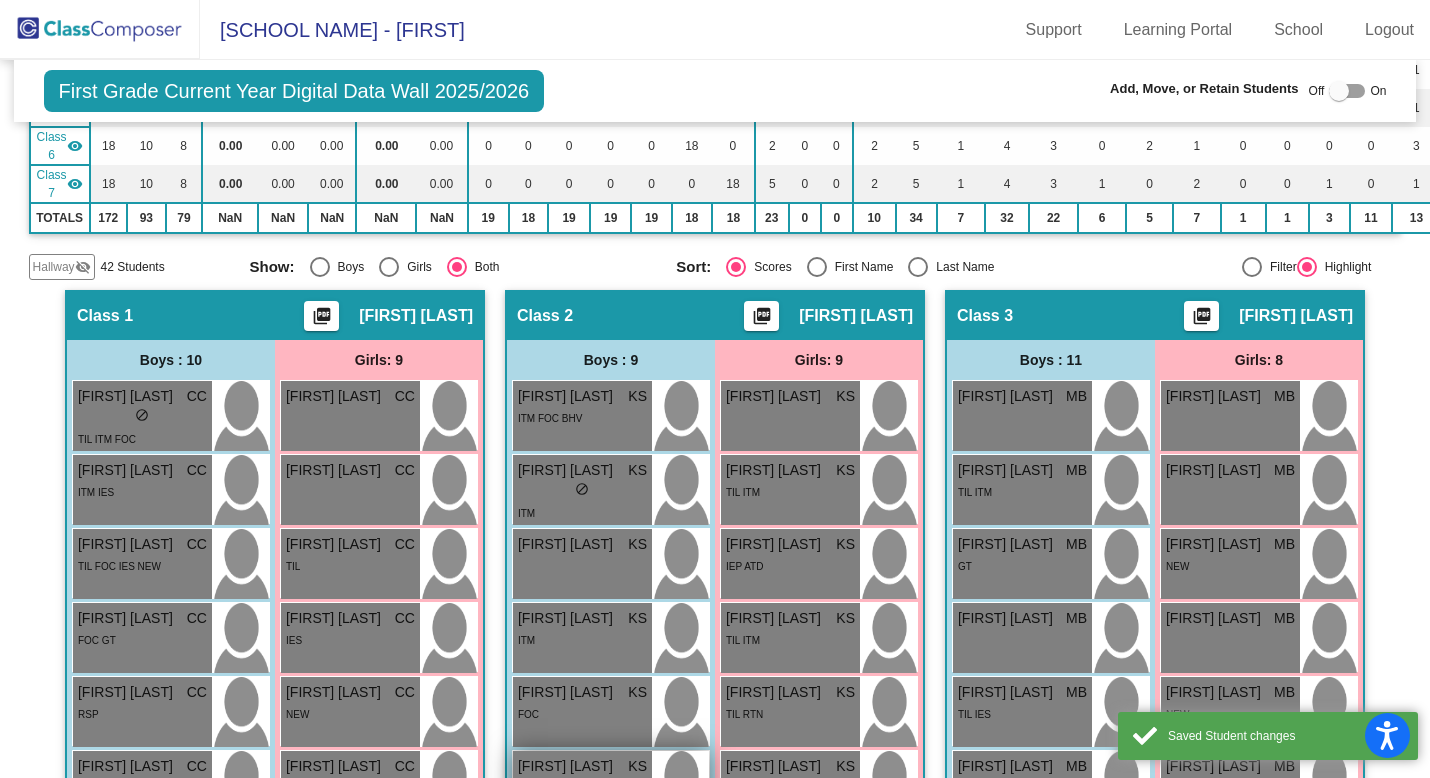scroll, scrollTop: 0, scrollLeft: 0, axis: both 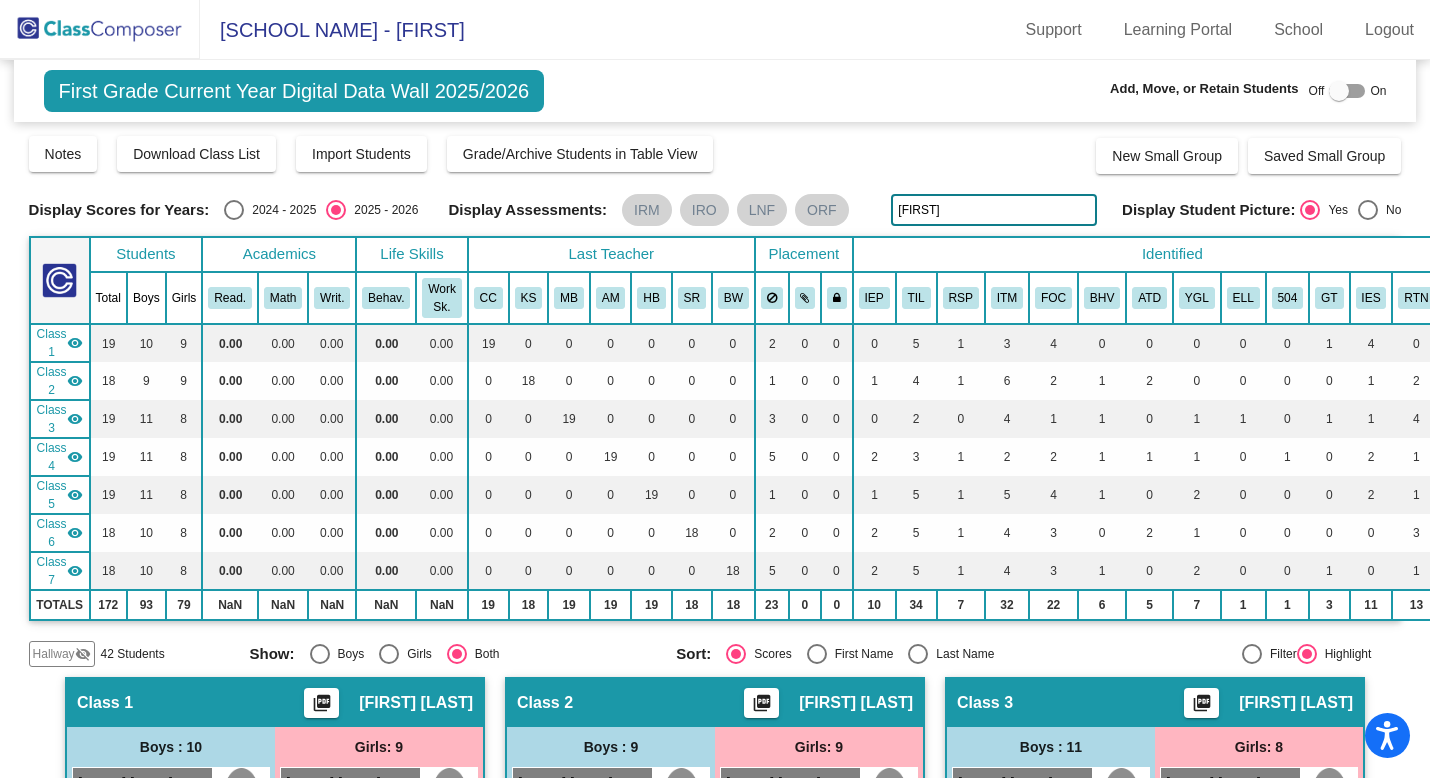 click on "[FIRST]" 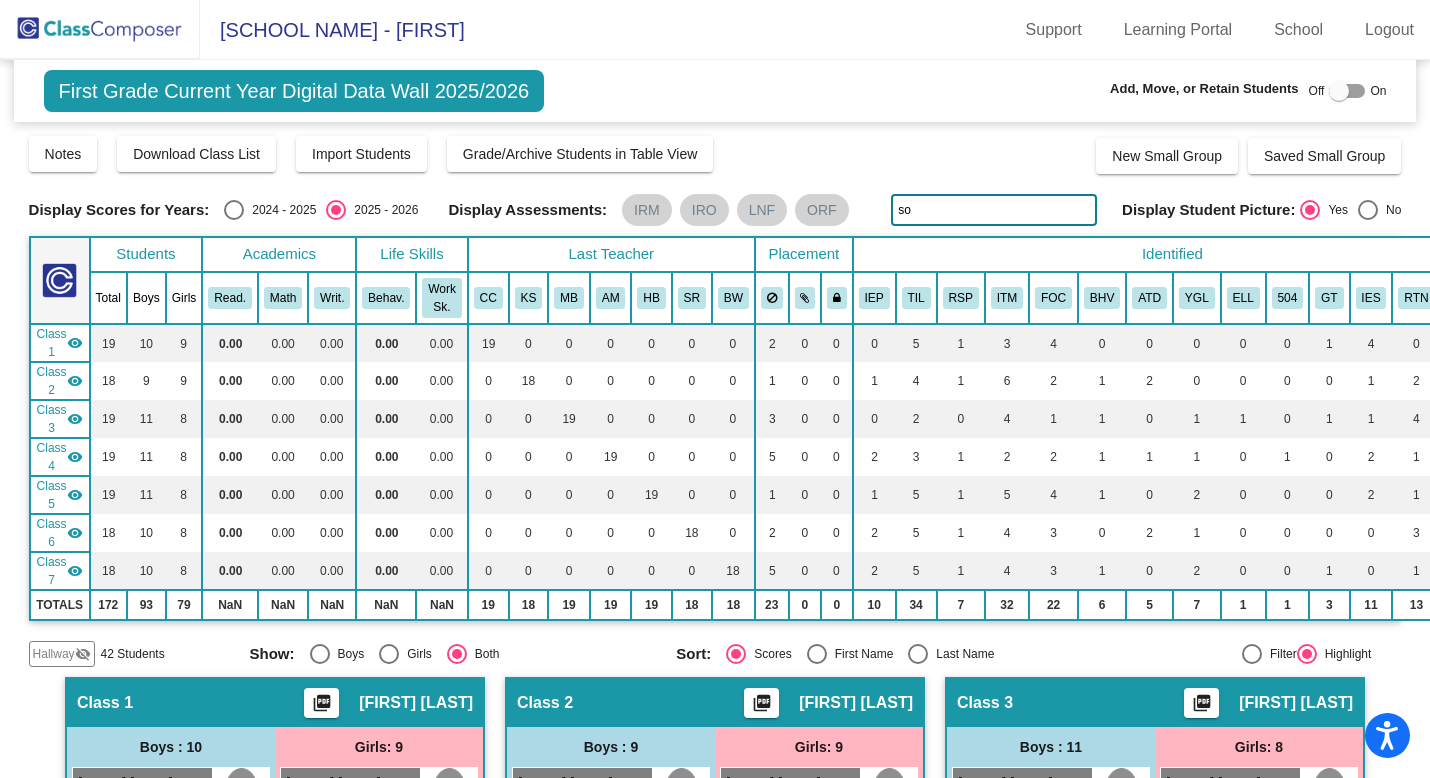type on "s" 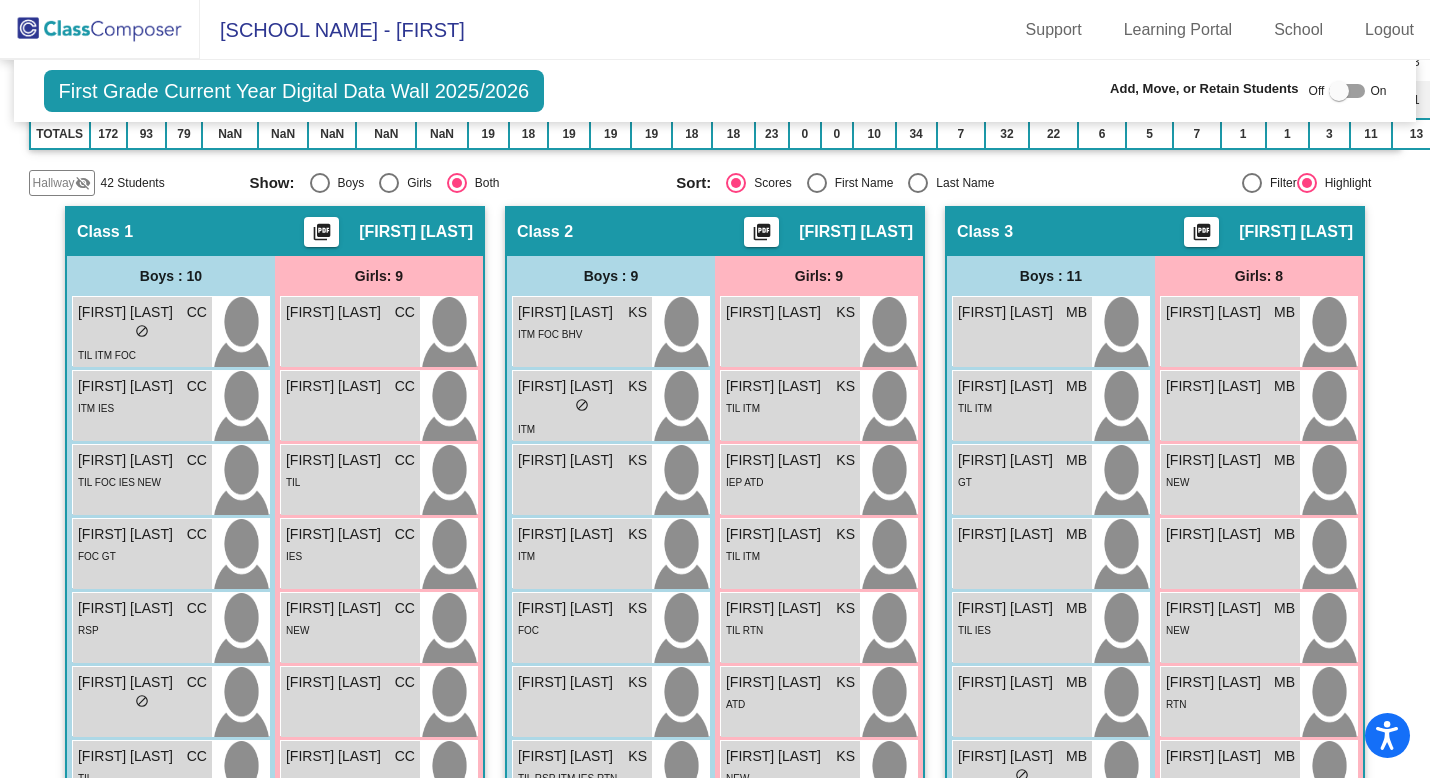 scroll, scrollTop: 475, scrollLeft: 0, axis: vertical 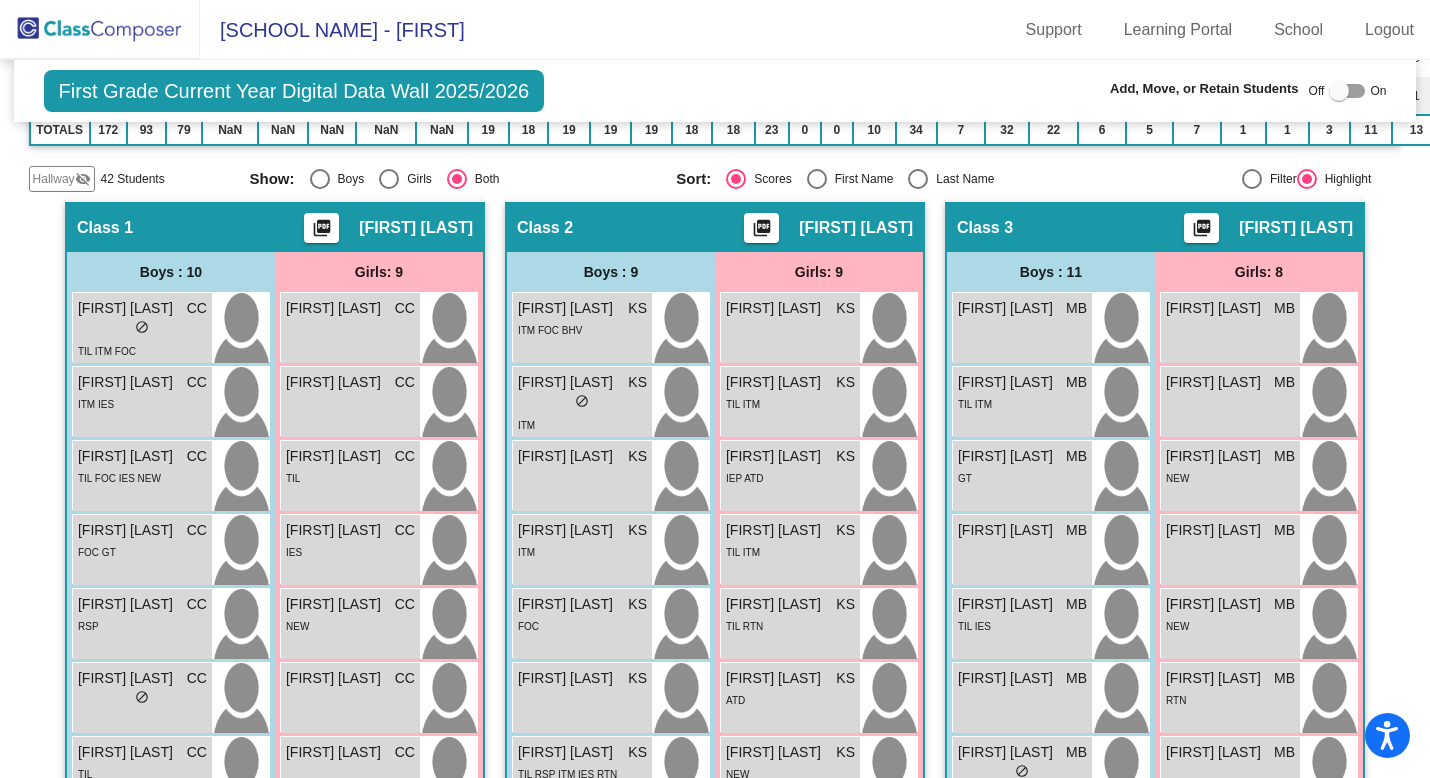 type 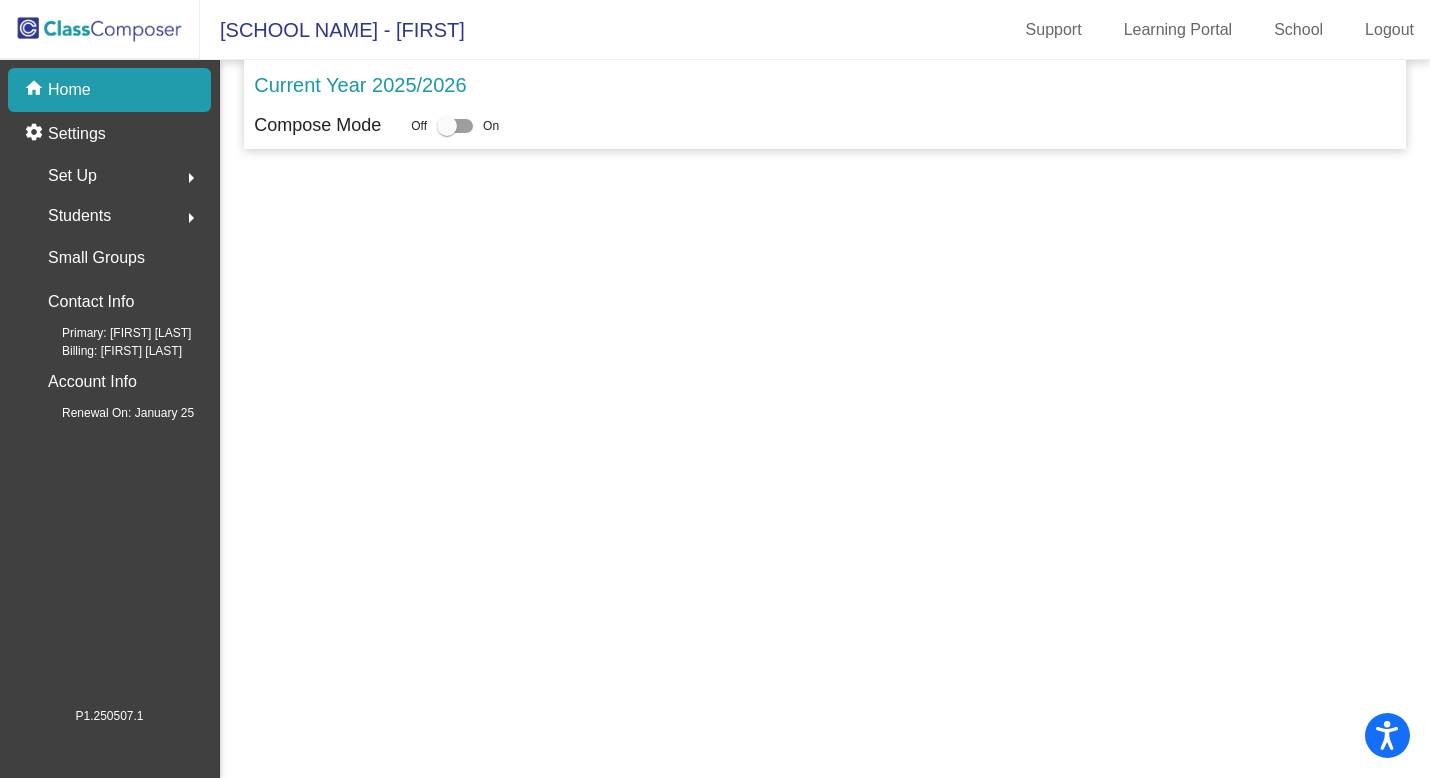 scroll, scrollTop: 0, scrollLeft: 0, axis: both 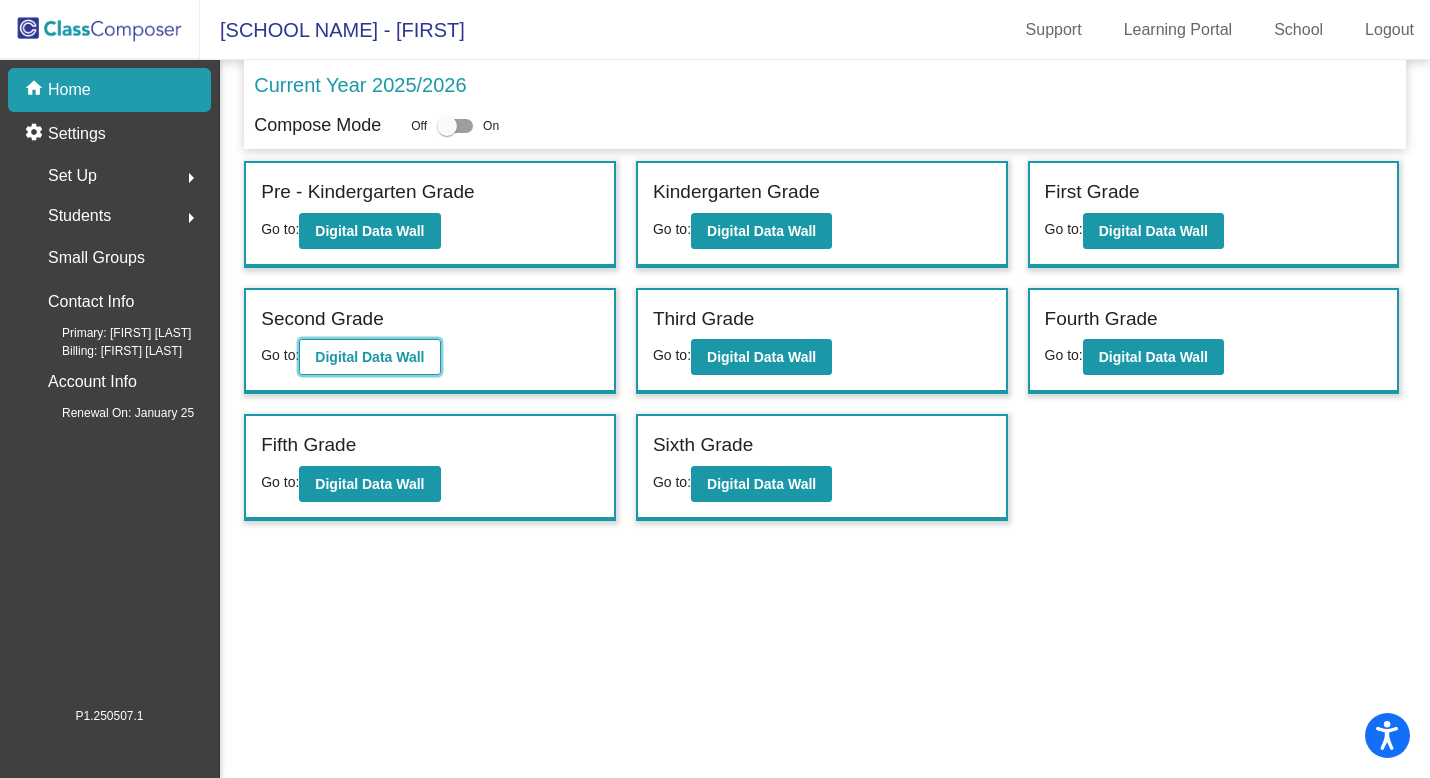 click on "Digital Data Wall" 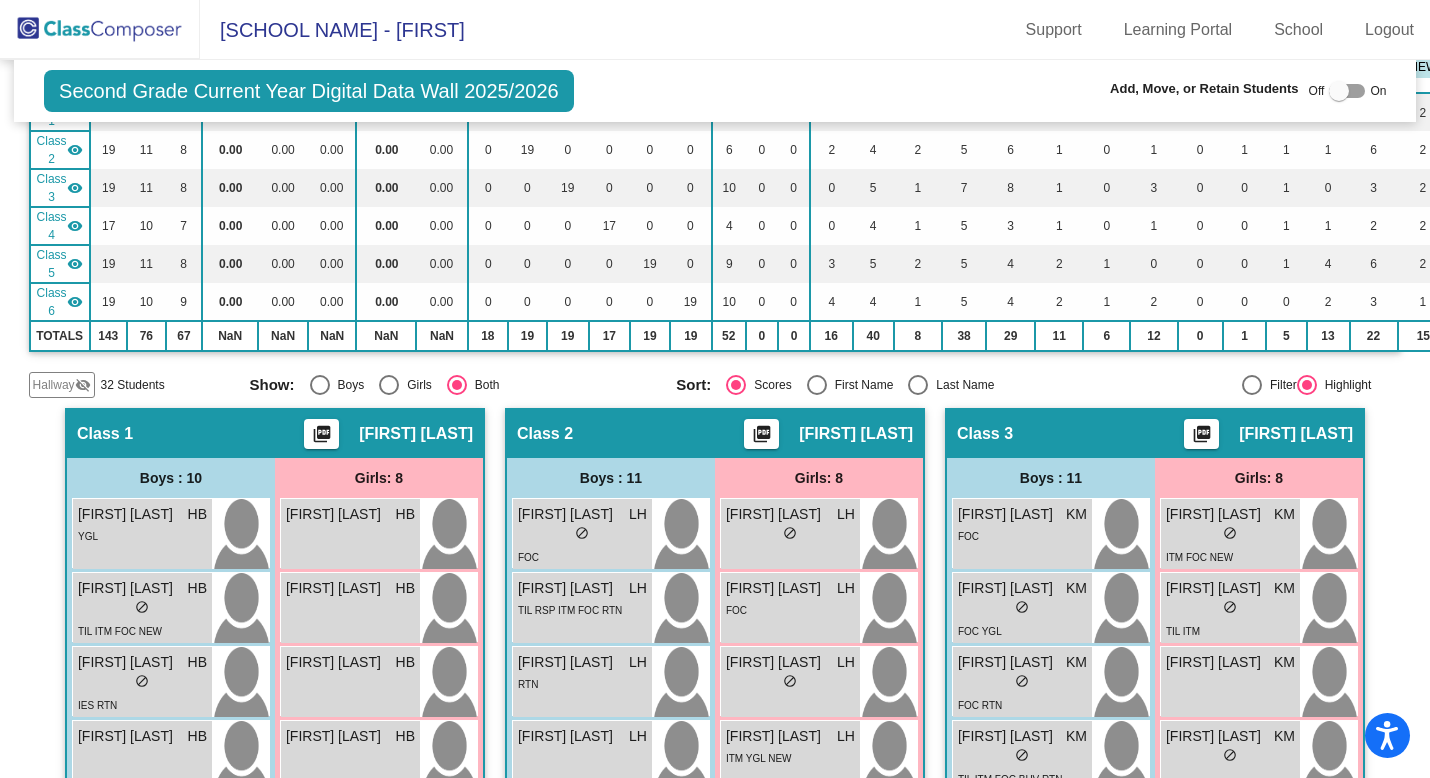 scroll, scrollTop: 218, scrollLeft: 0, axis: vertical 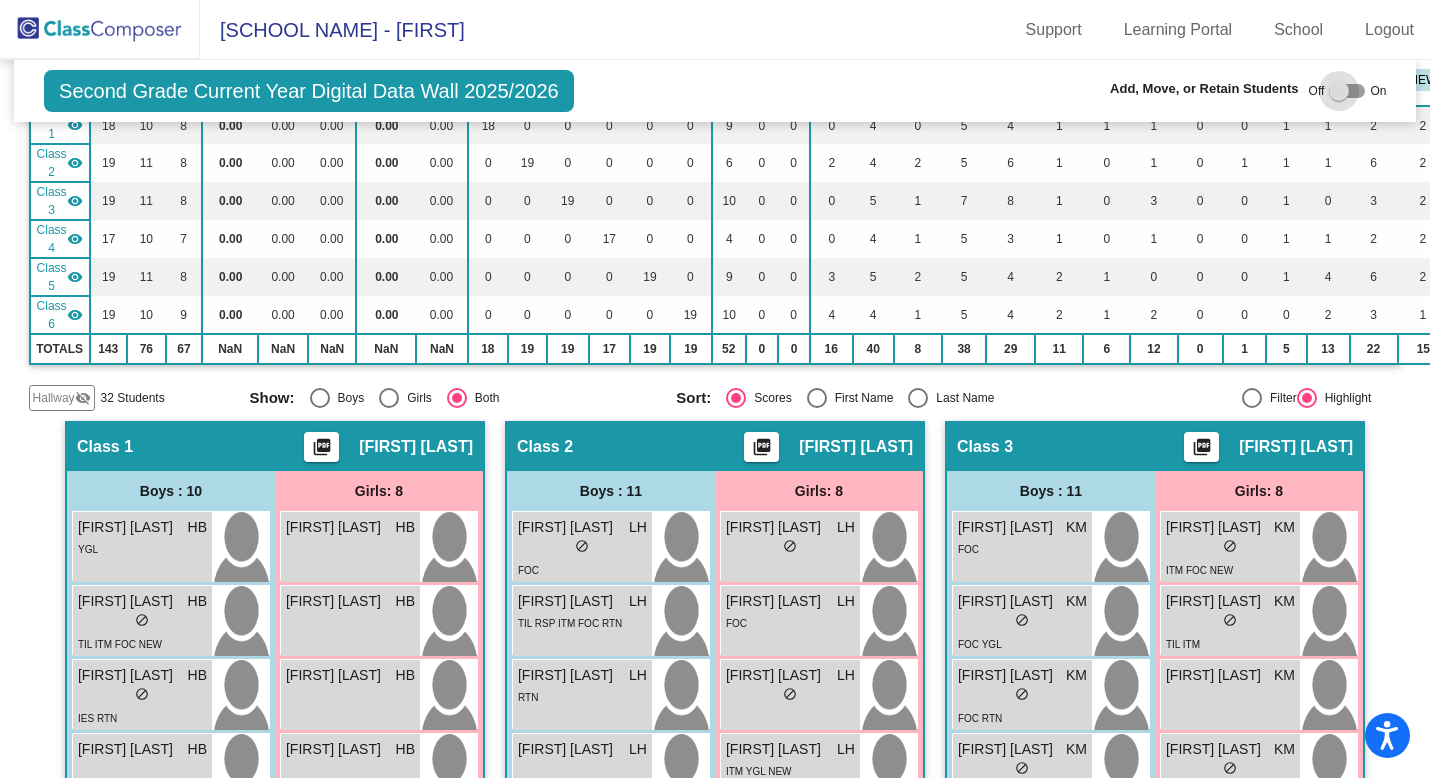 click at bounding box center [1339, 91] 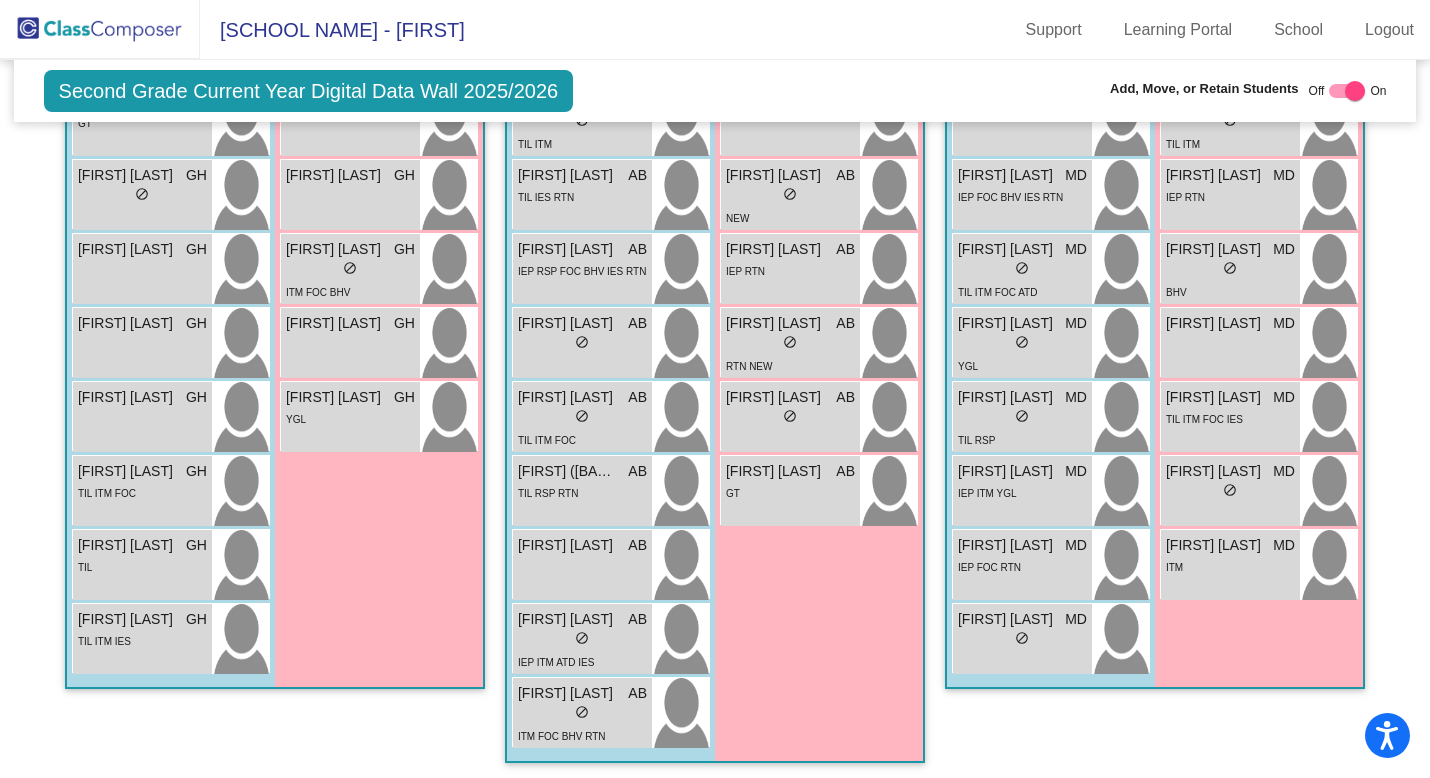 scroll, scrollTop: 1822, scrollLeft: 0, axis: vertical 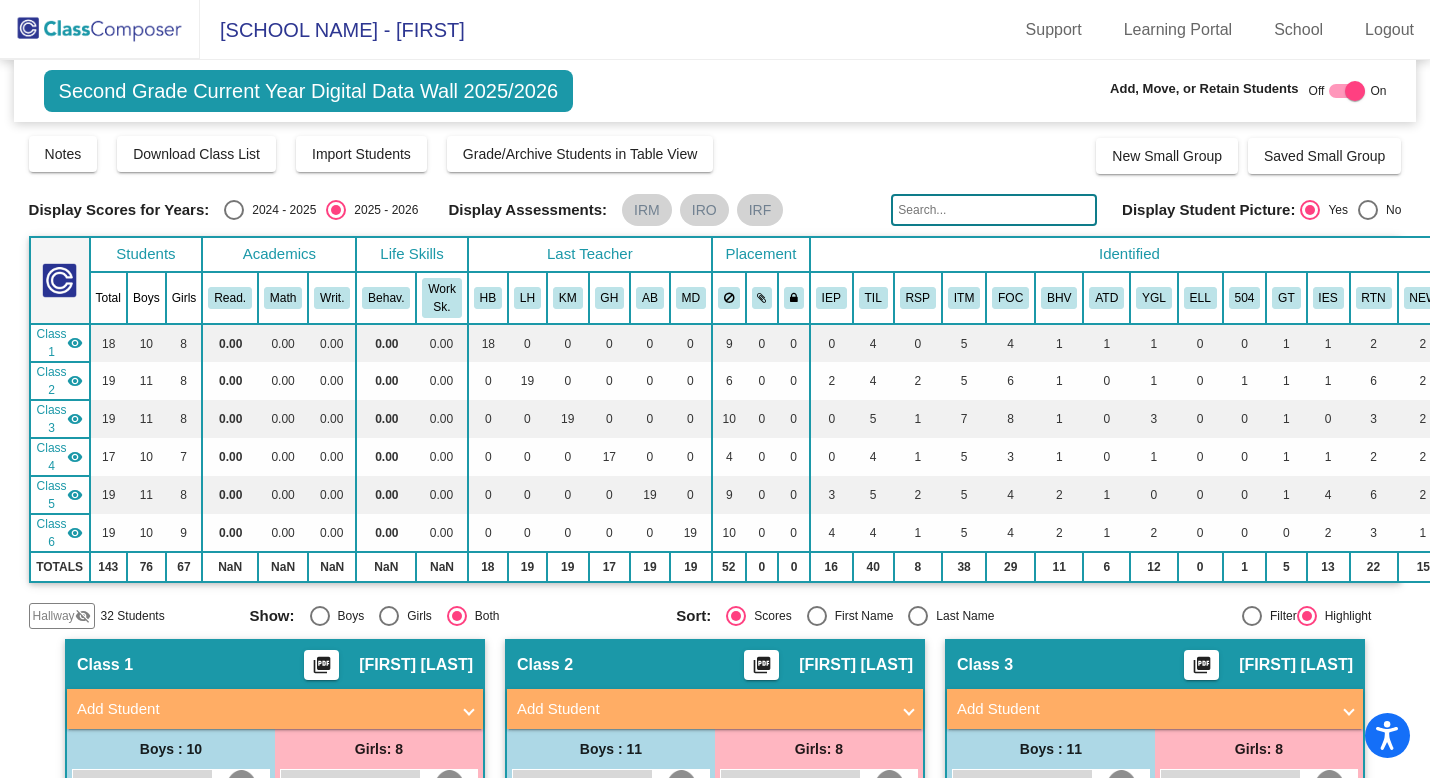 click 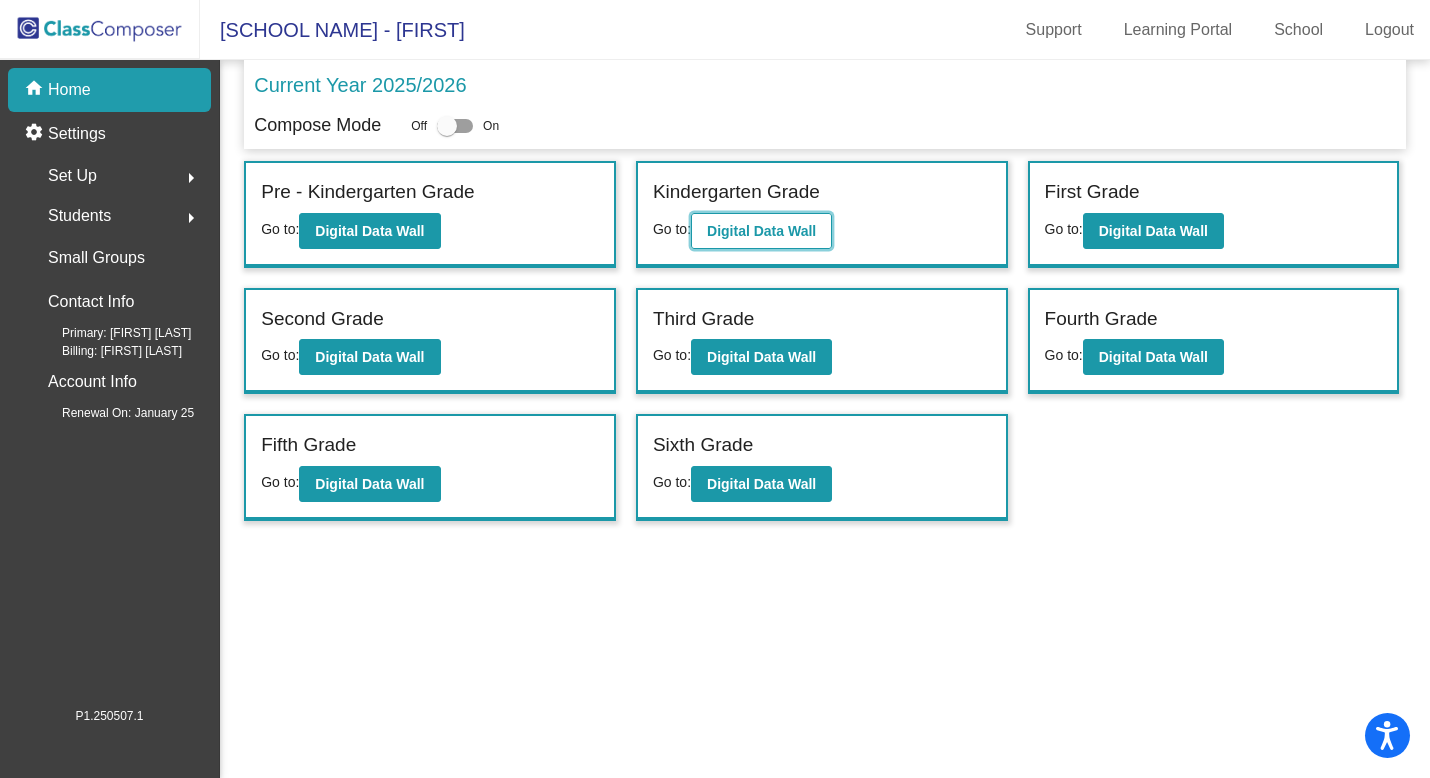 click on "Digital Data Wall" 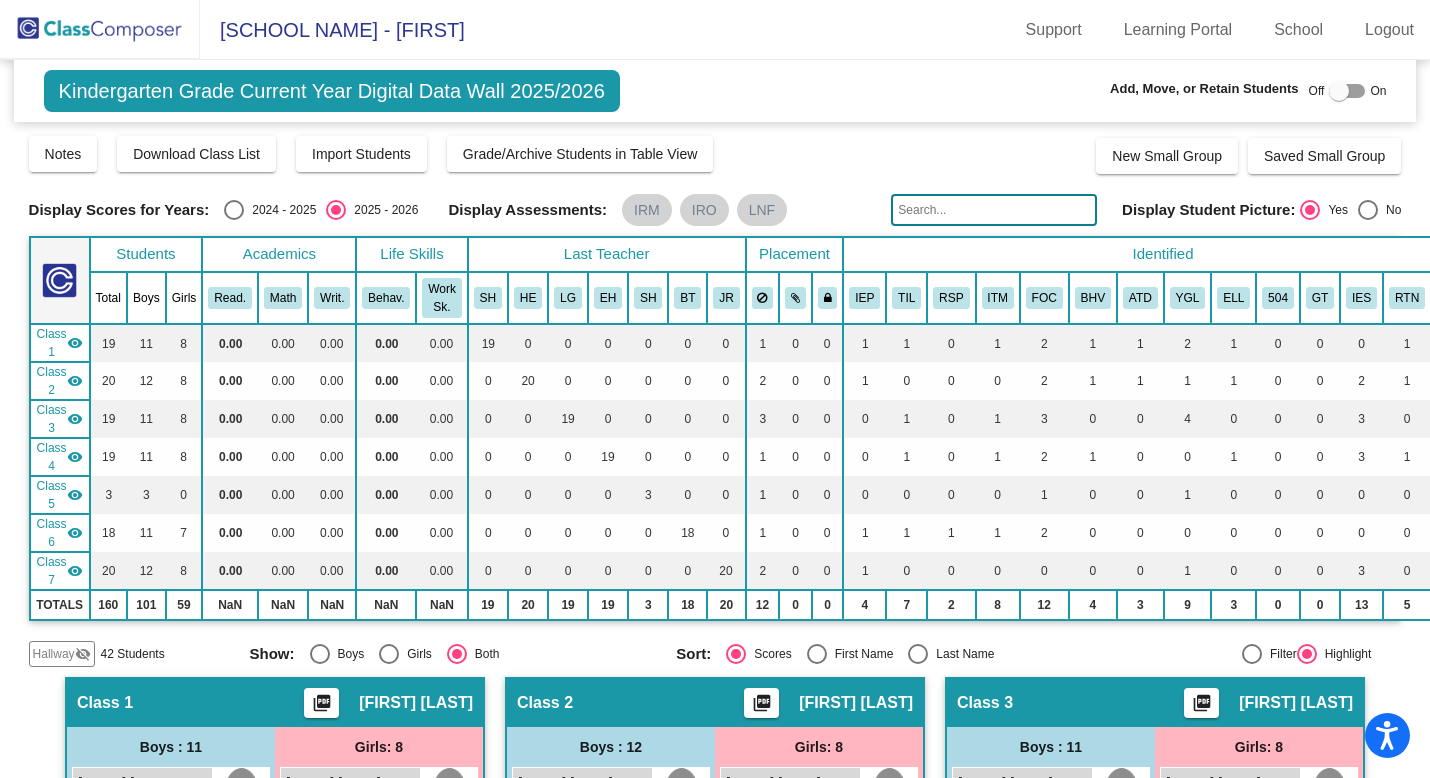 click 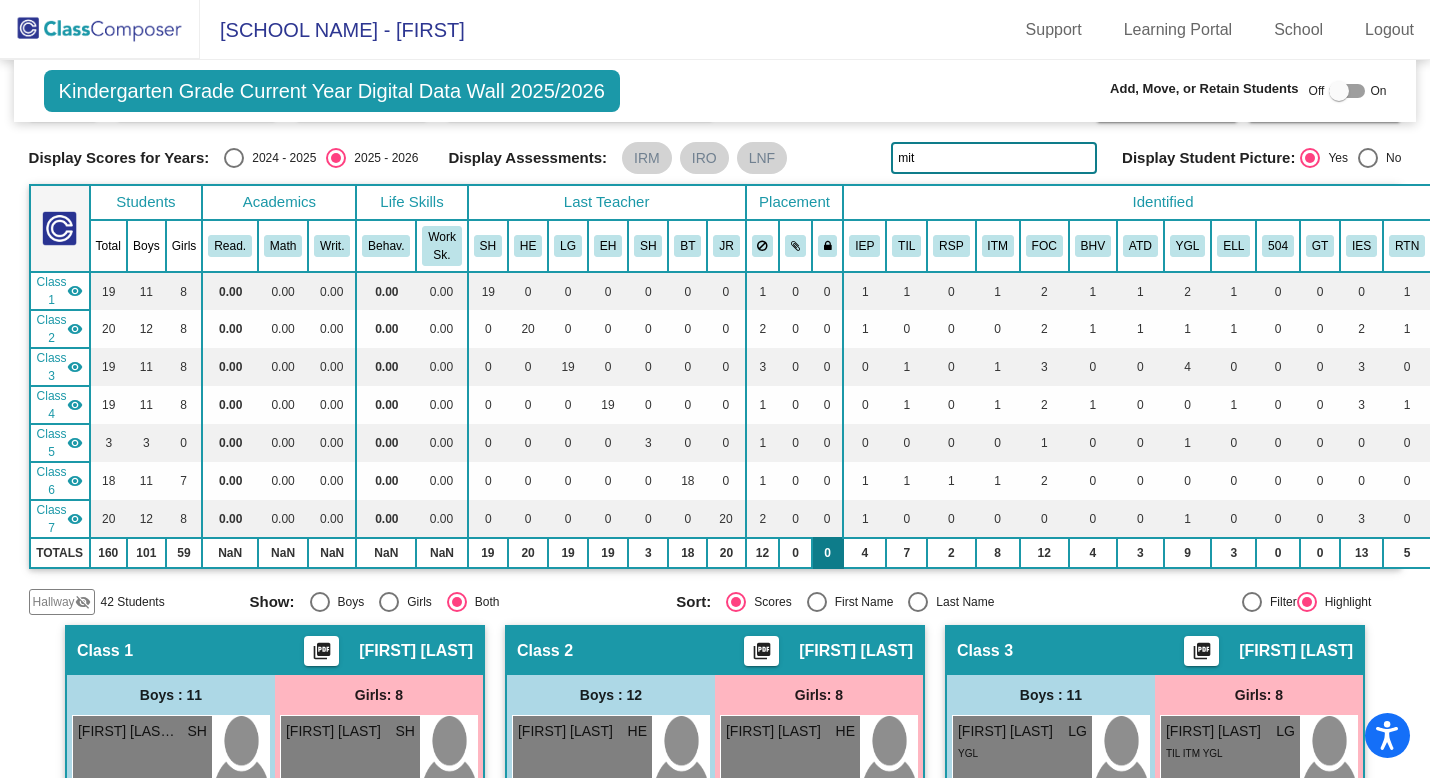 scroll, scrollTop: 0, scrollLeft: 0, axis: both 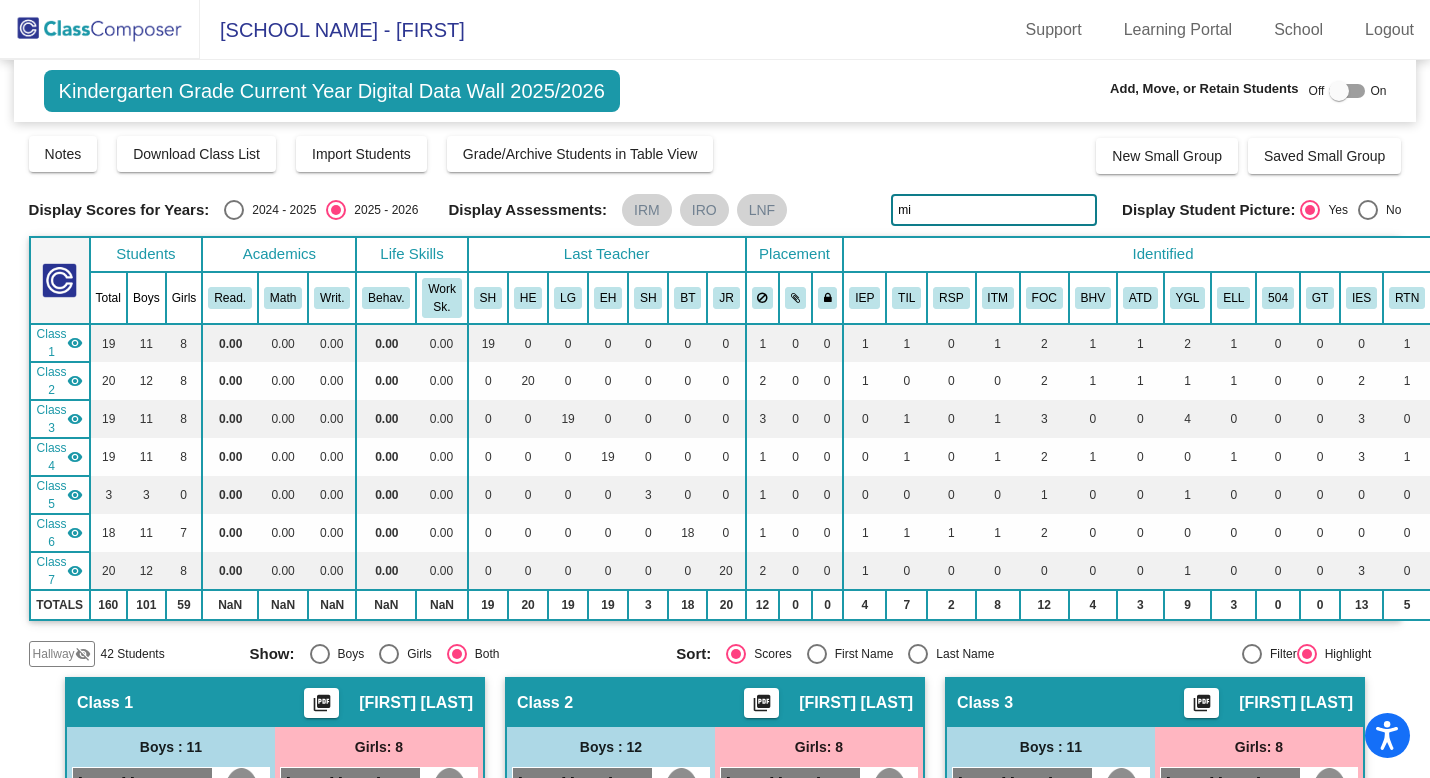 type on "m" 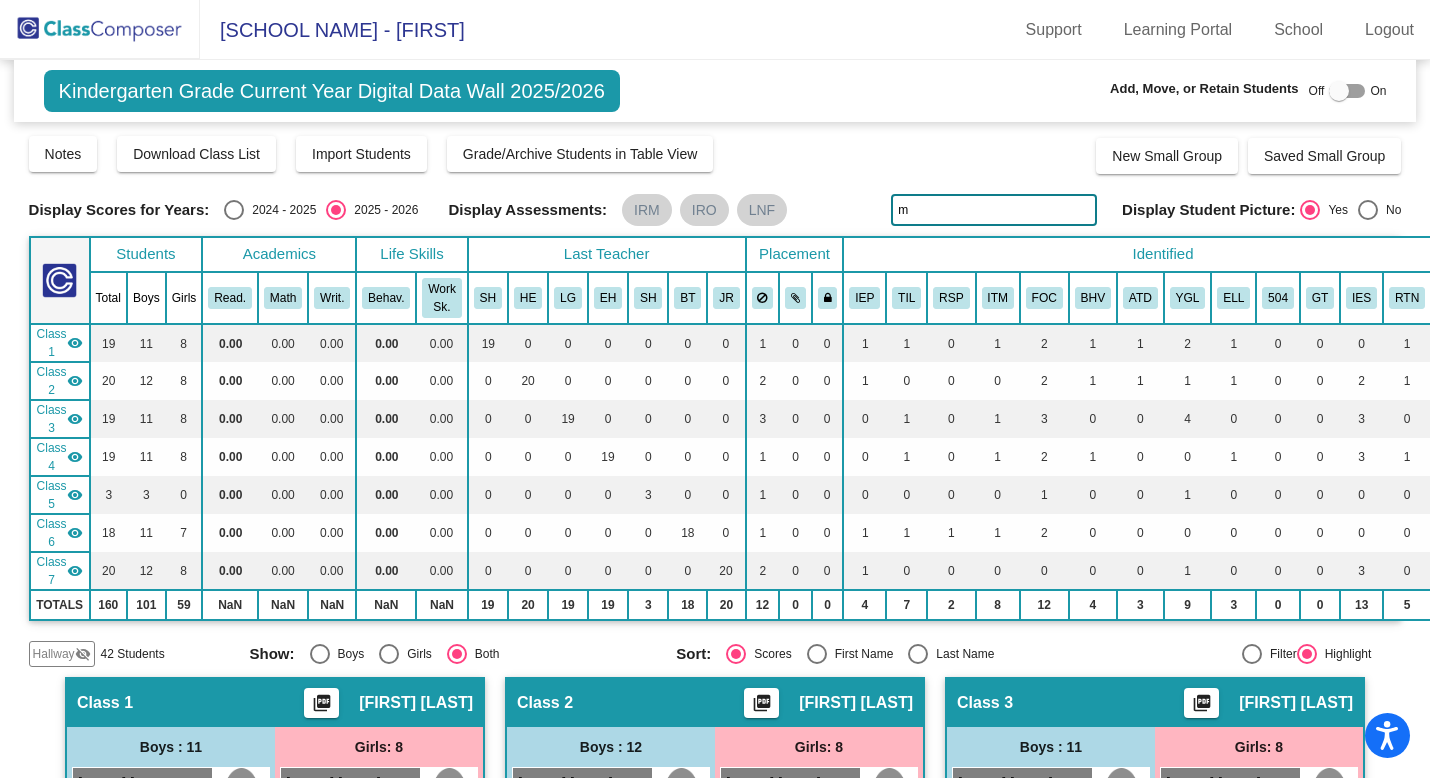 type 